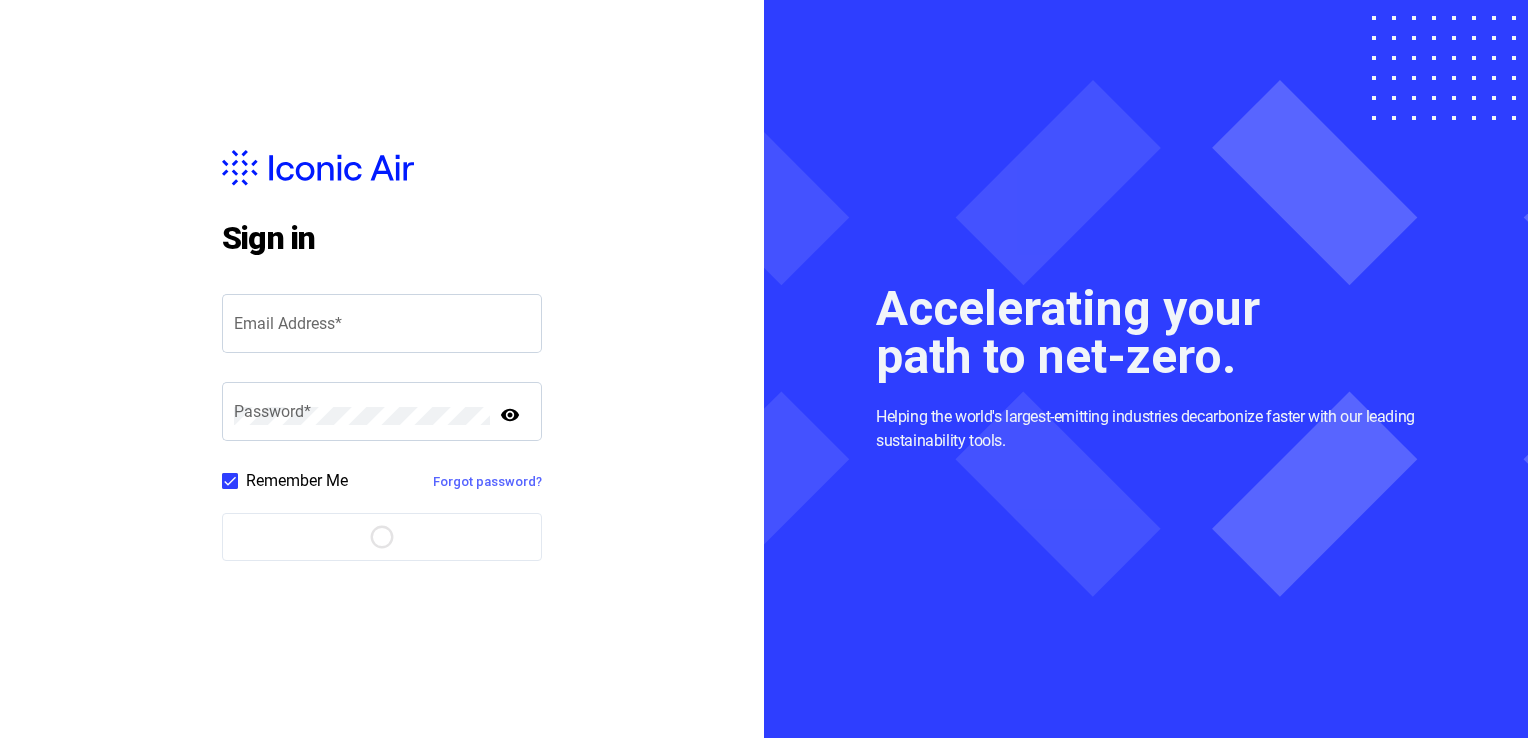 scroll, scrollTop: 0, scrollLeft: 0, axis: both 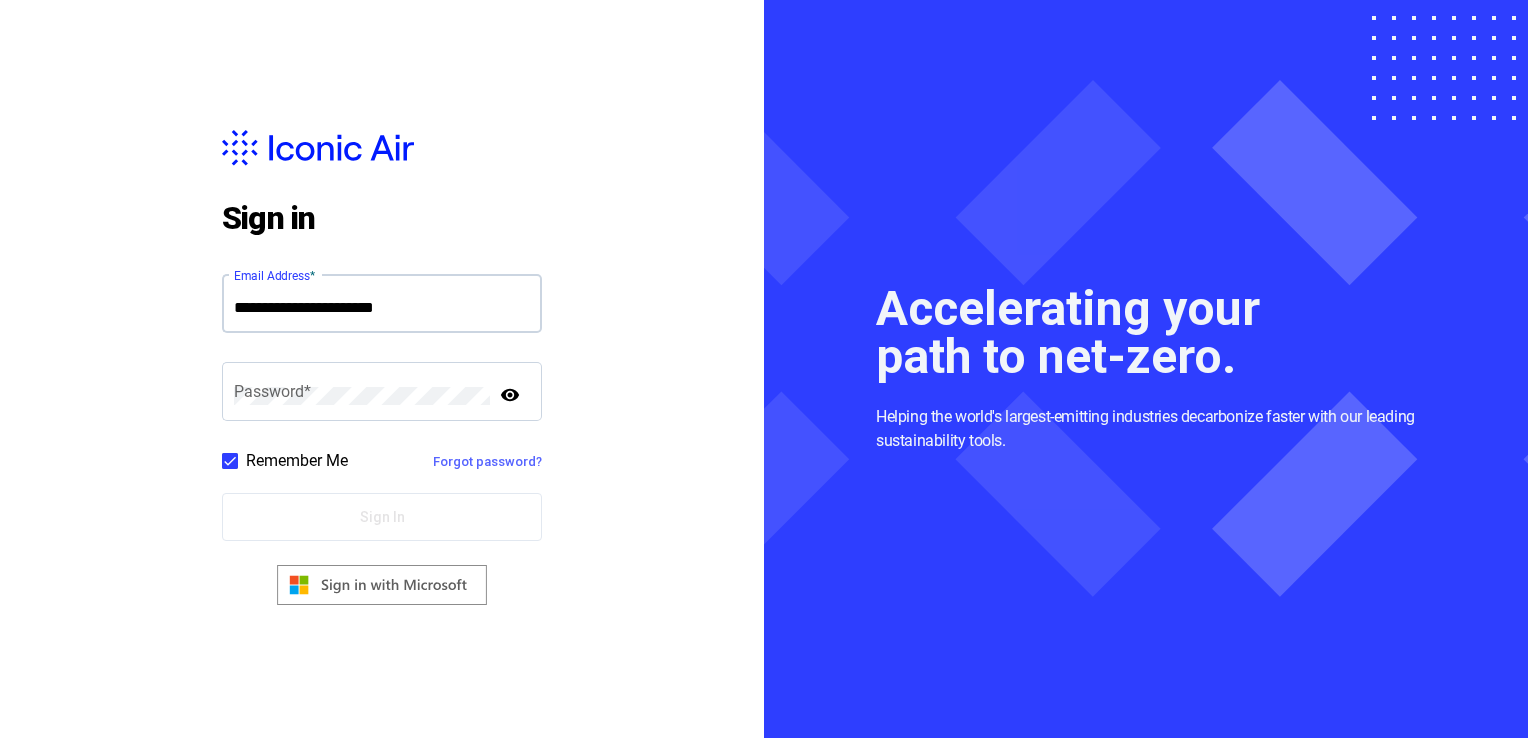 click on "Email Address  *" at bounding box center (382, 308) 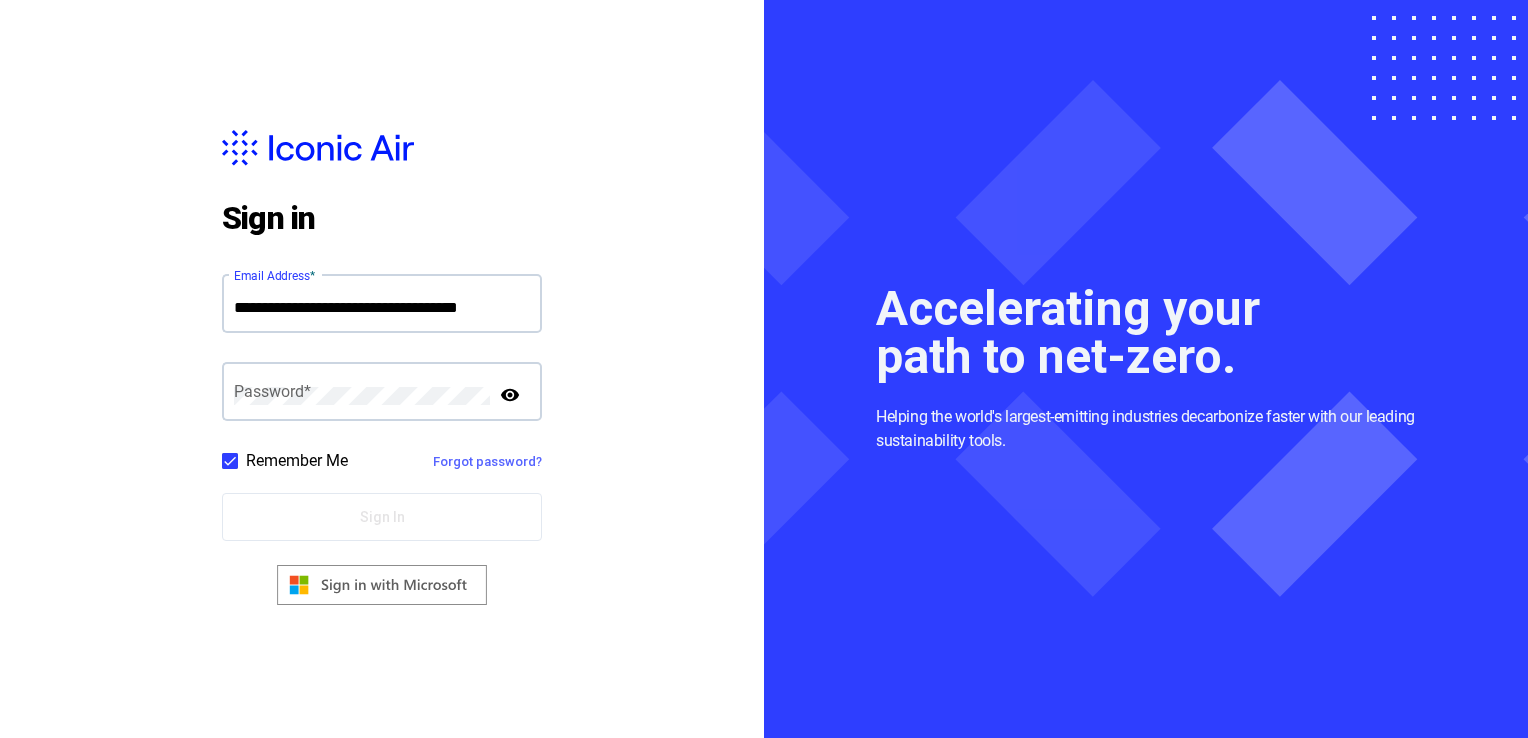 type on "**********" 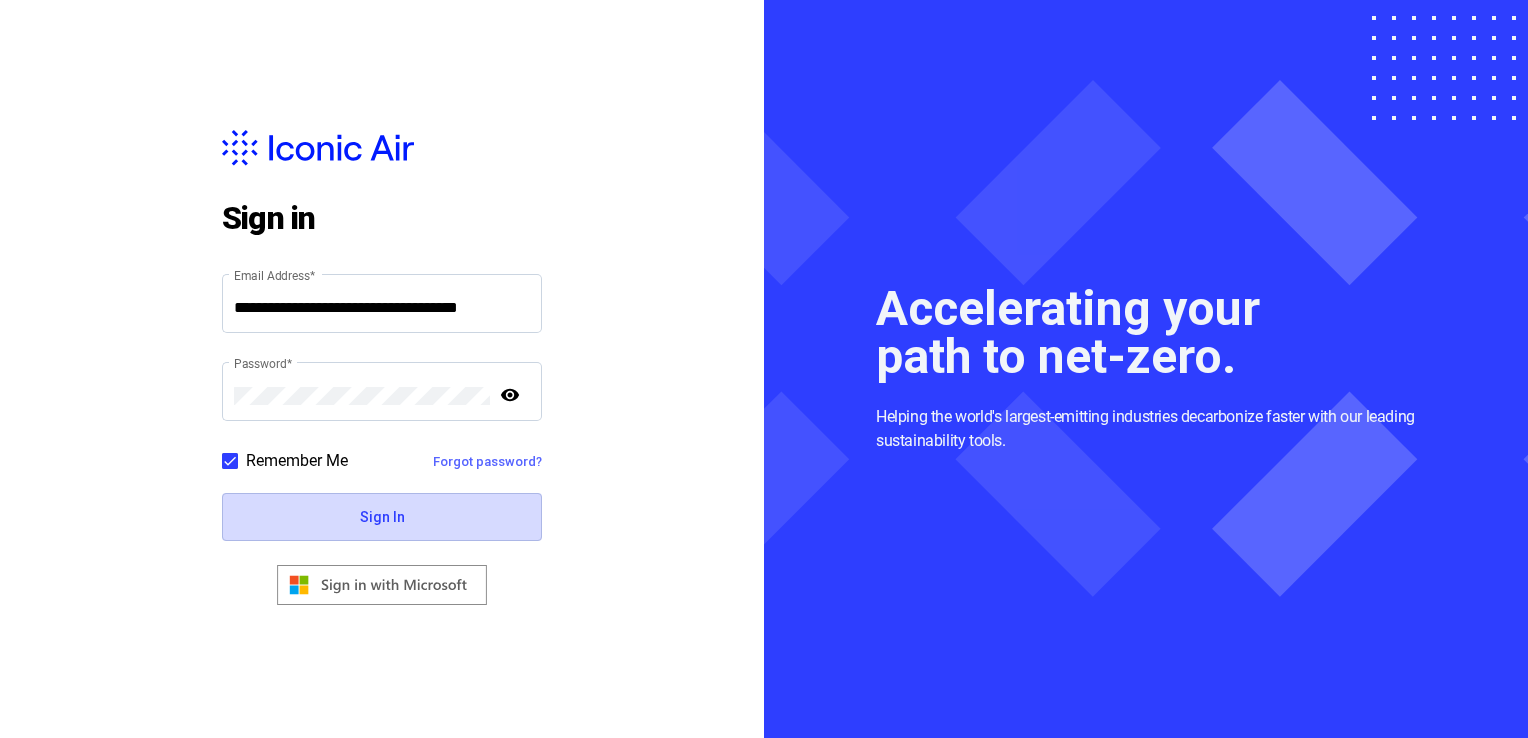 click on "Sign In" 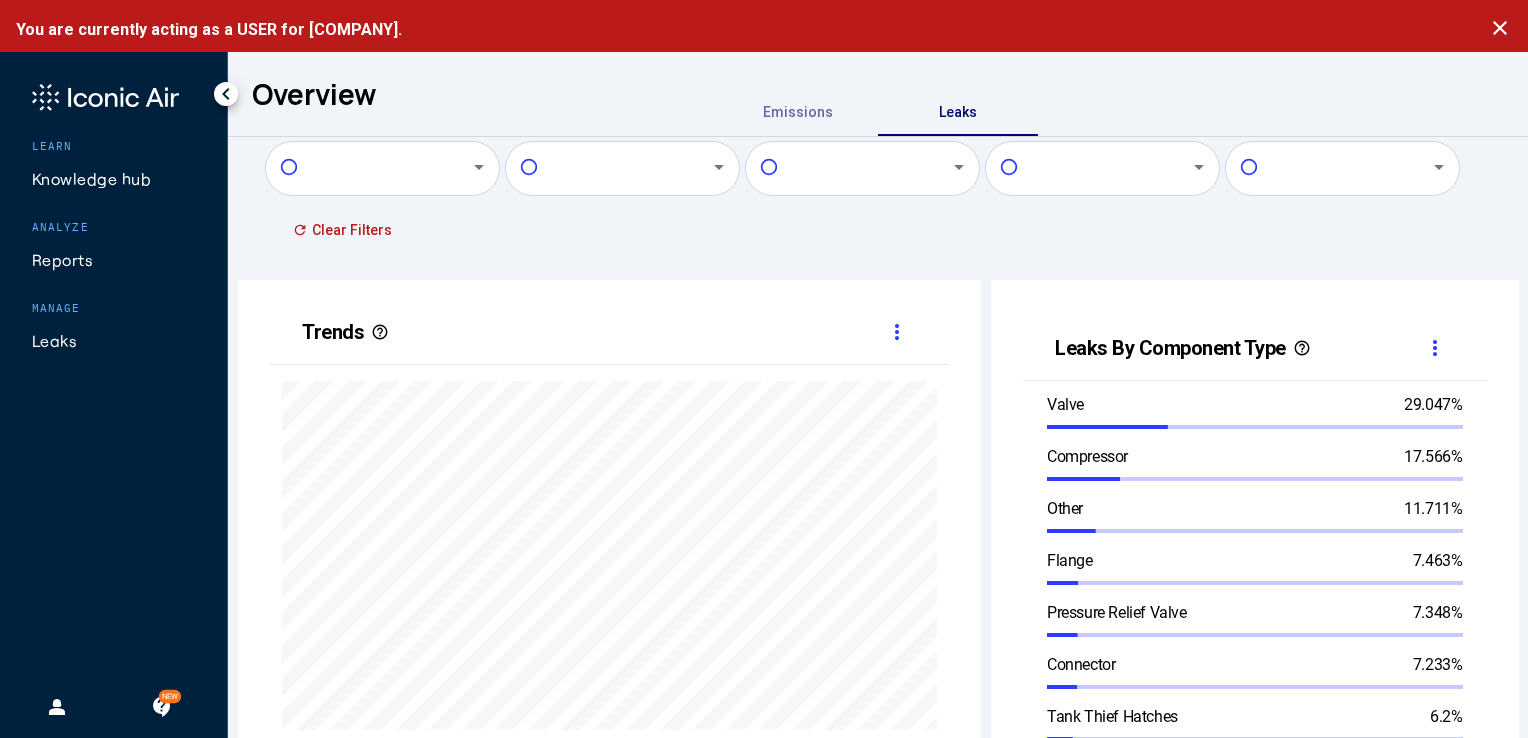 scroll, scrollTop: 999489, scrollLeft: 999364, axis: both 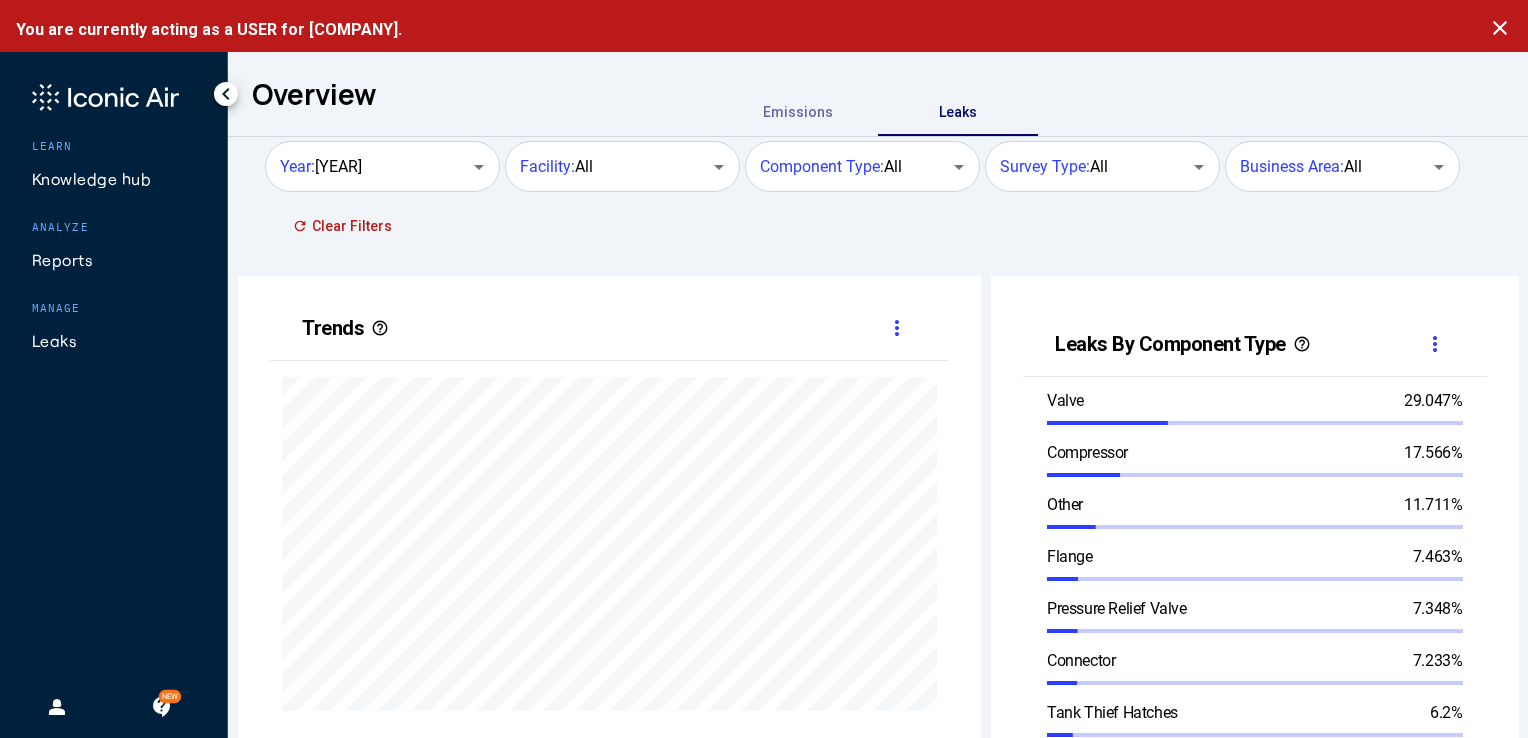 click on "Reports" 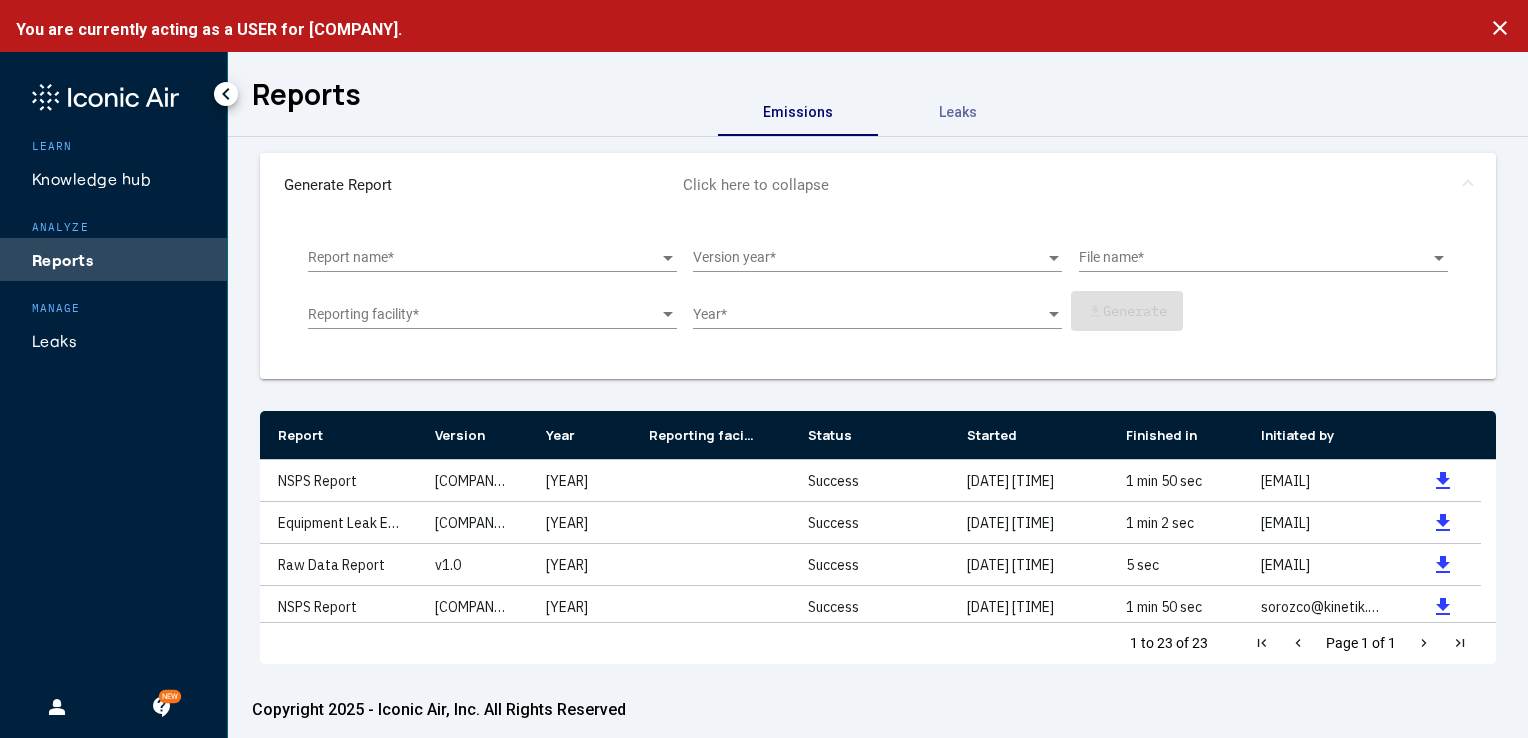 click on "Reports" 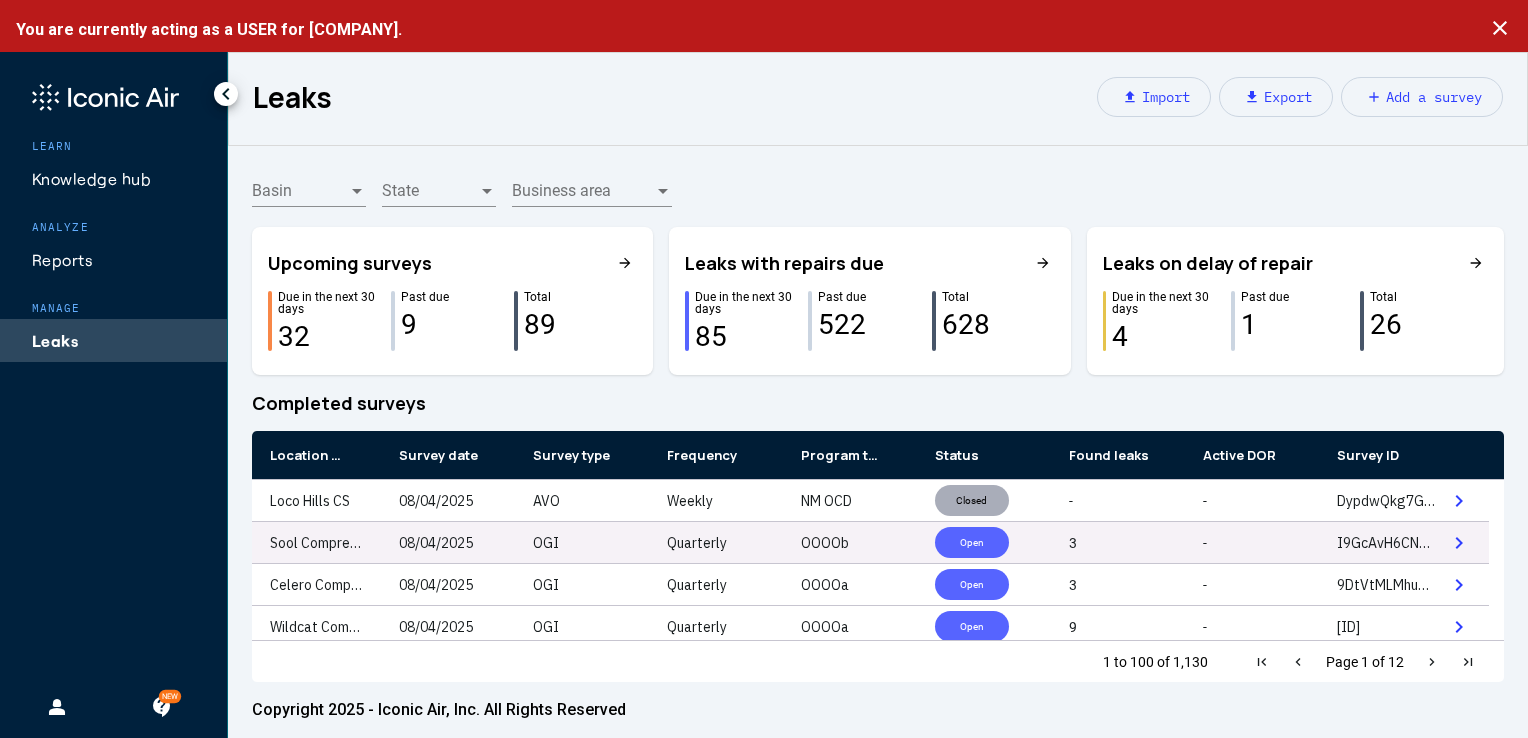 click on "Quarterly" 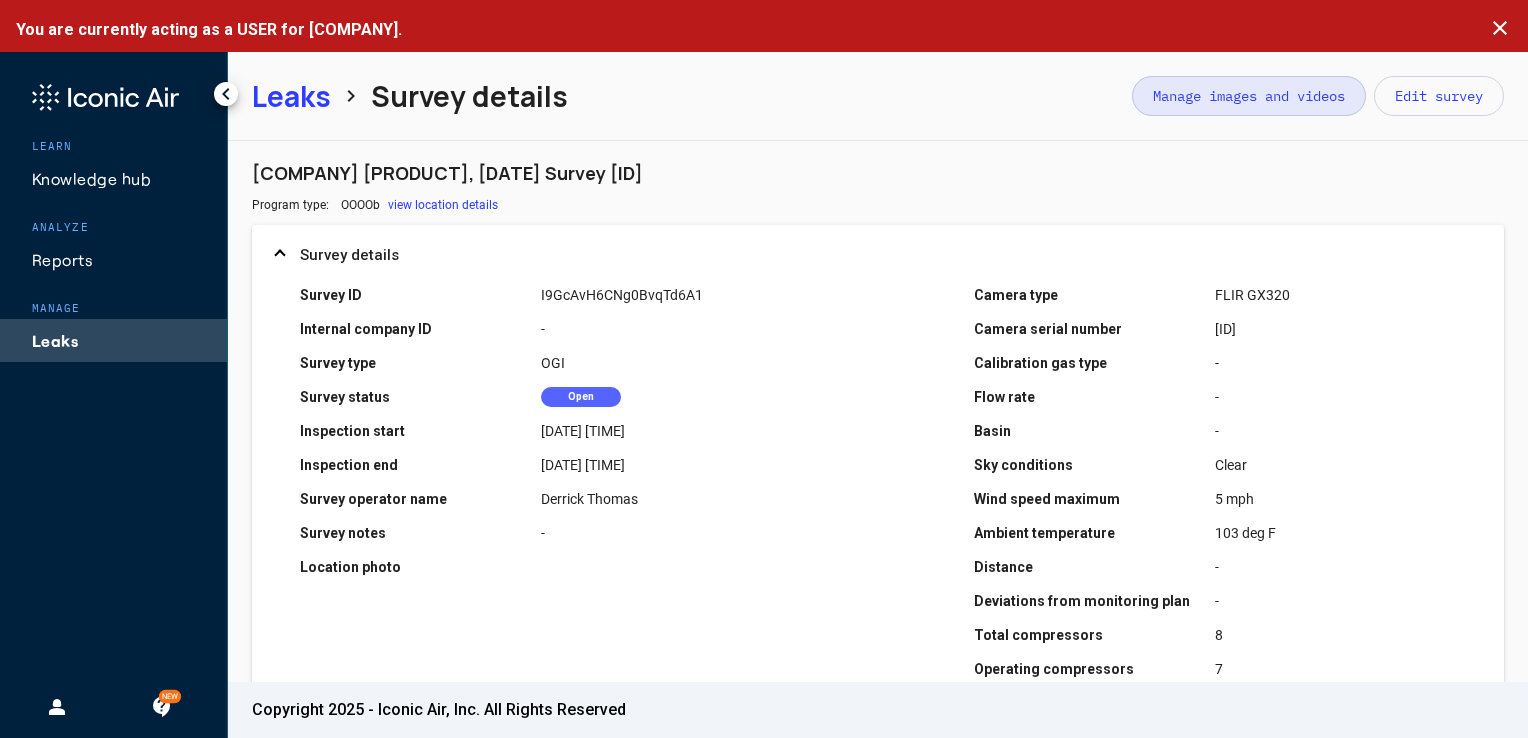 click on "Manage images and videos" at bounding box center [1249, 96] 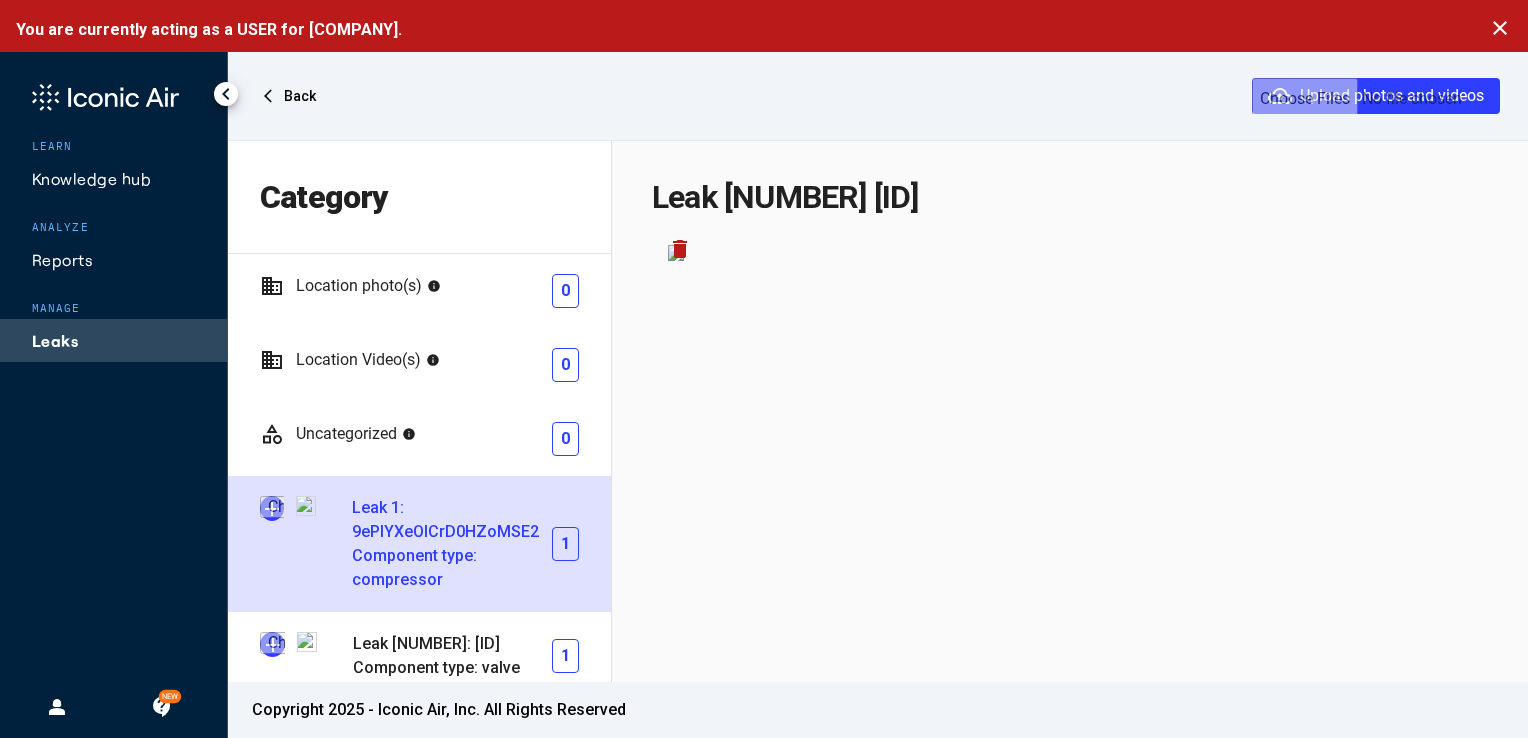 scroll, scrollTop: 24, scrollLeft: 0, axis: vertical 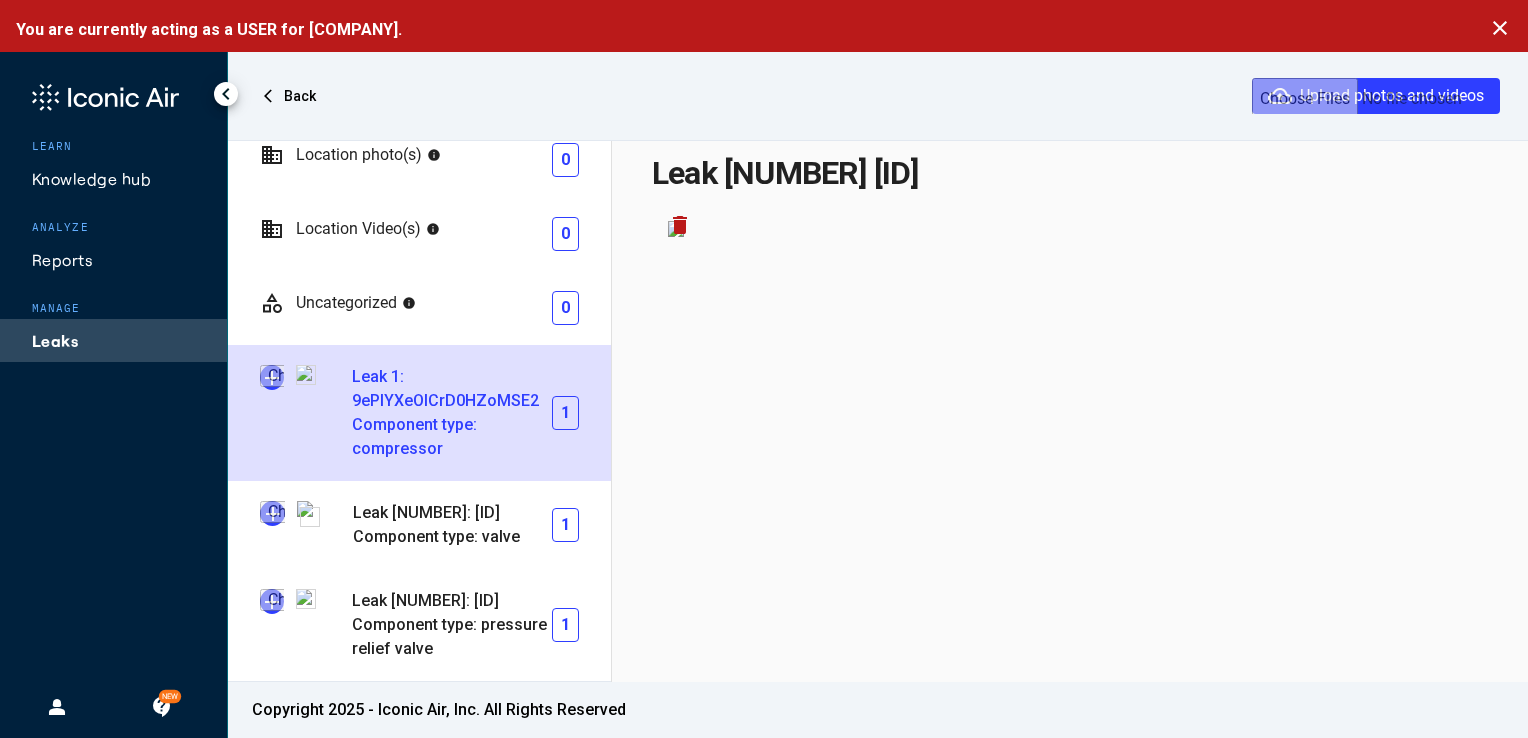 click at bounding box center (272, 377) 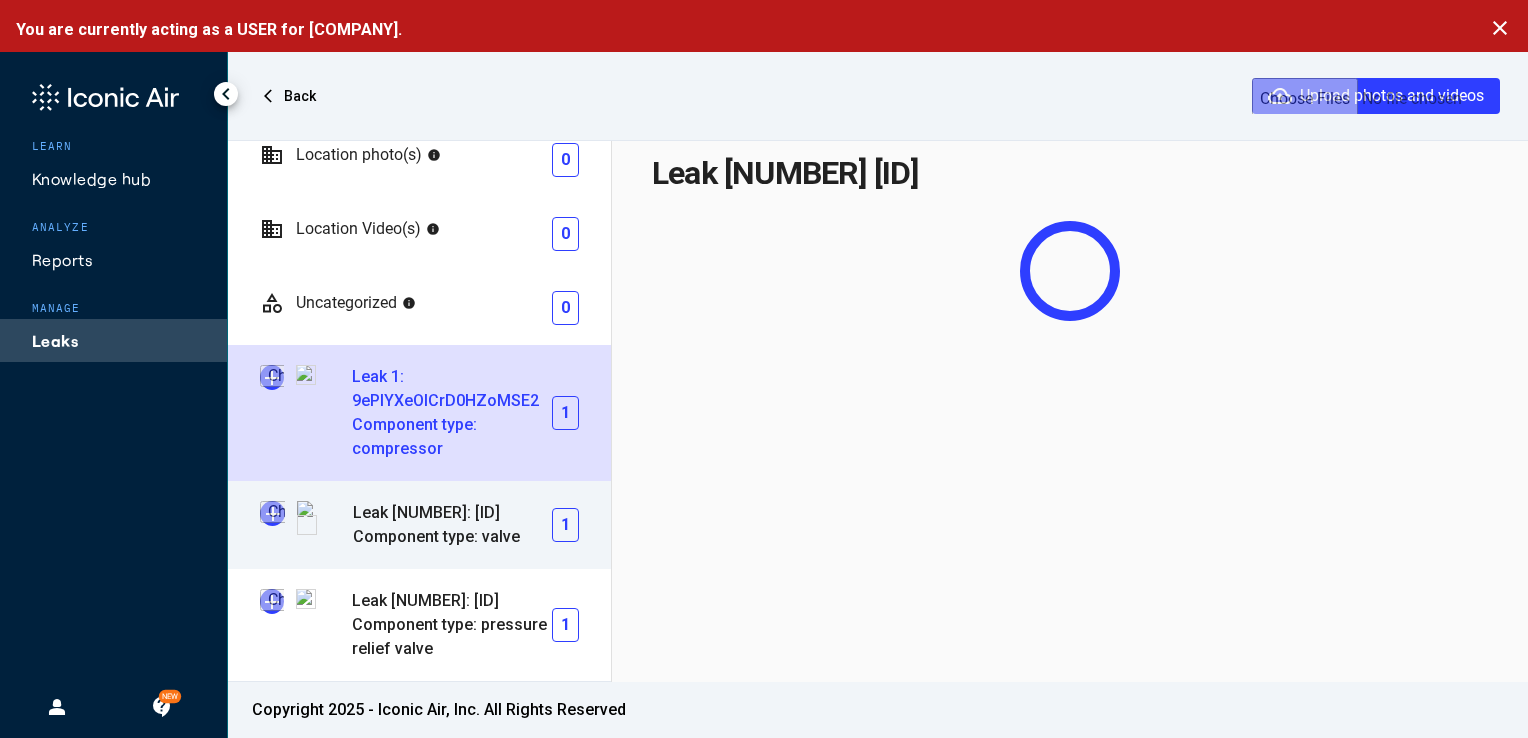 click at bounding box center [272, 513] 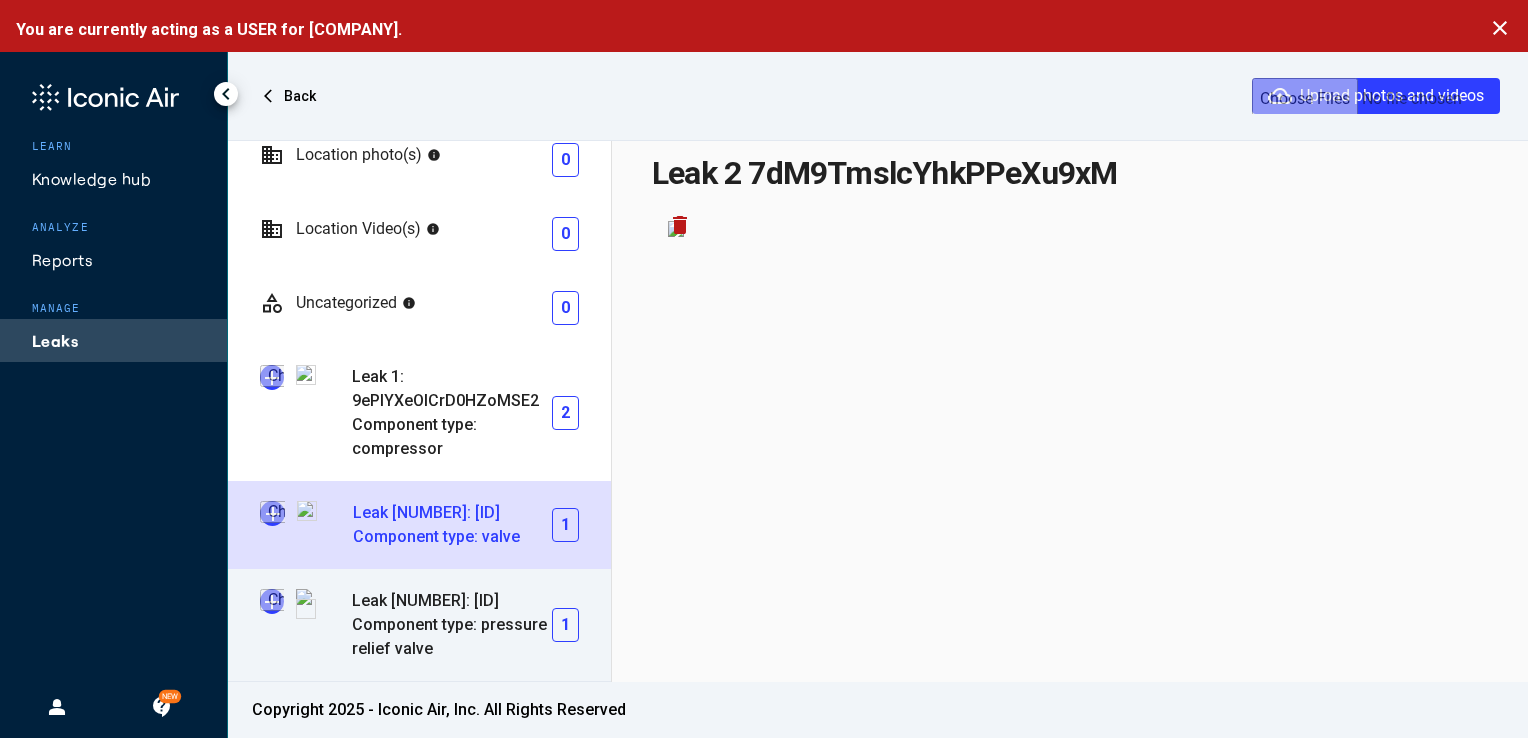 click at bounding box center (272, 601) 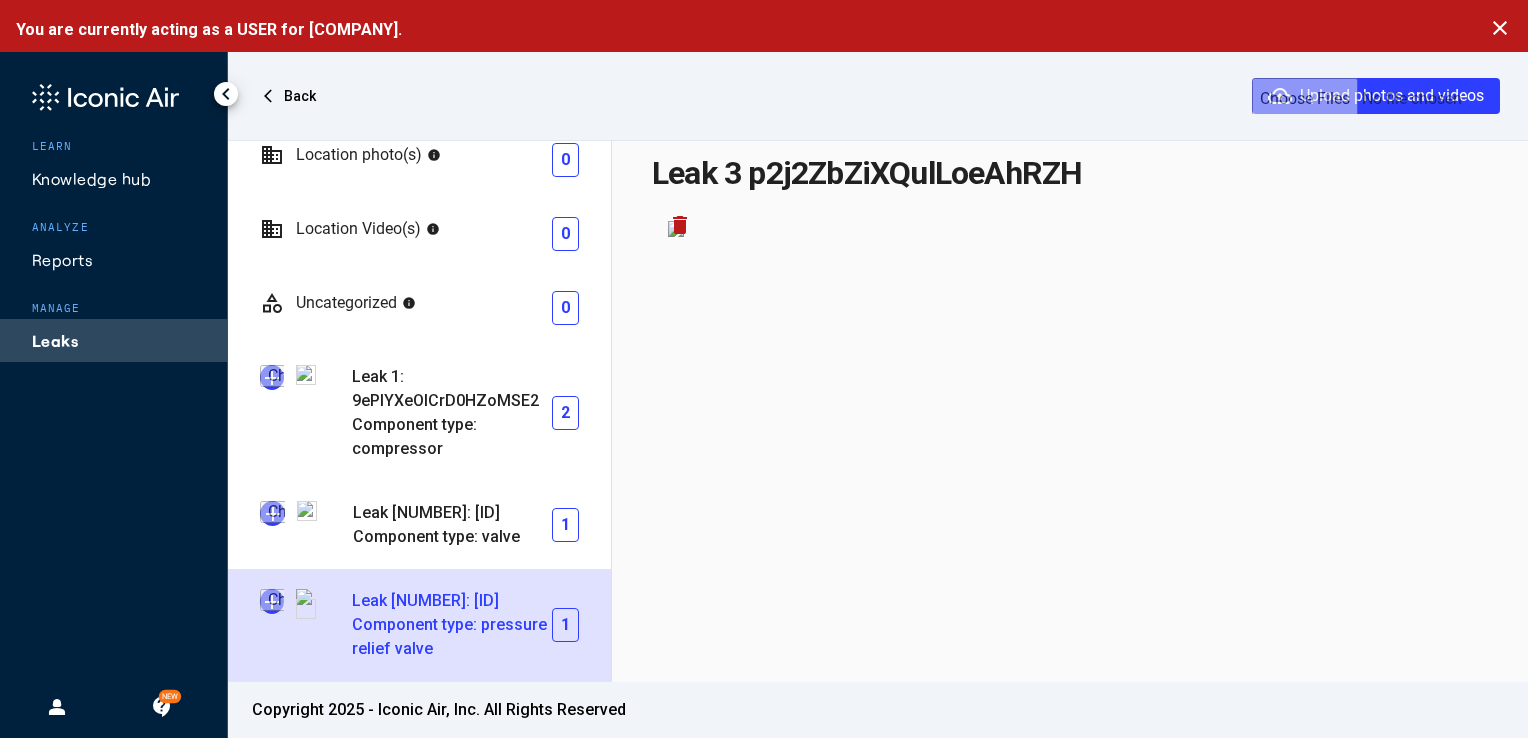 type on "**********" 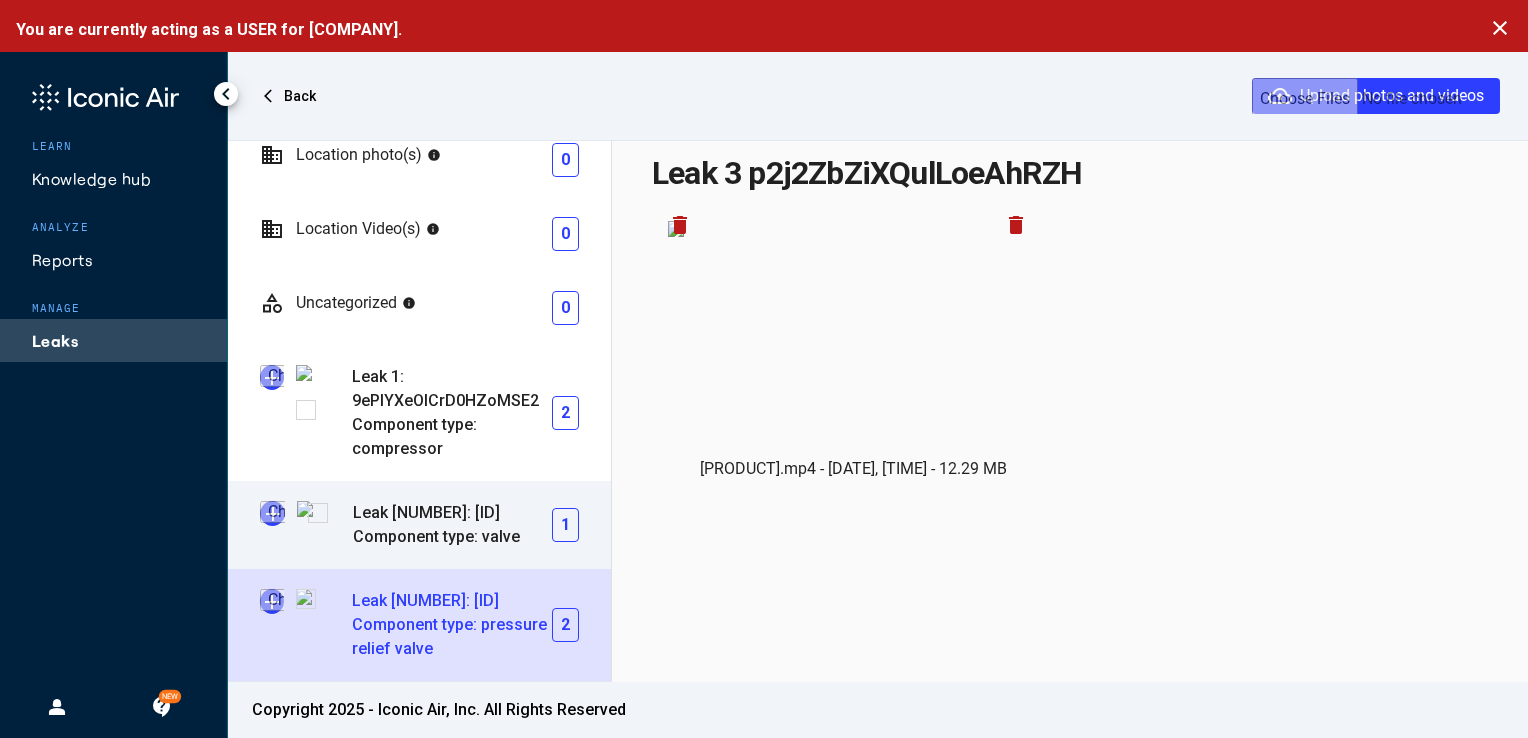 click at bounding box center [272, 513] 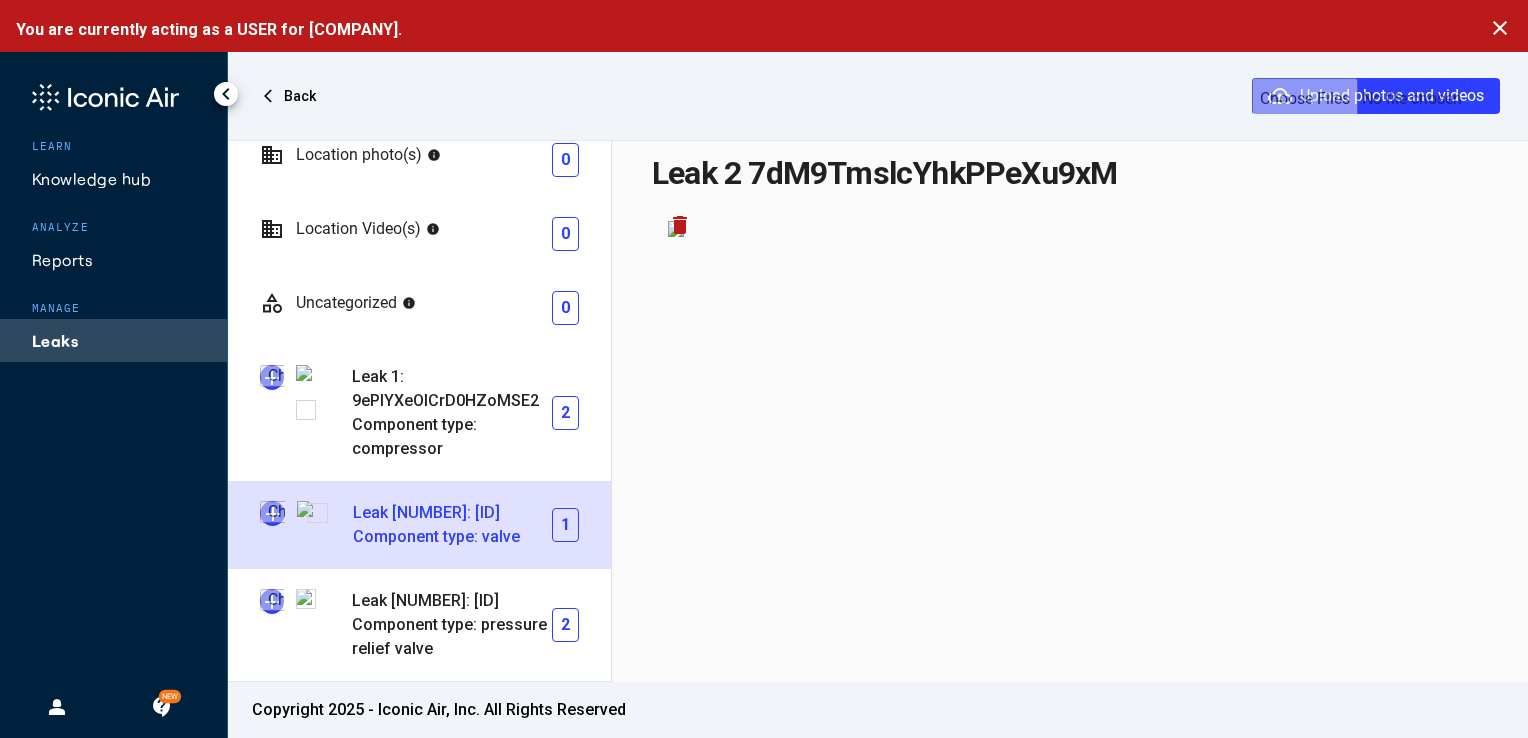type on "**********" 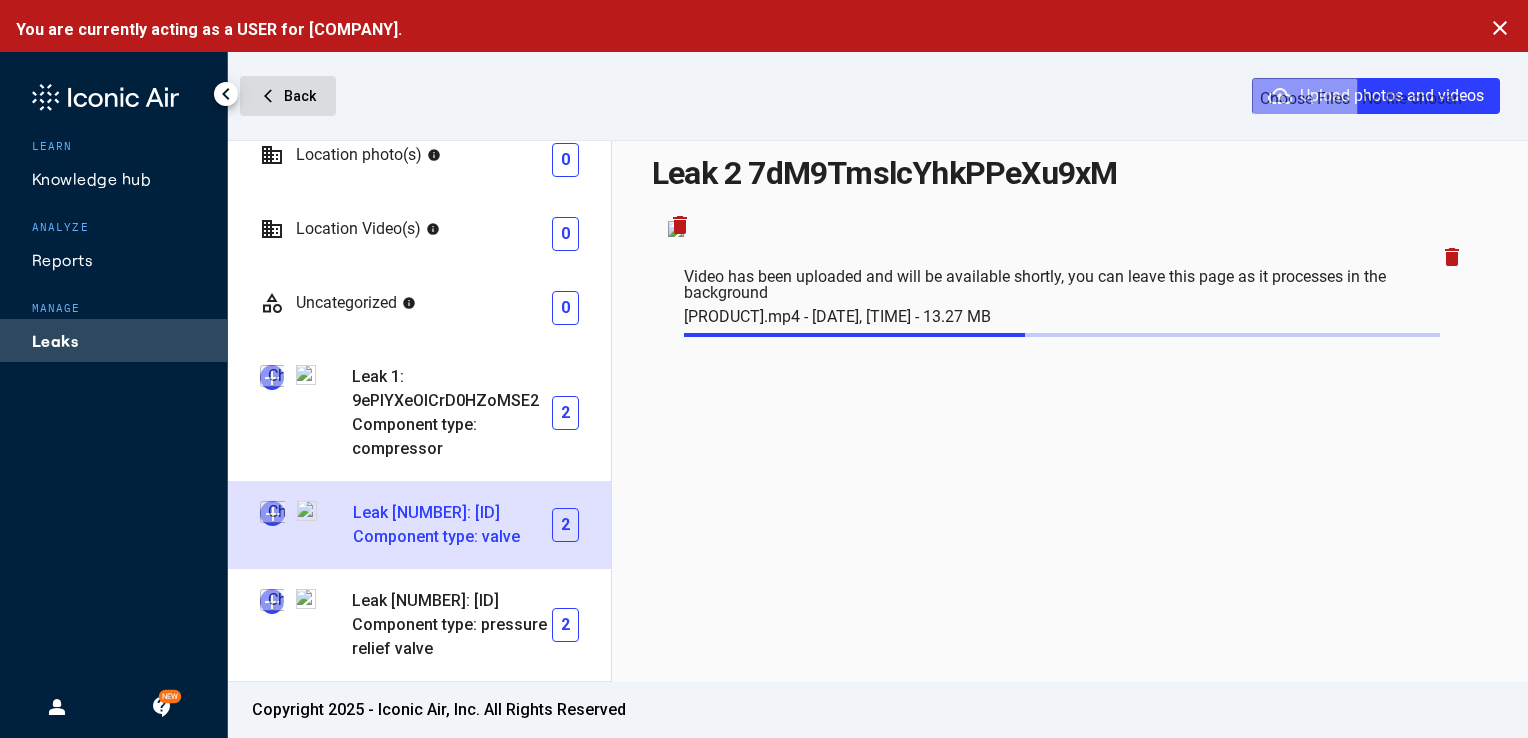 click on "arrow_back_ios  Back" 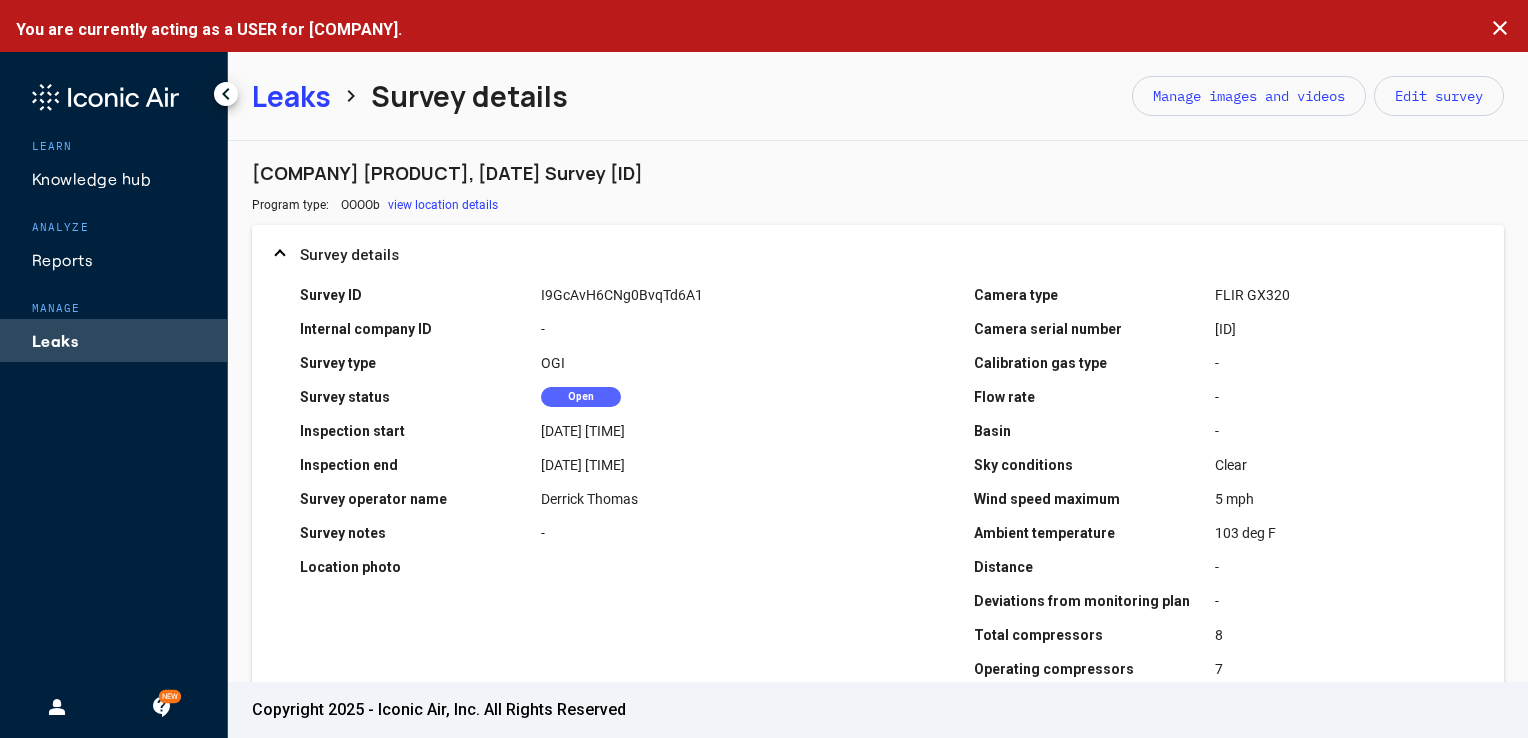 click on "Leaks" 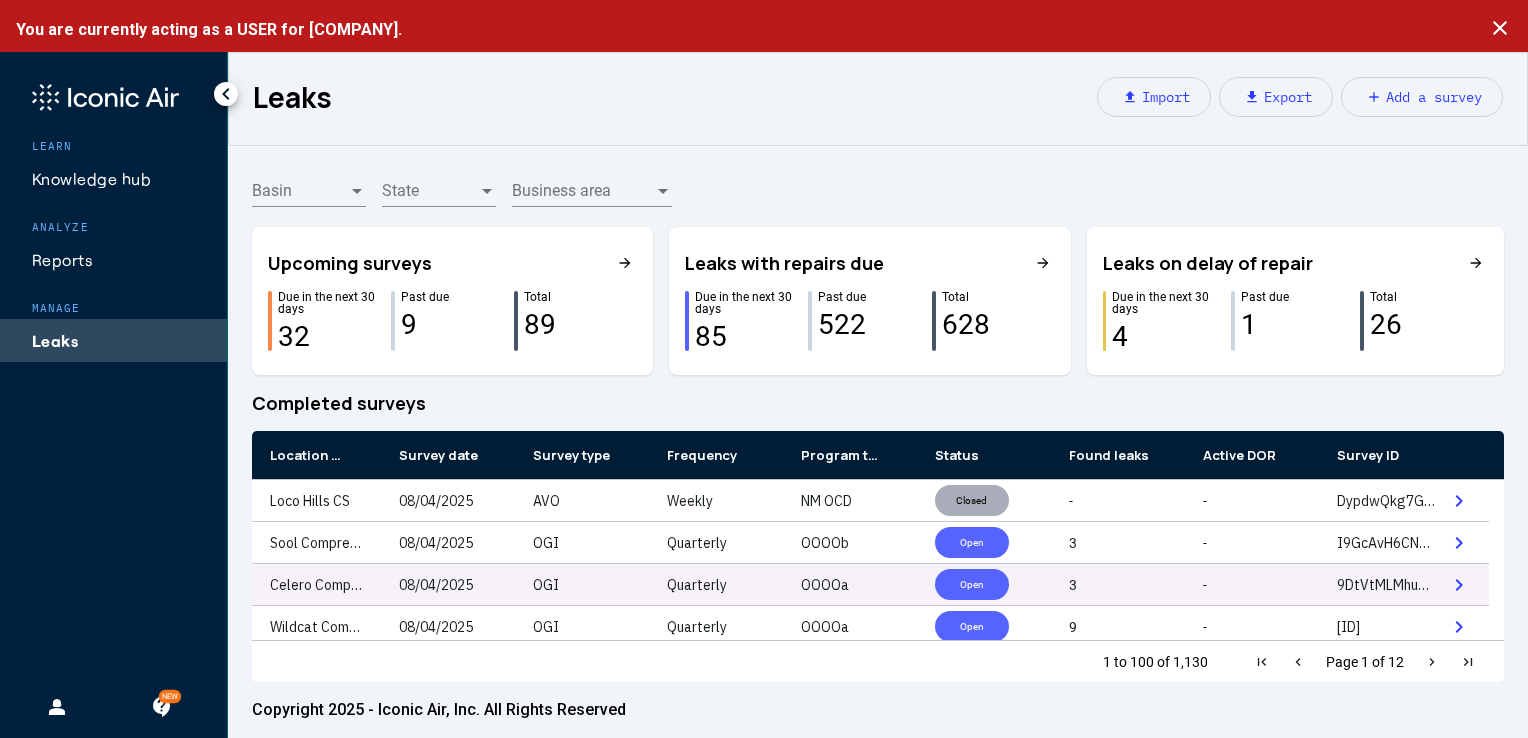 click on "Open" 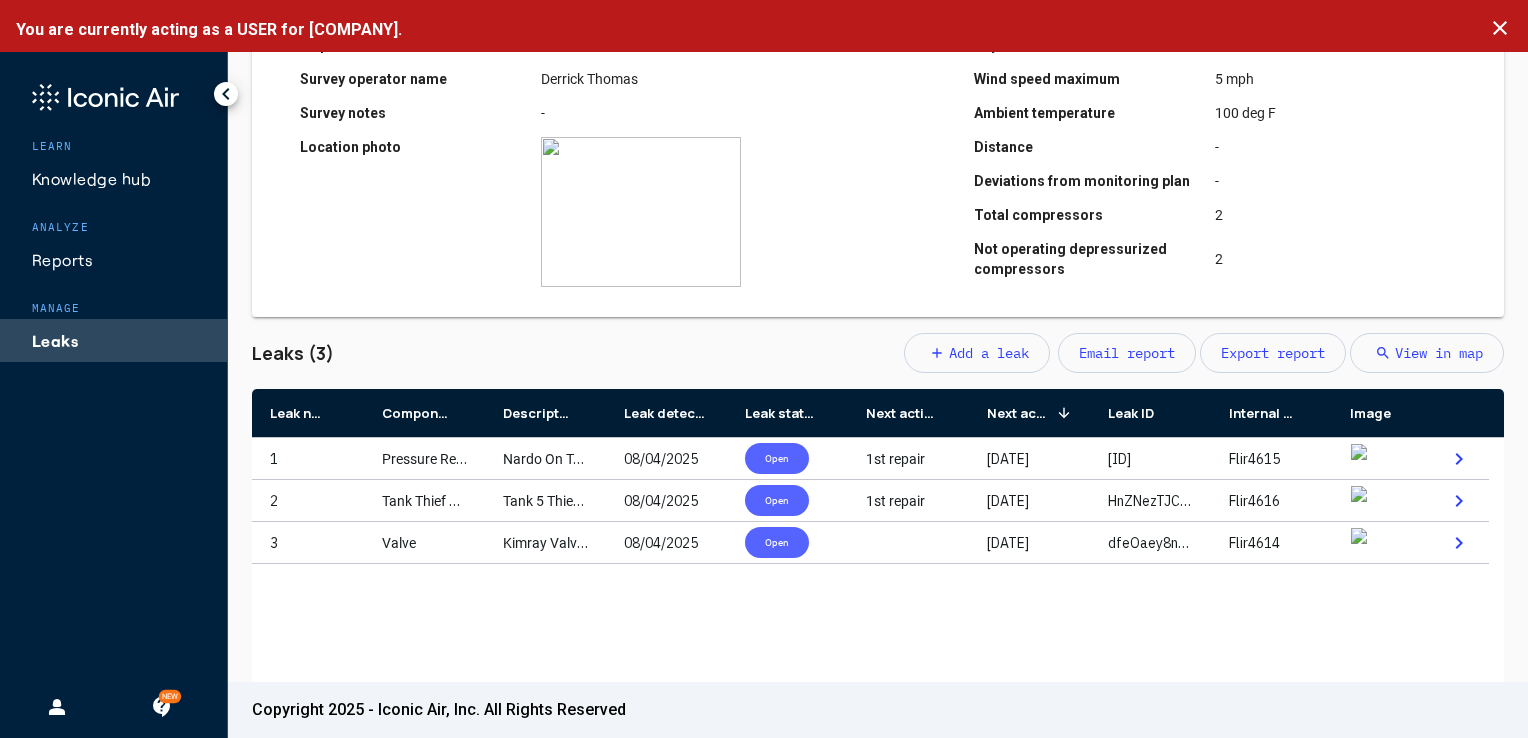 scroll, scrollTop: 0, scrollLeft: 0, axis: both 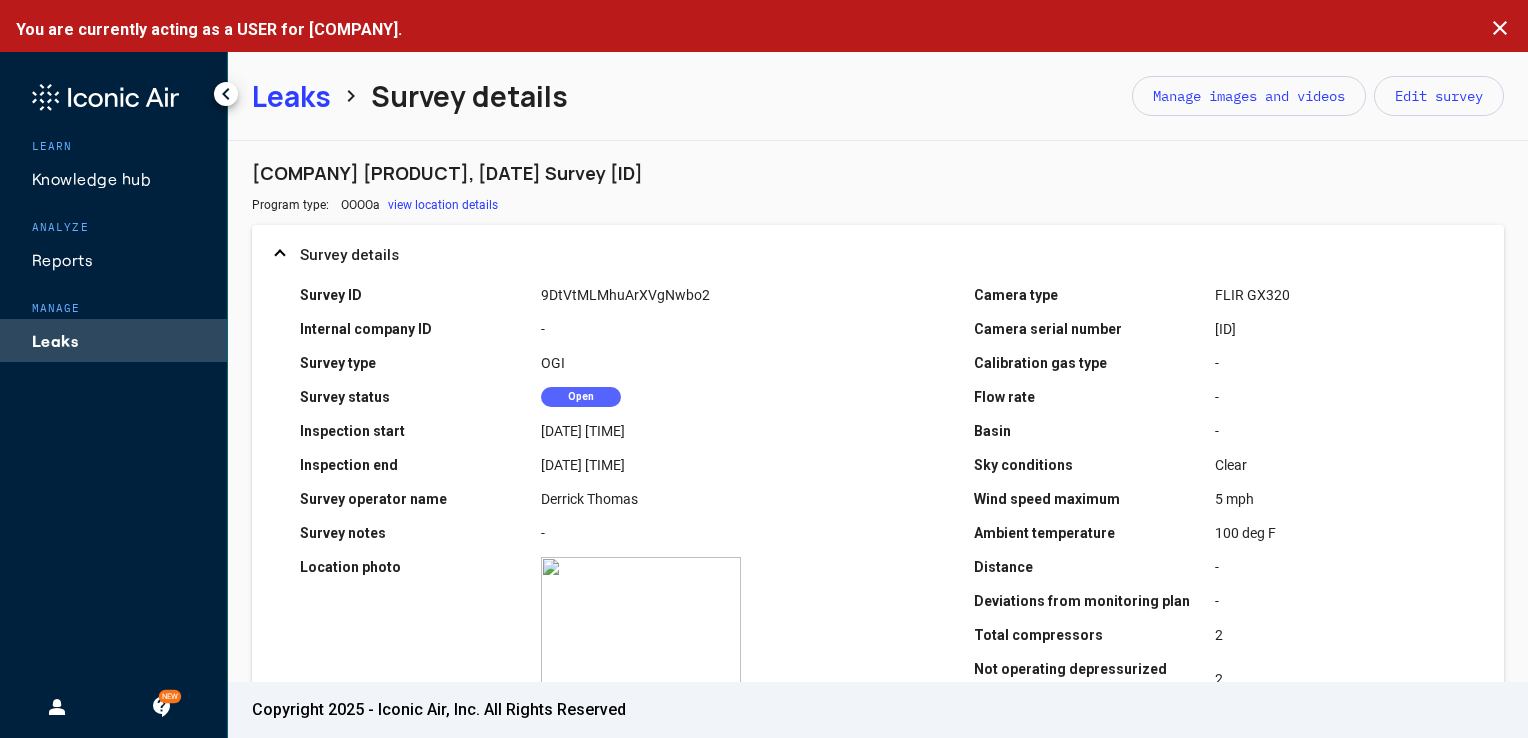 click on "Manage images and videos" at bounding box center (1249, 96) 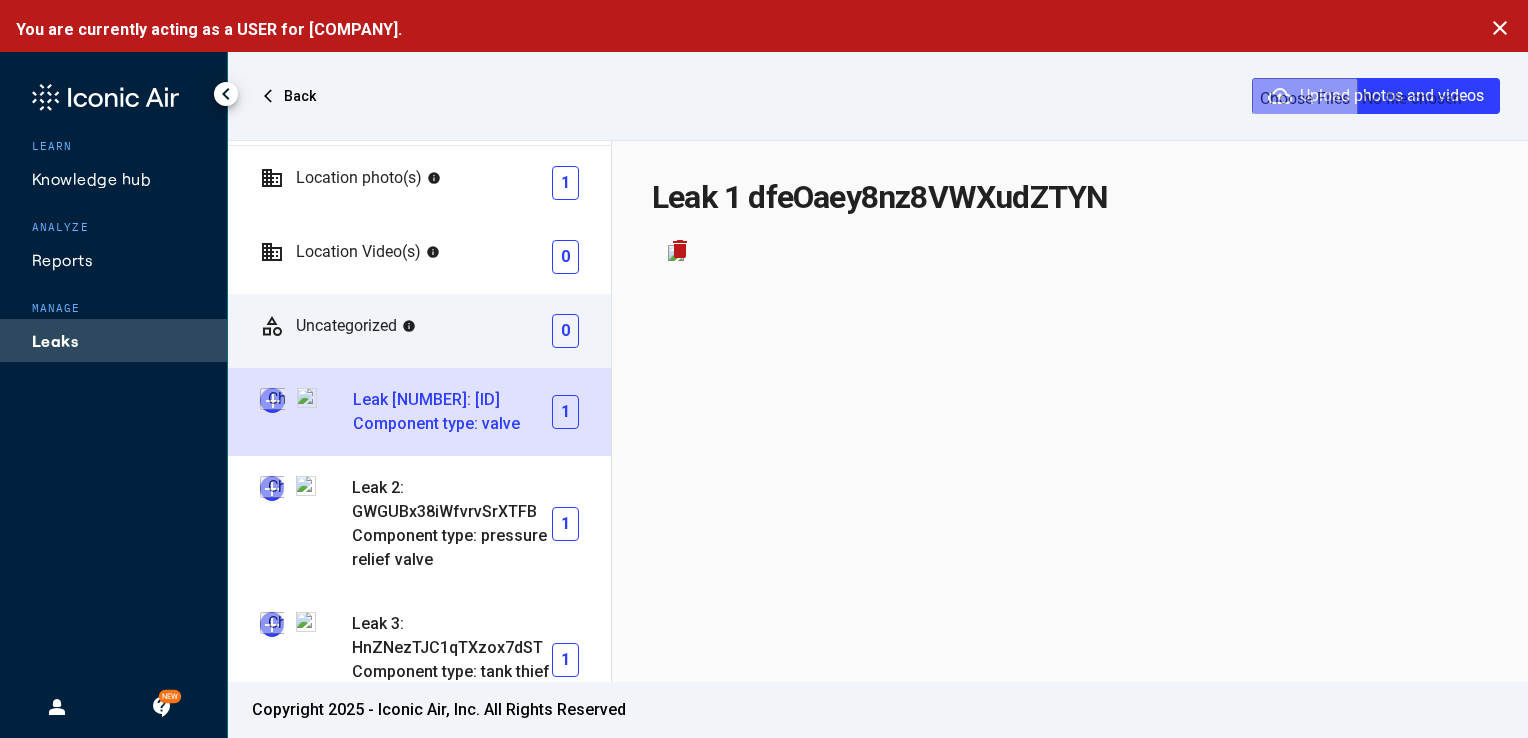 scroll, scrollTop: 128, scrollLeft: 0, axis: vertical 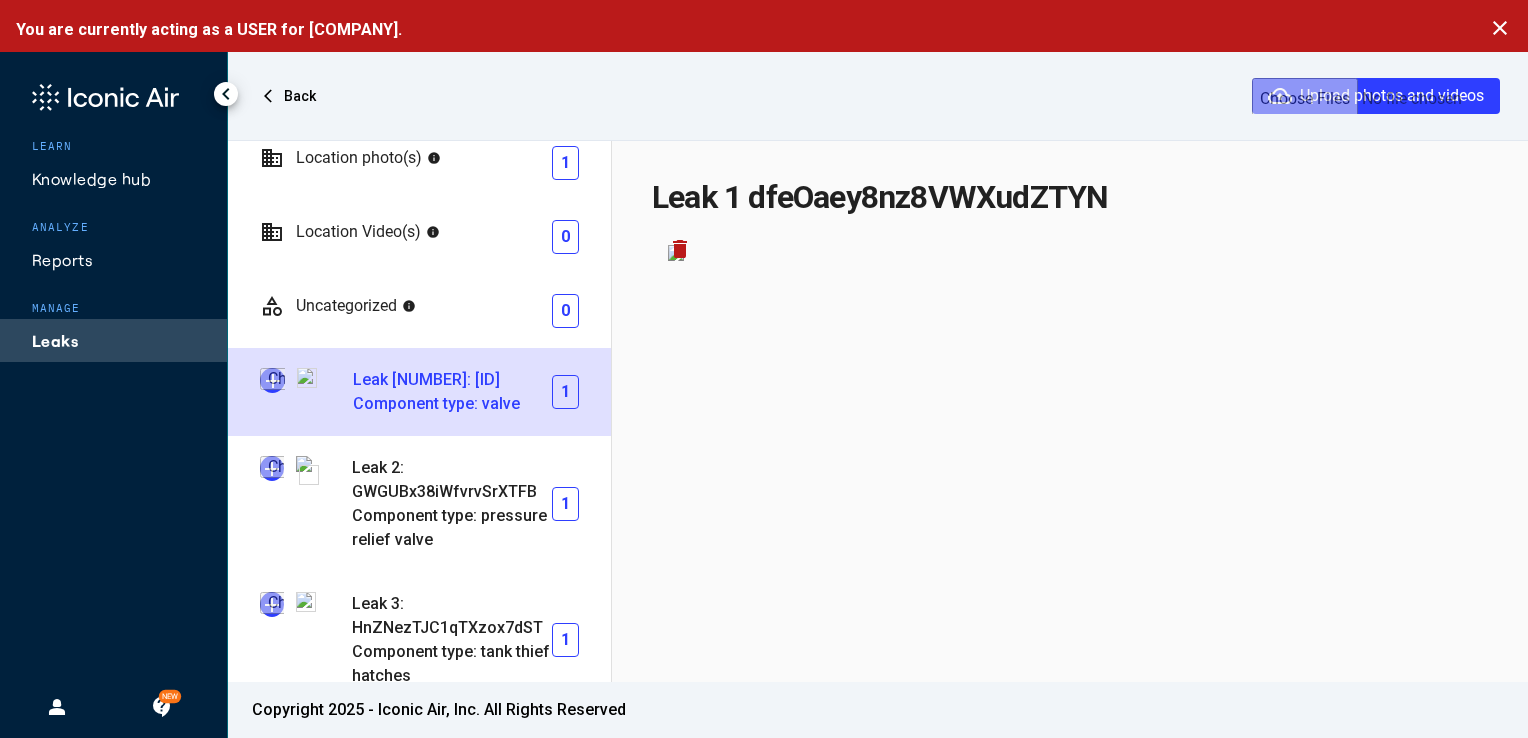 click at bounding box center (272, 380) 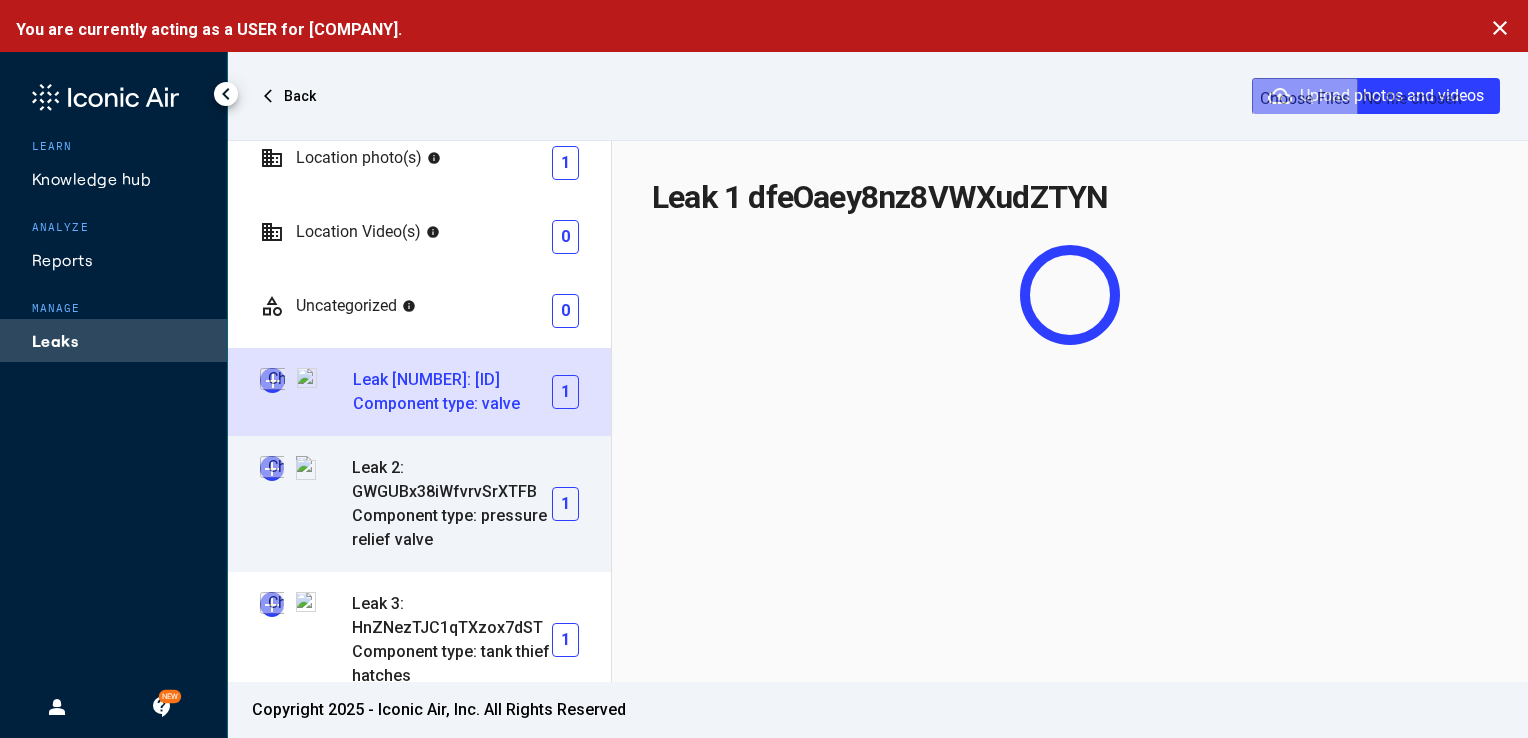 click at bounding box center (272, 468) 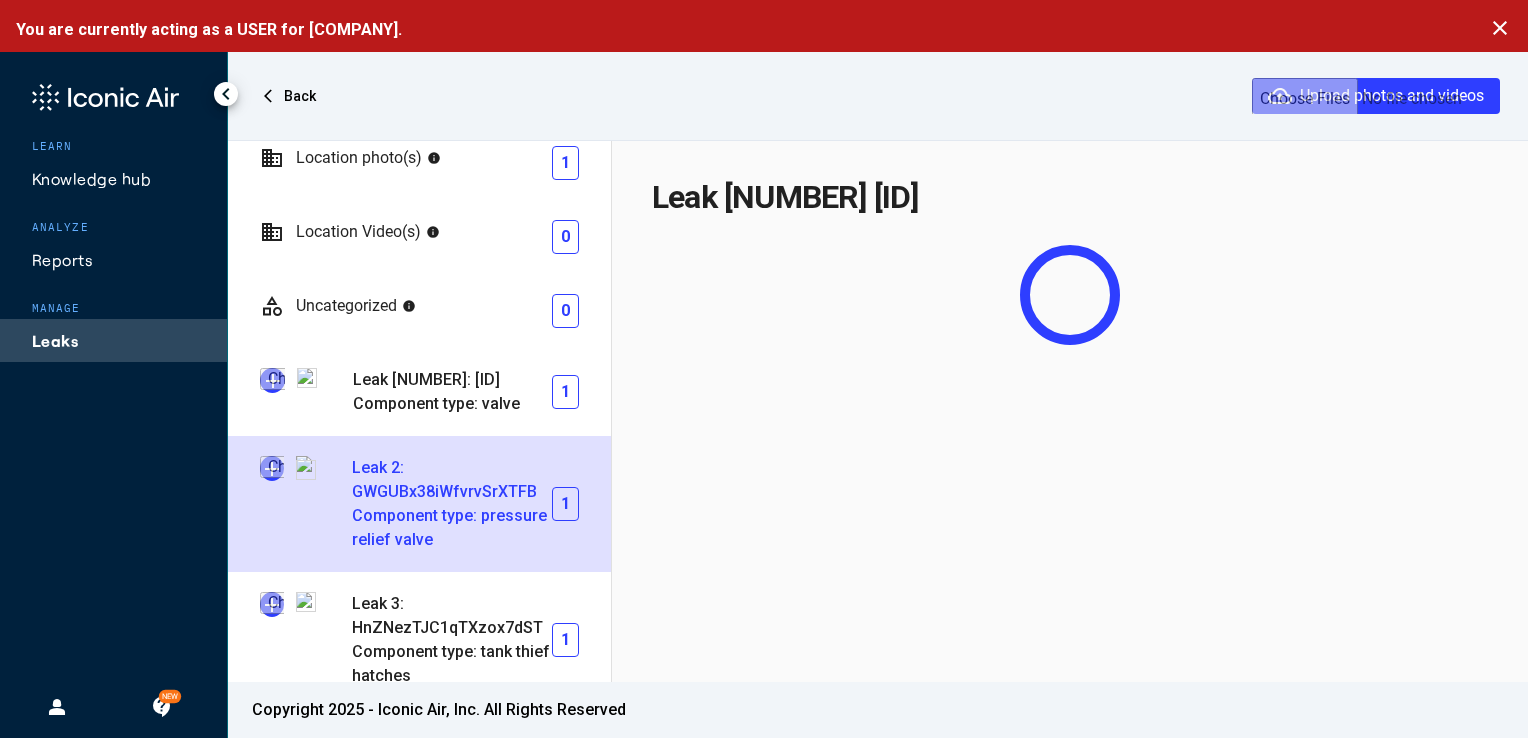 type on "**********" 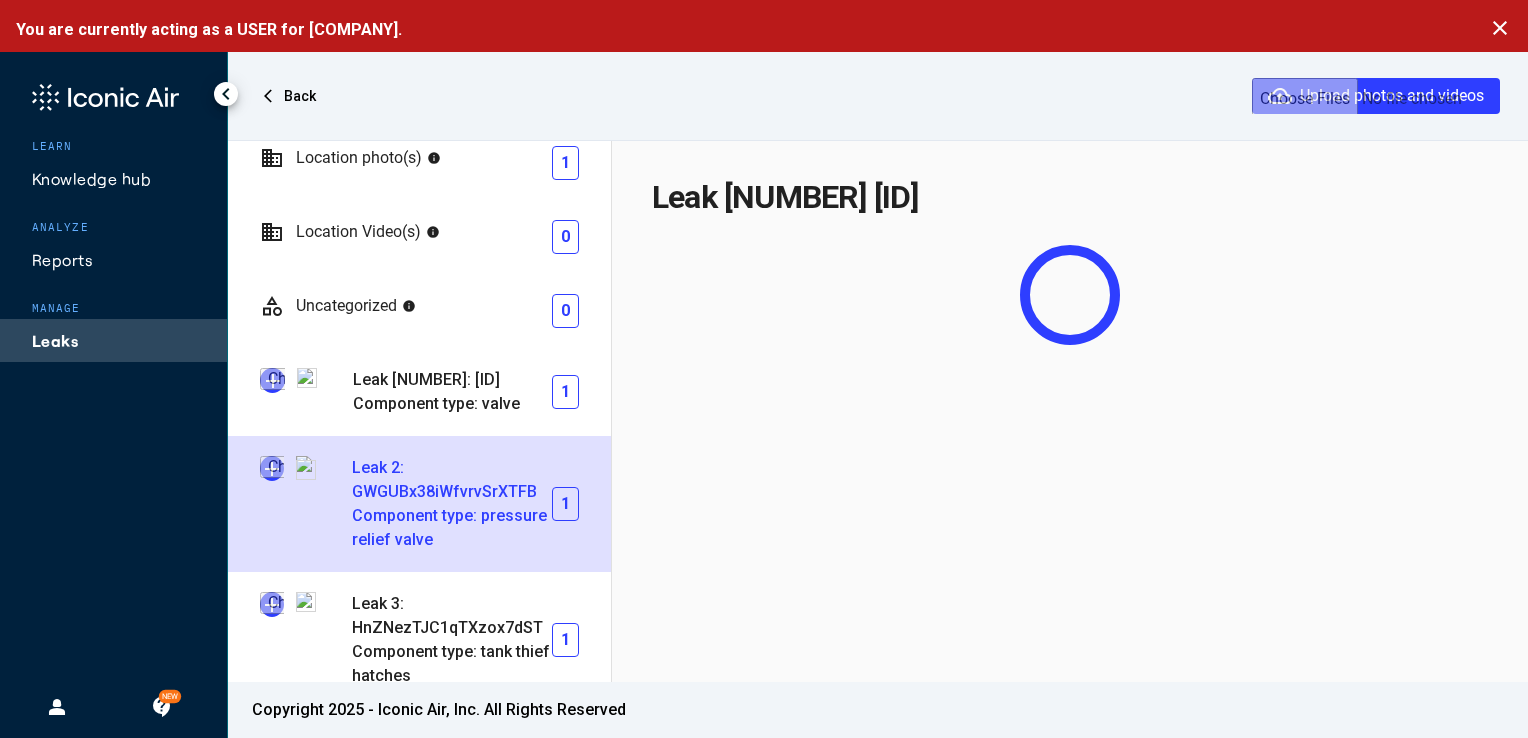 scroll, scrollTop: 176, scrollLeft: 0, axis: vertical 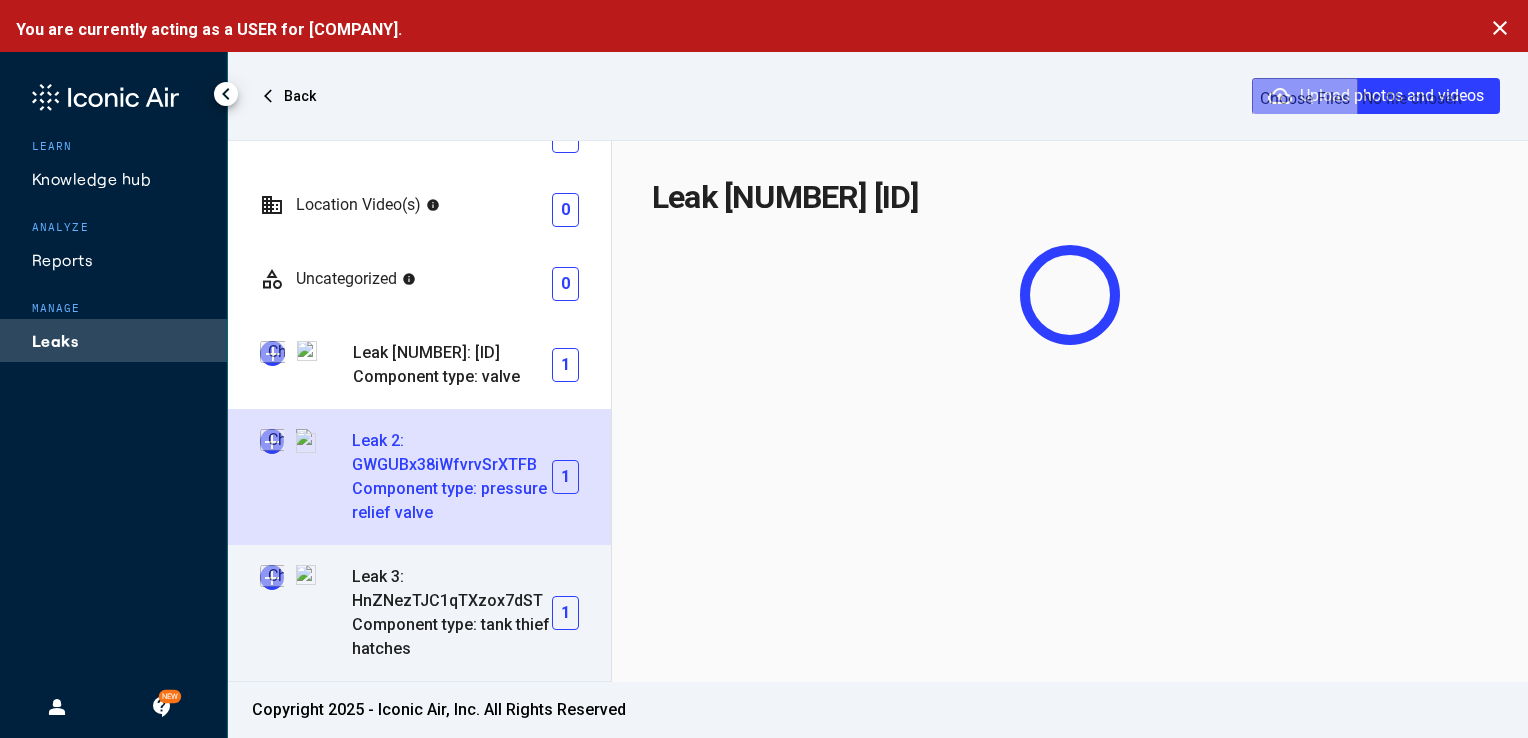 click at bounding box center (272, 577) 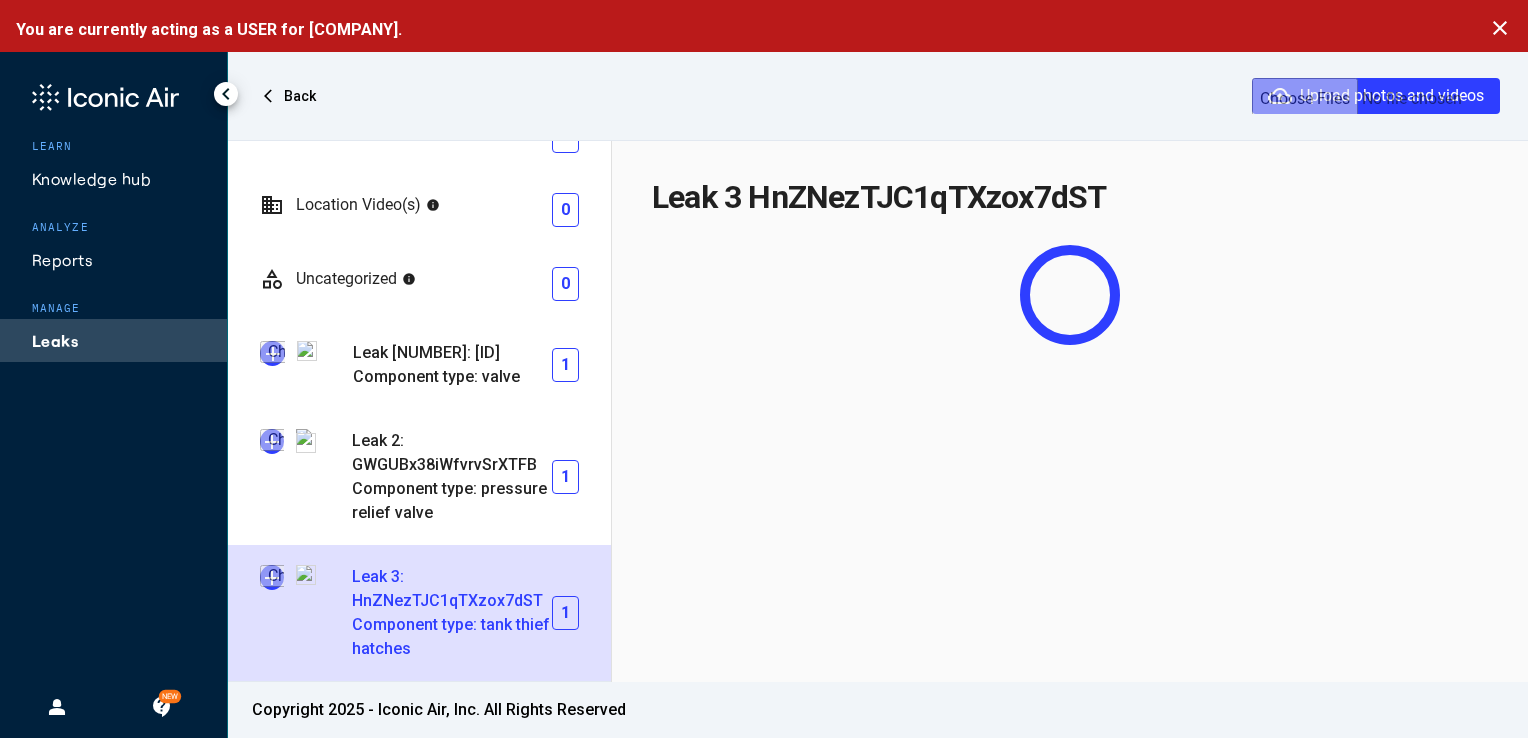 type on "**********" 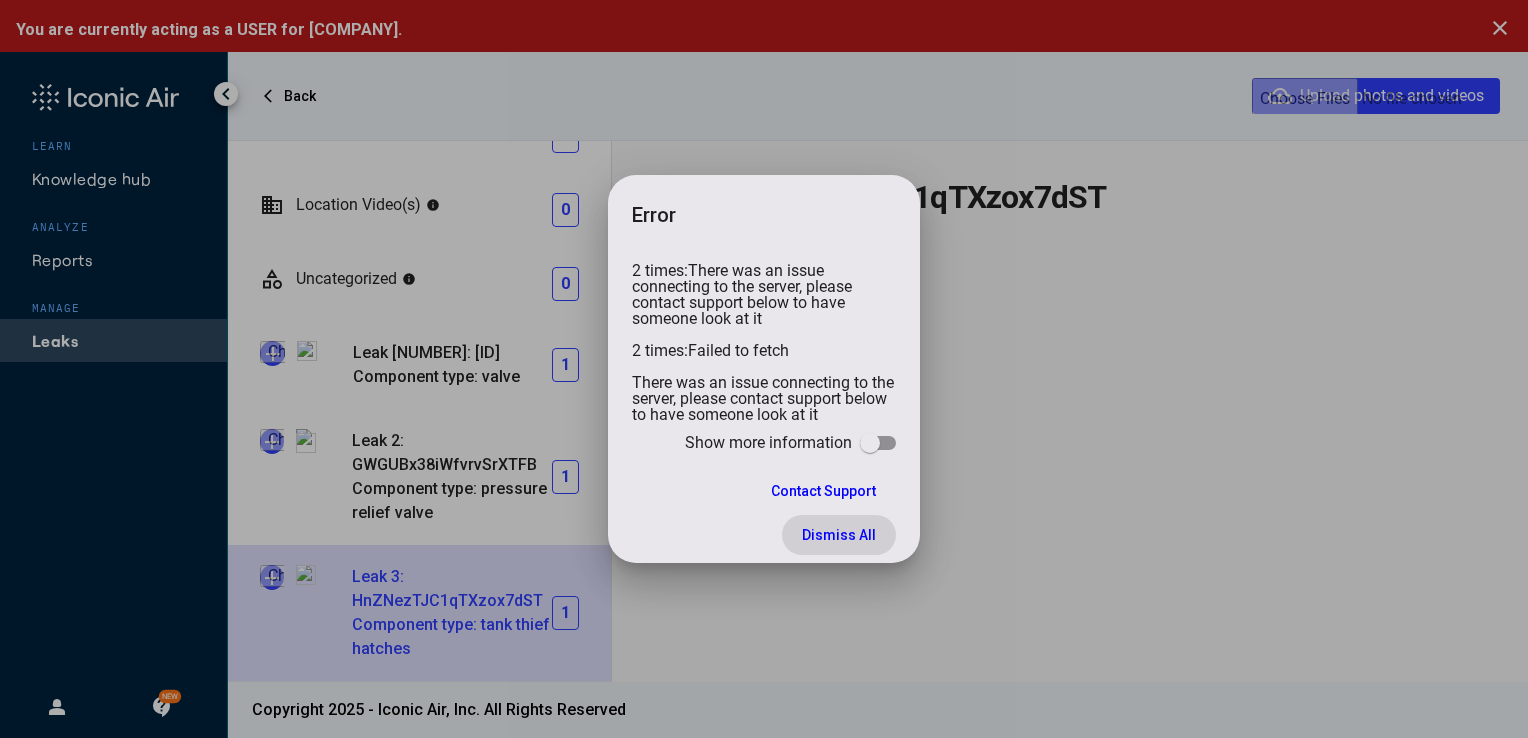 click on "Dismiss All" at bounding box center [839, 535] 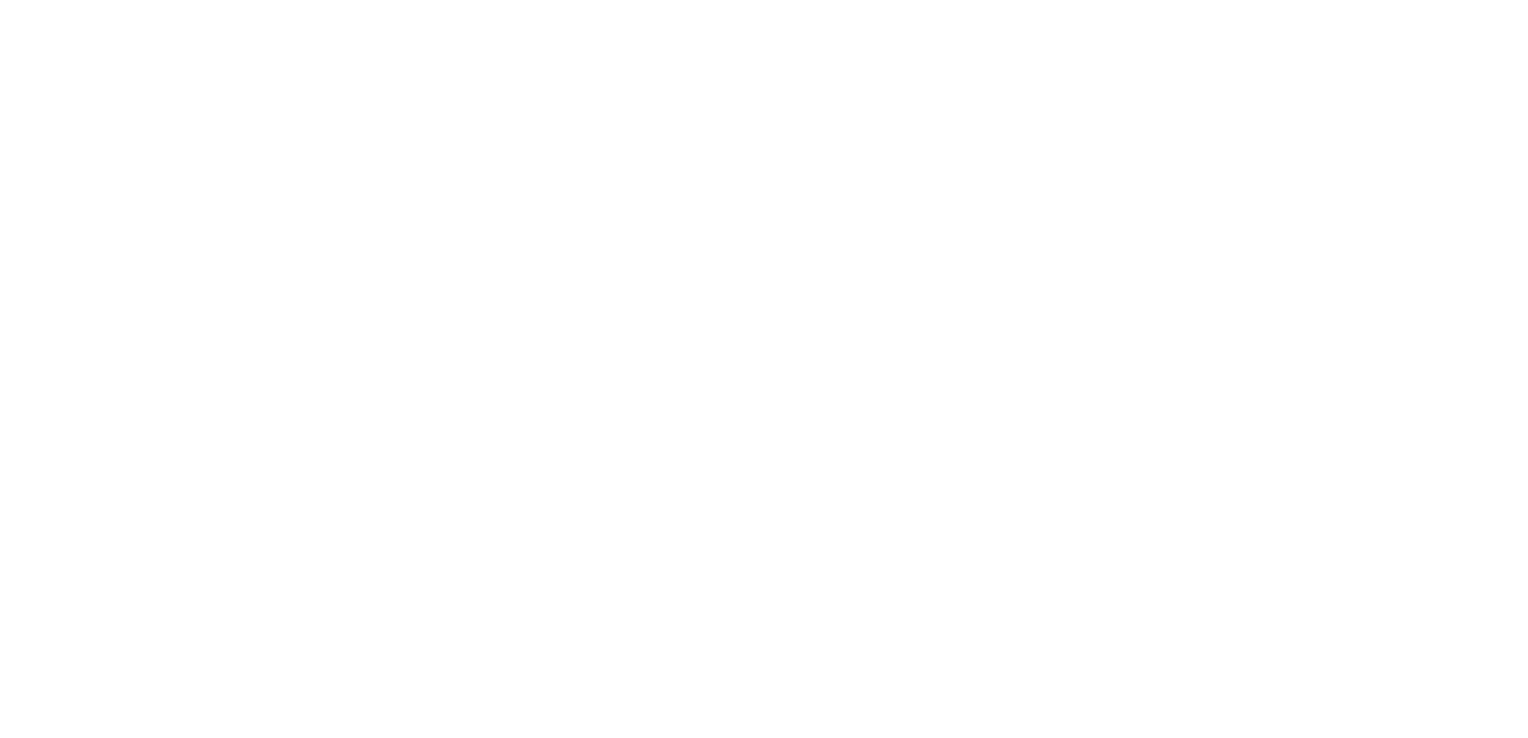 scroll, scrollTop: 0, scrollLeft: 0, axis: both 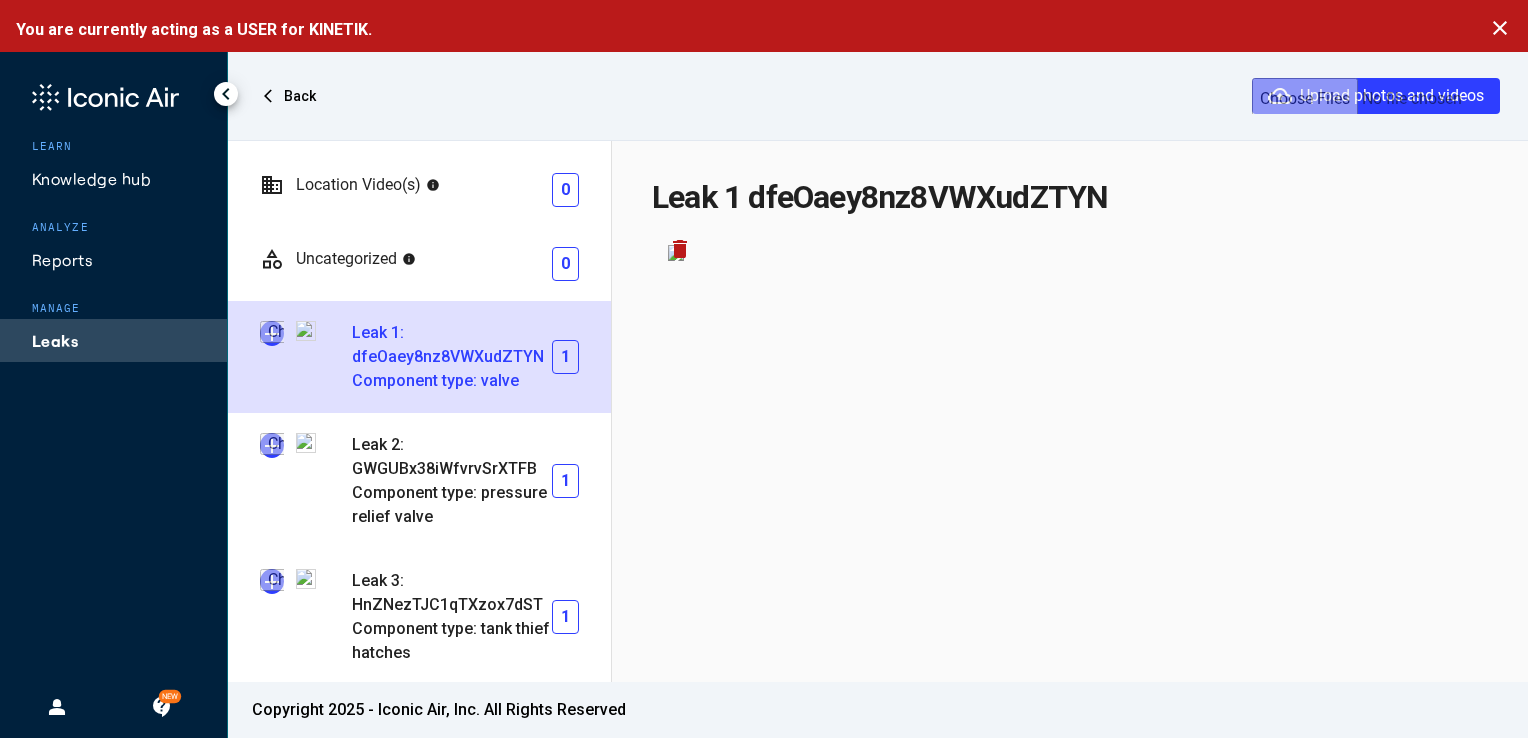 click at bounding box center (272, 333) 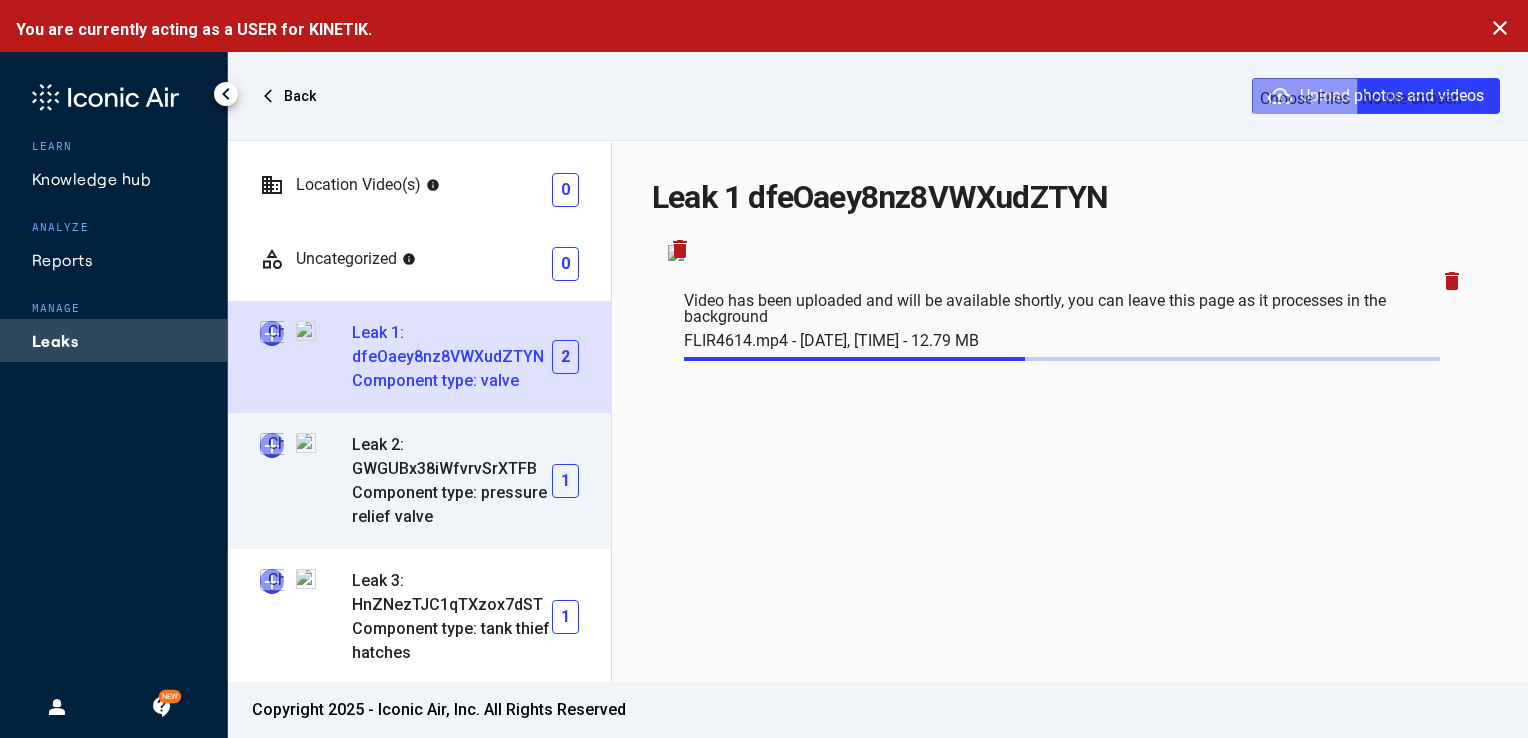 click at bounding box center [272, 445] 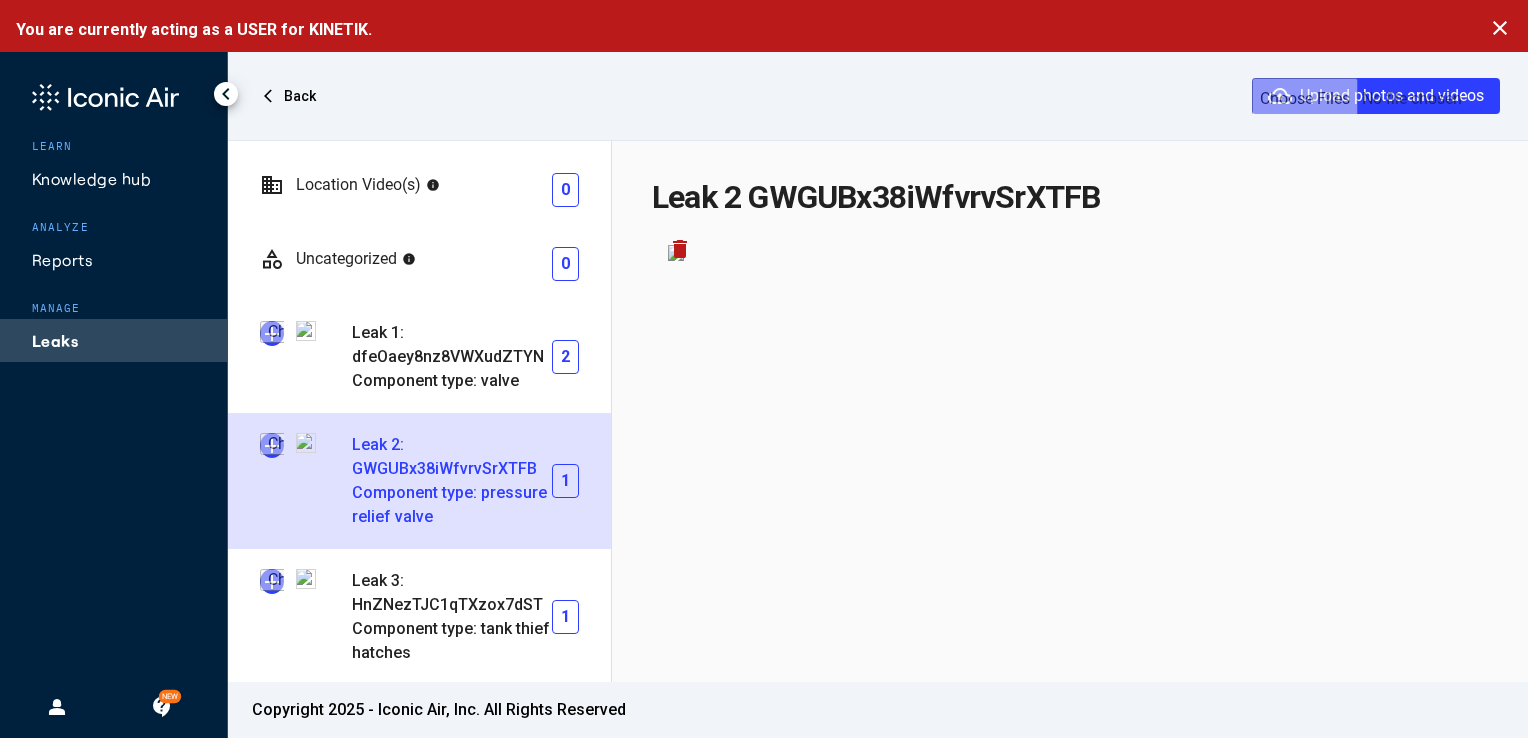 type on "**********" 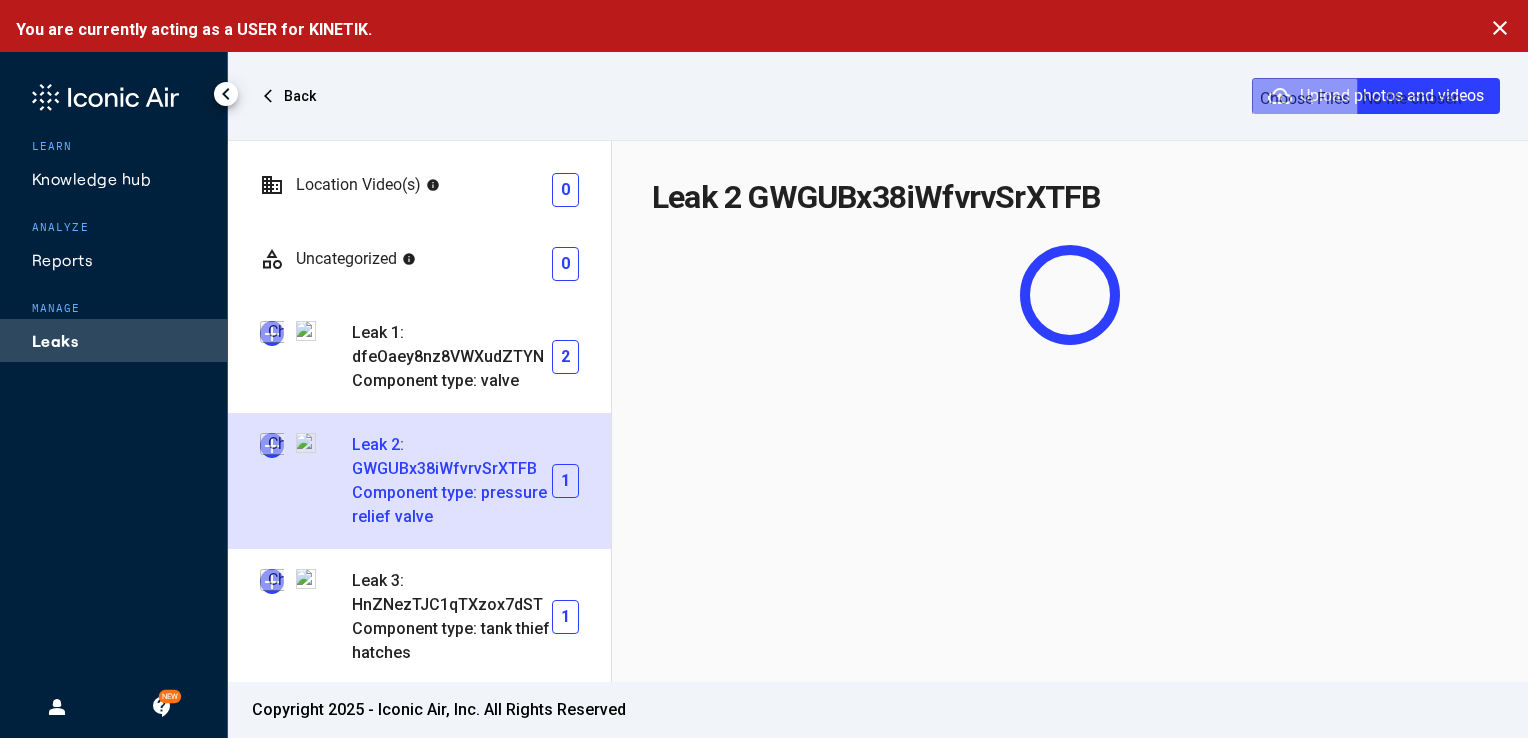 scroll, scrollTop: 176, scrollLeft: 0, axis: vertical 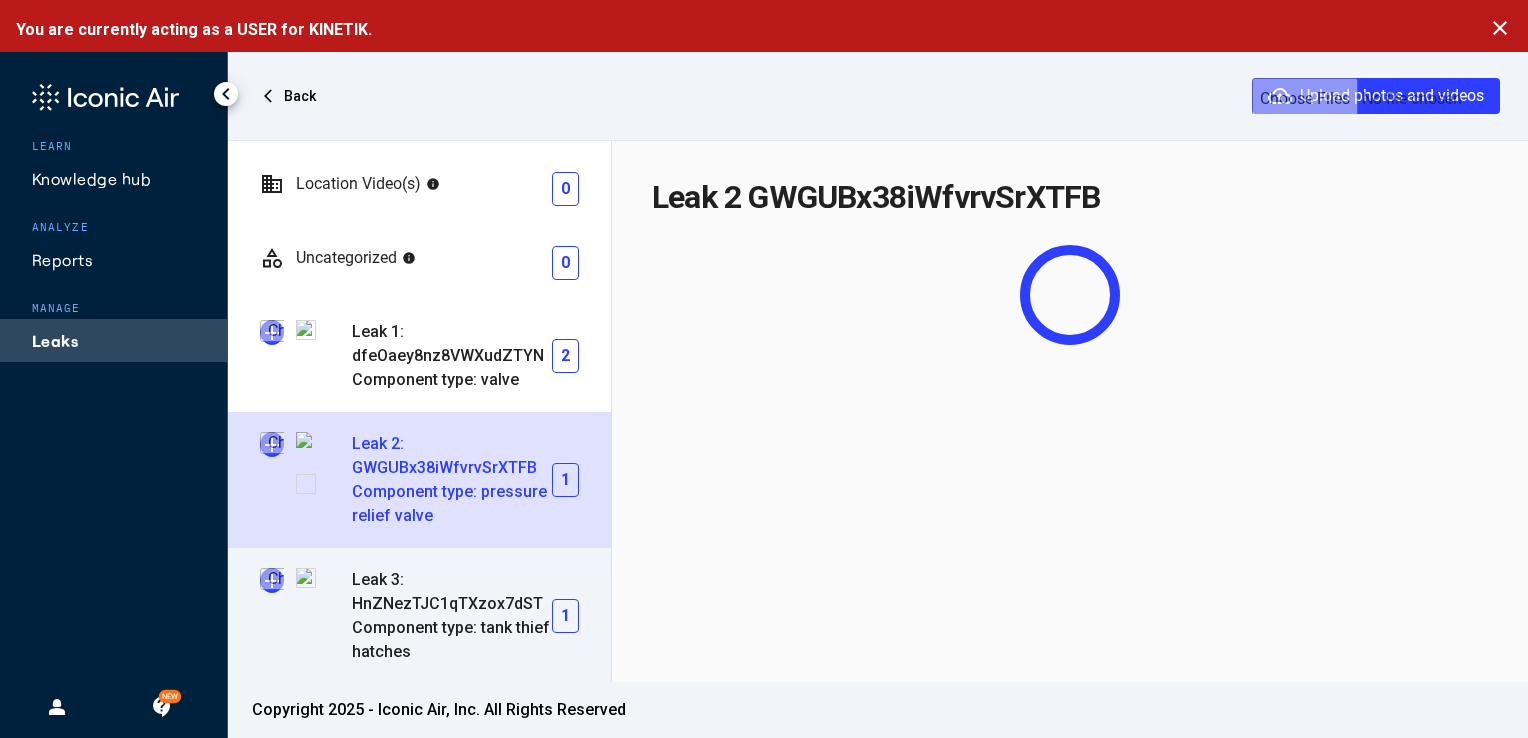 click at bounding box center (272, 580) 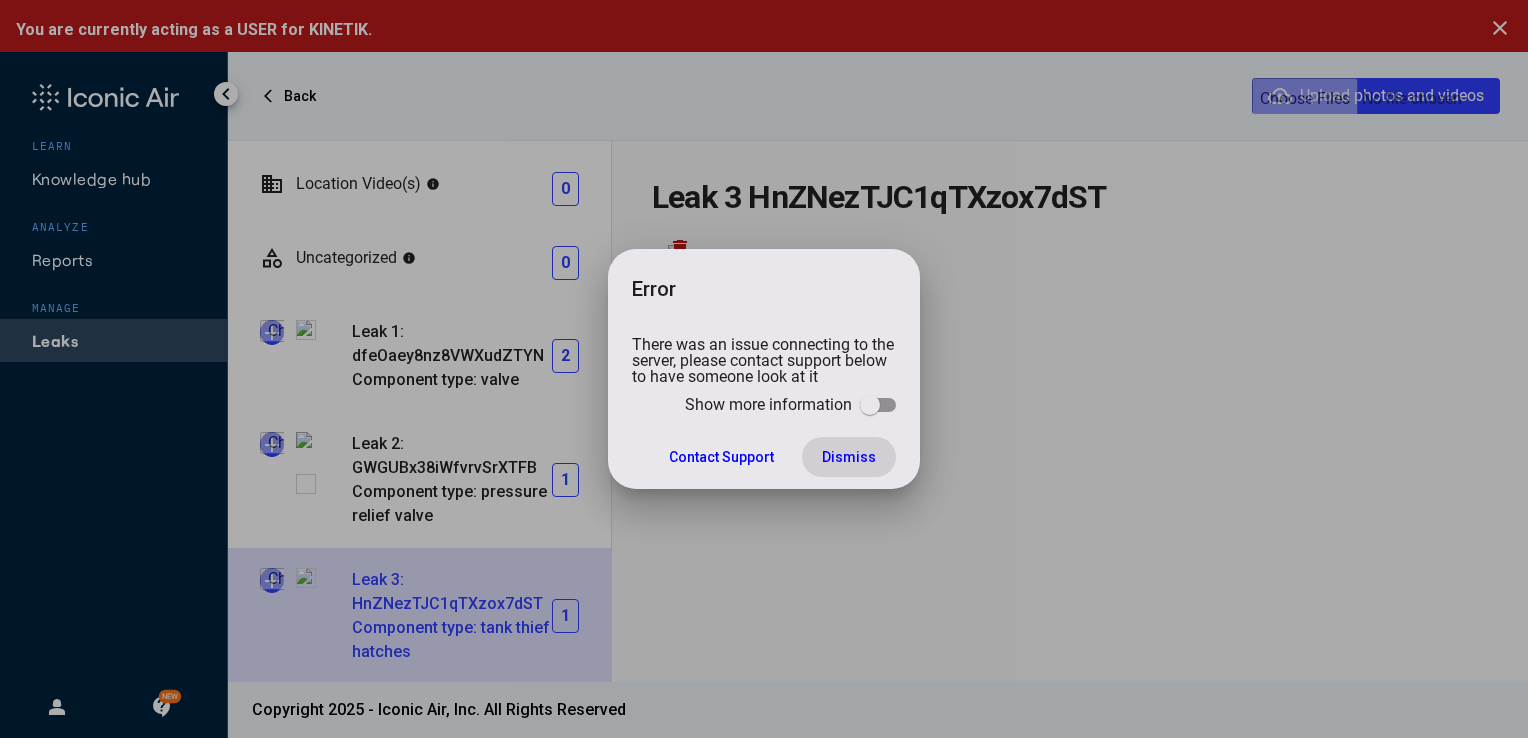 click on "Dismiss" at bounding box center [849, 457] 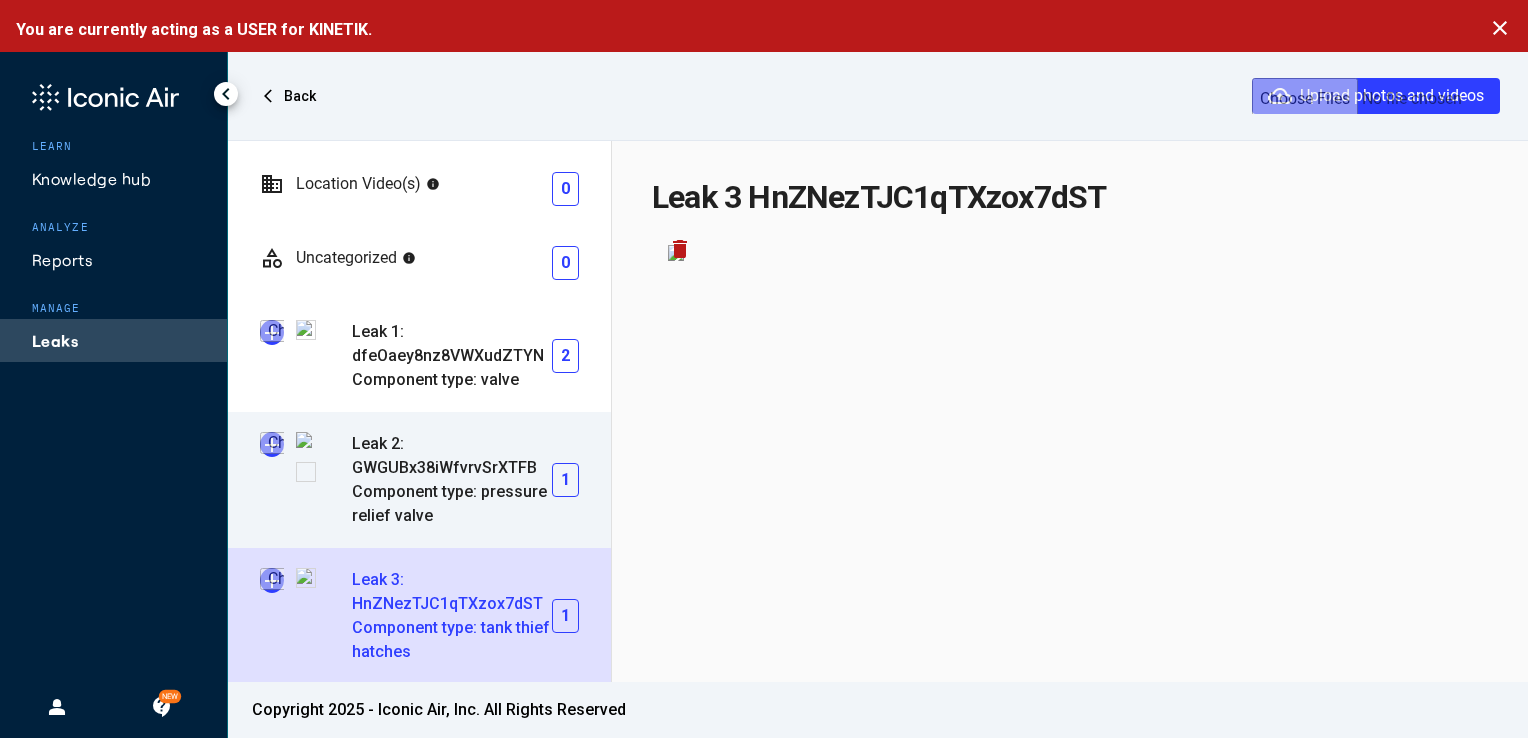 click at bounding box center (272, 444) 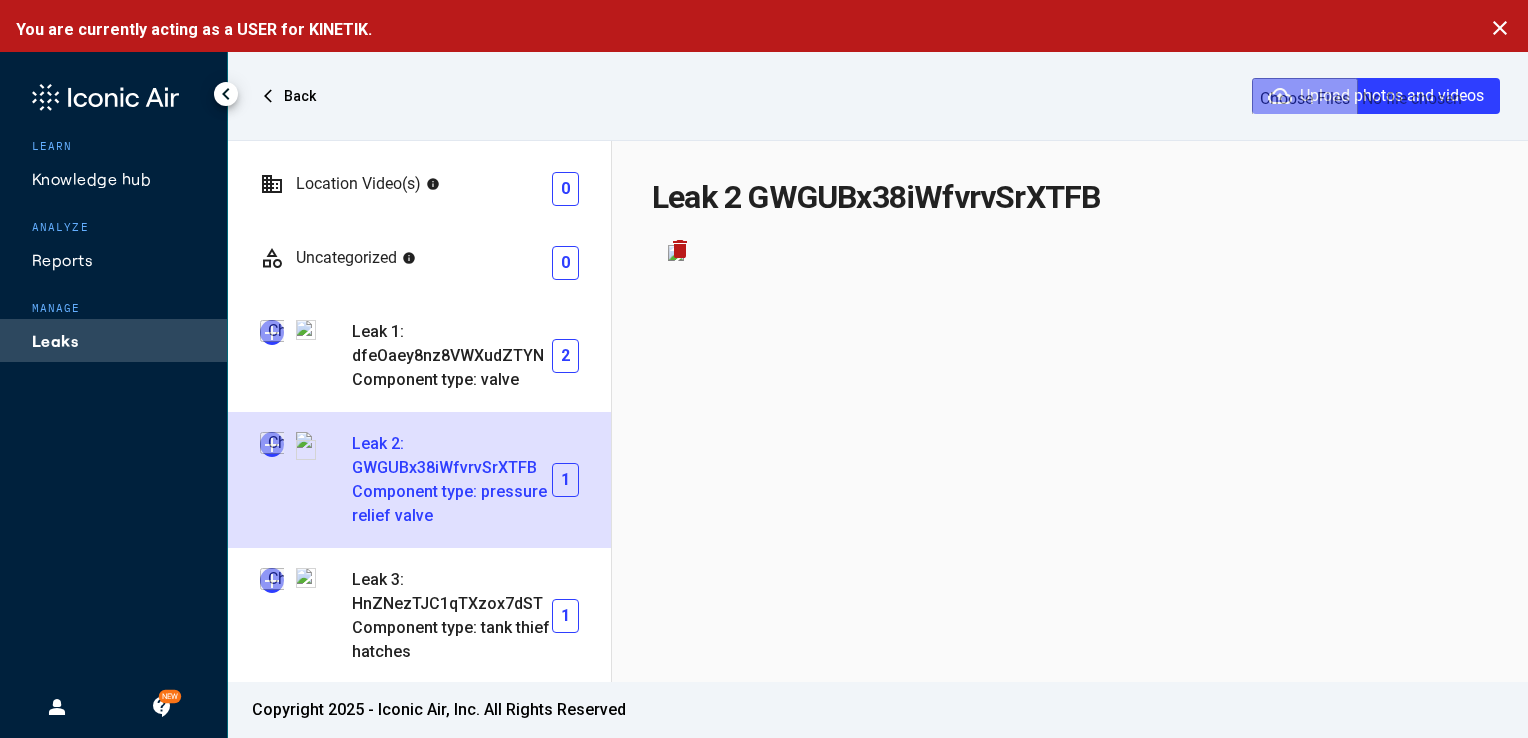 click at bounding box center [272, 444] 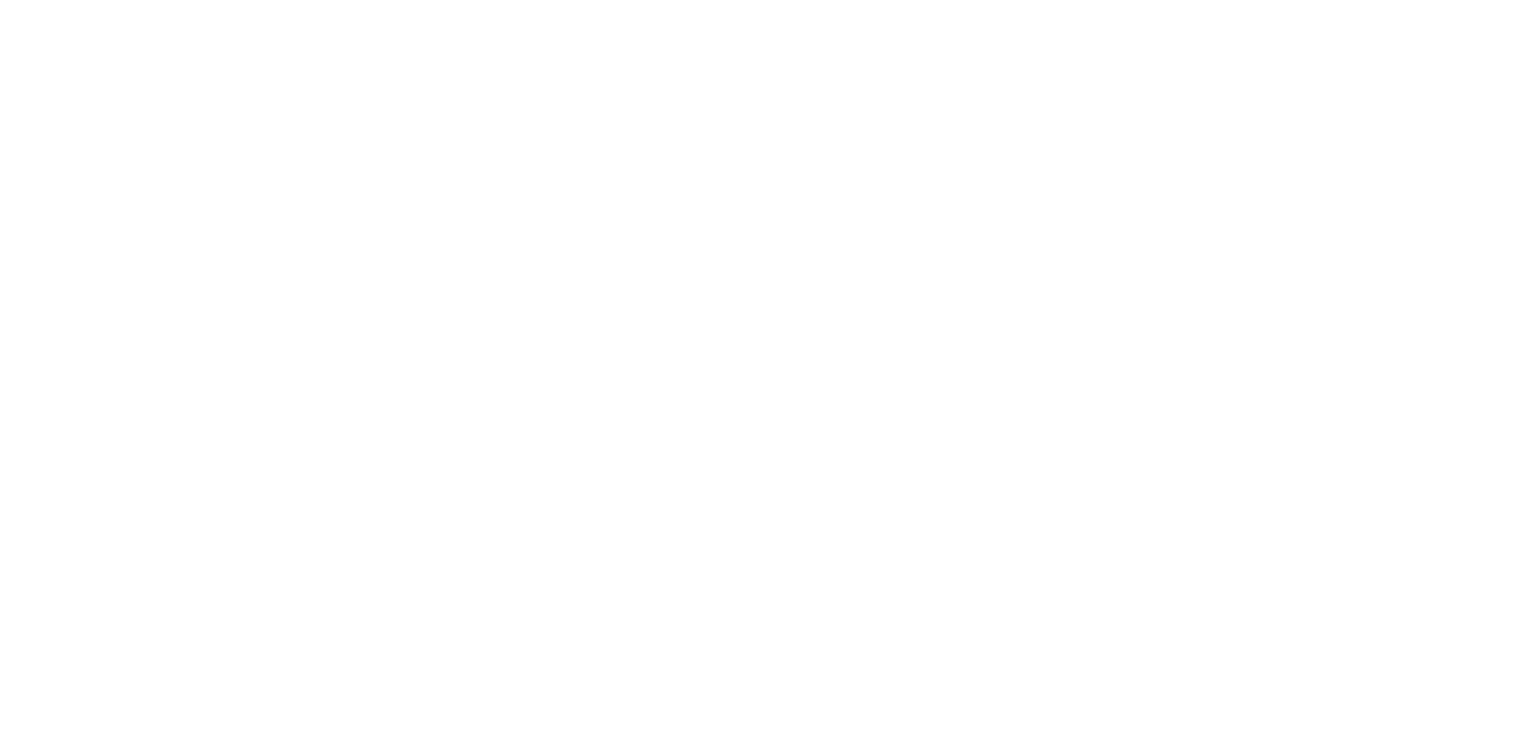 scroll, scrollTop: 0, scrollLeft: 0, axis: both 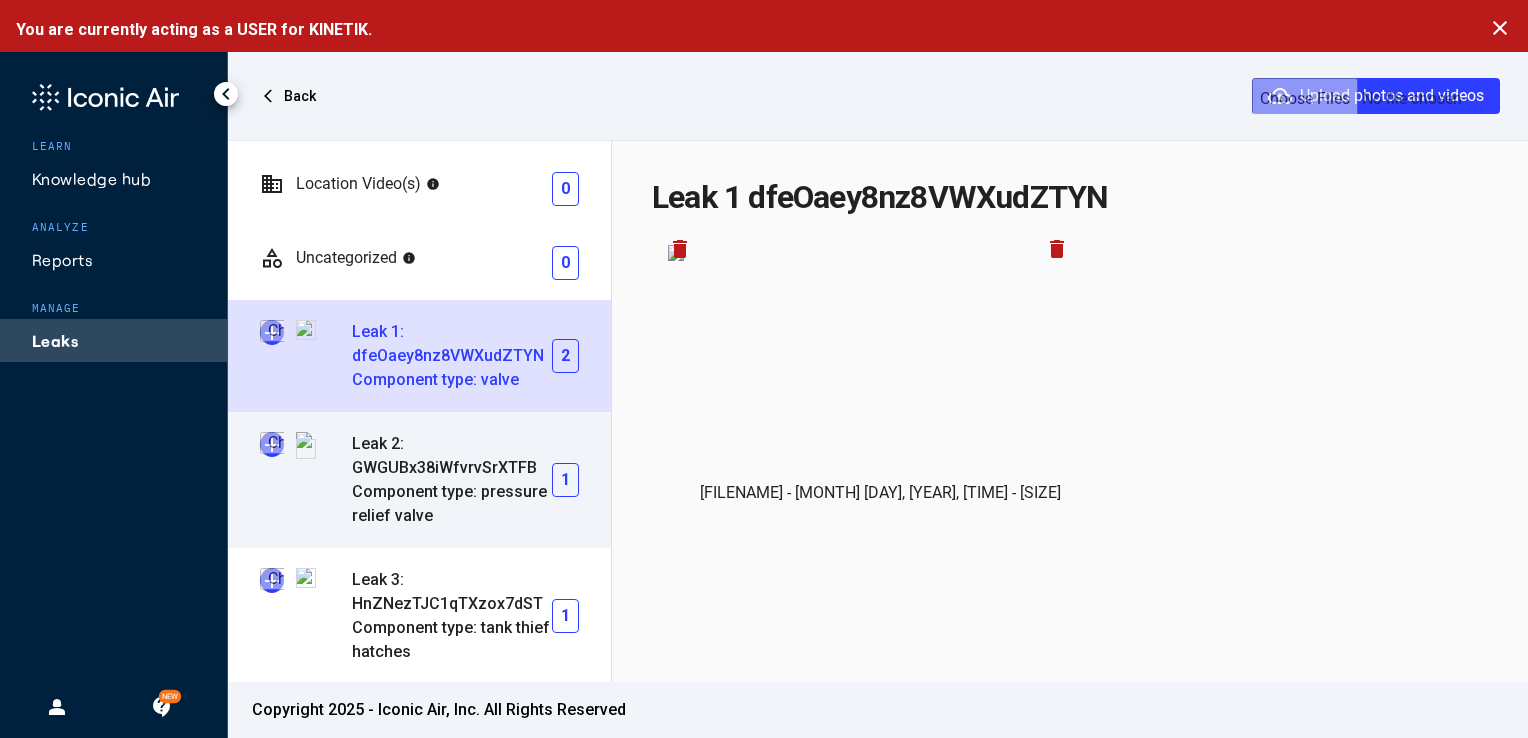 click at bounding box center [272, 444] 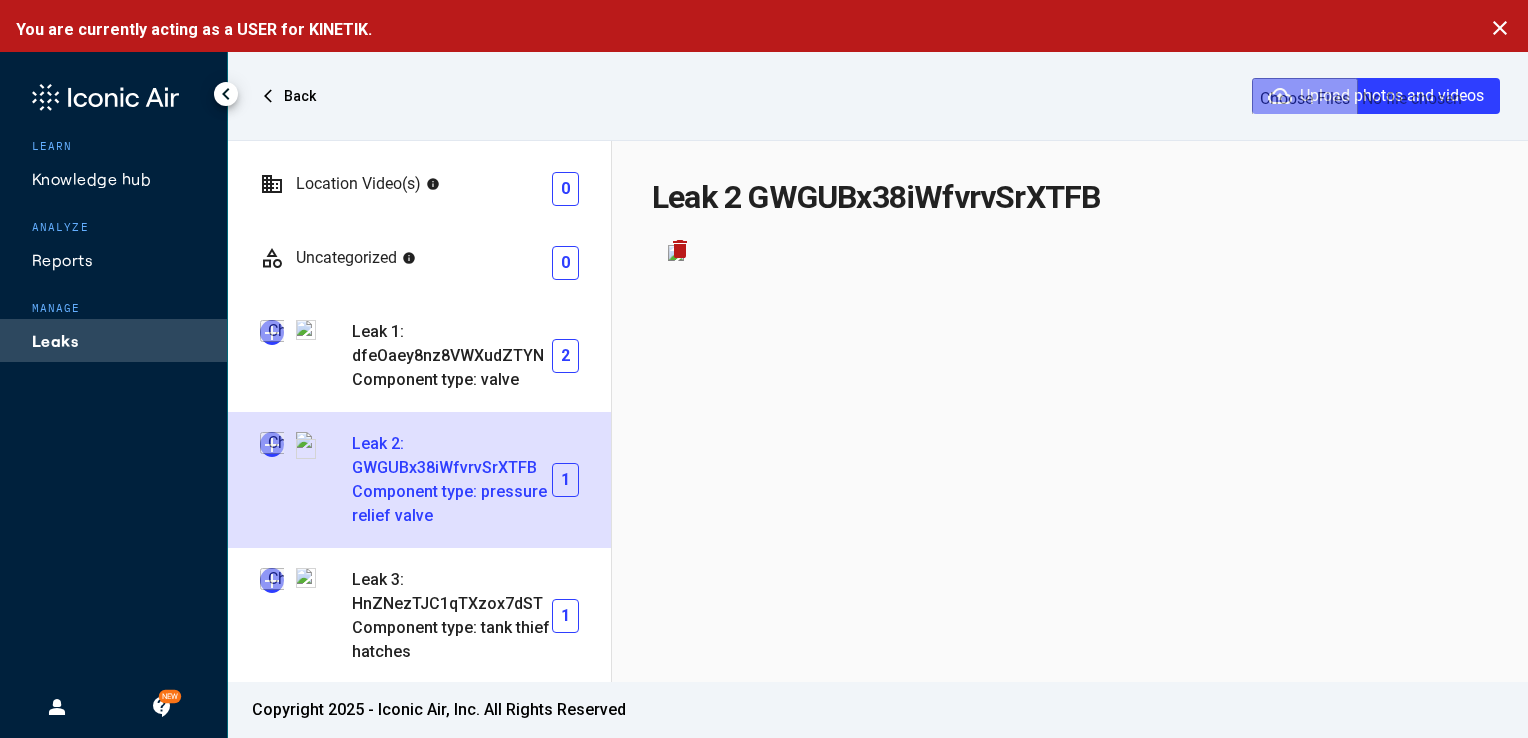 type on "**********" 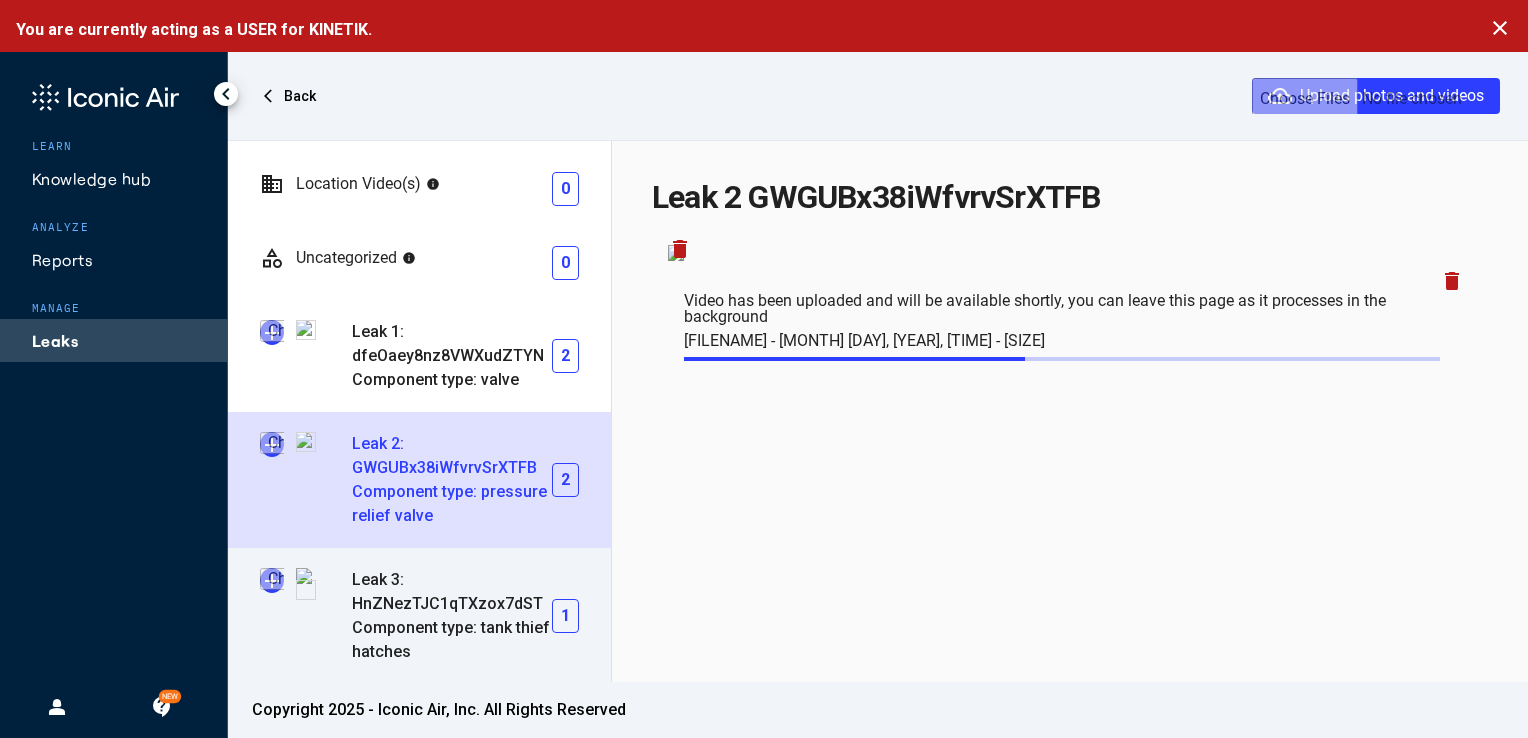 click at bounding box center (272, 580) 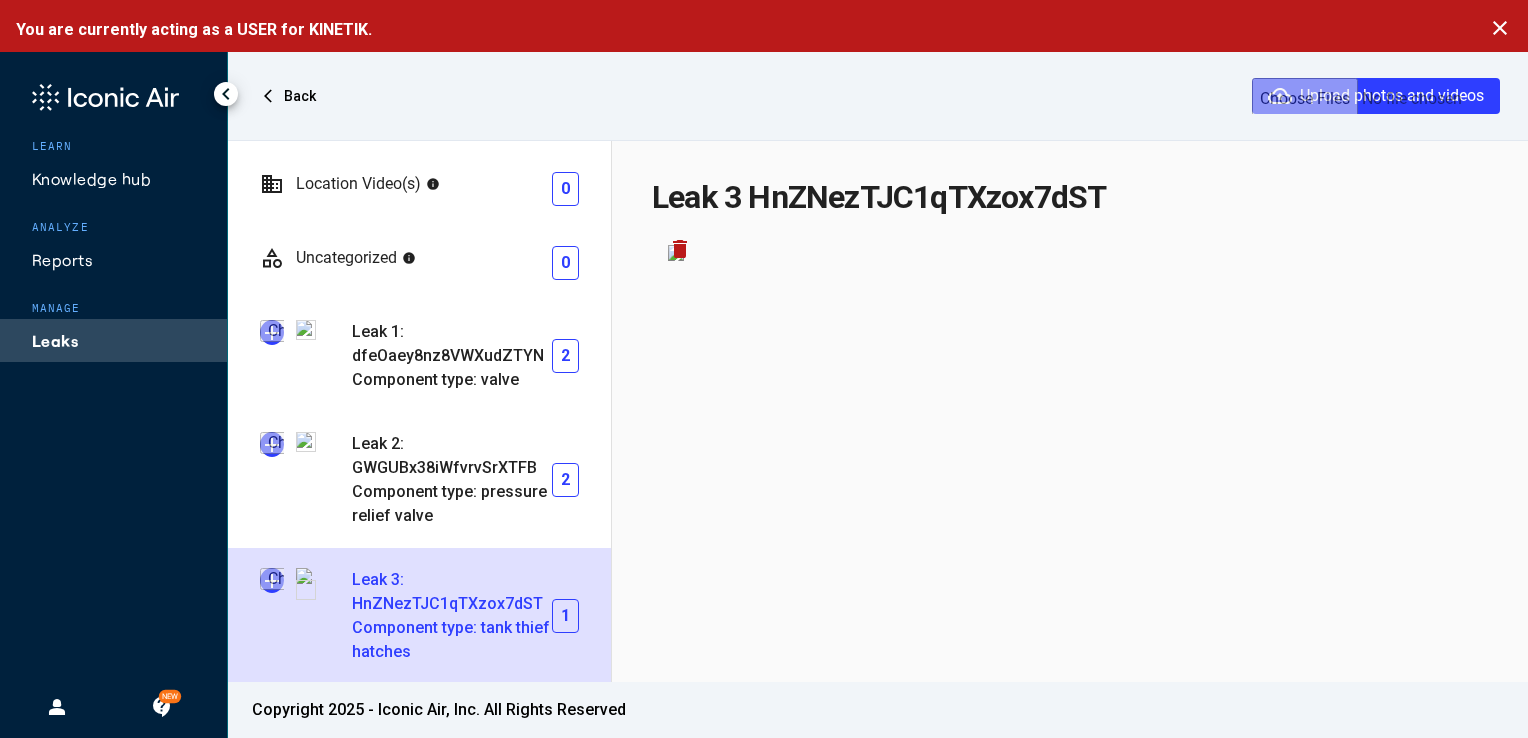 type on "**********" 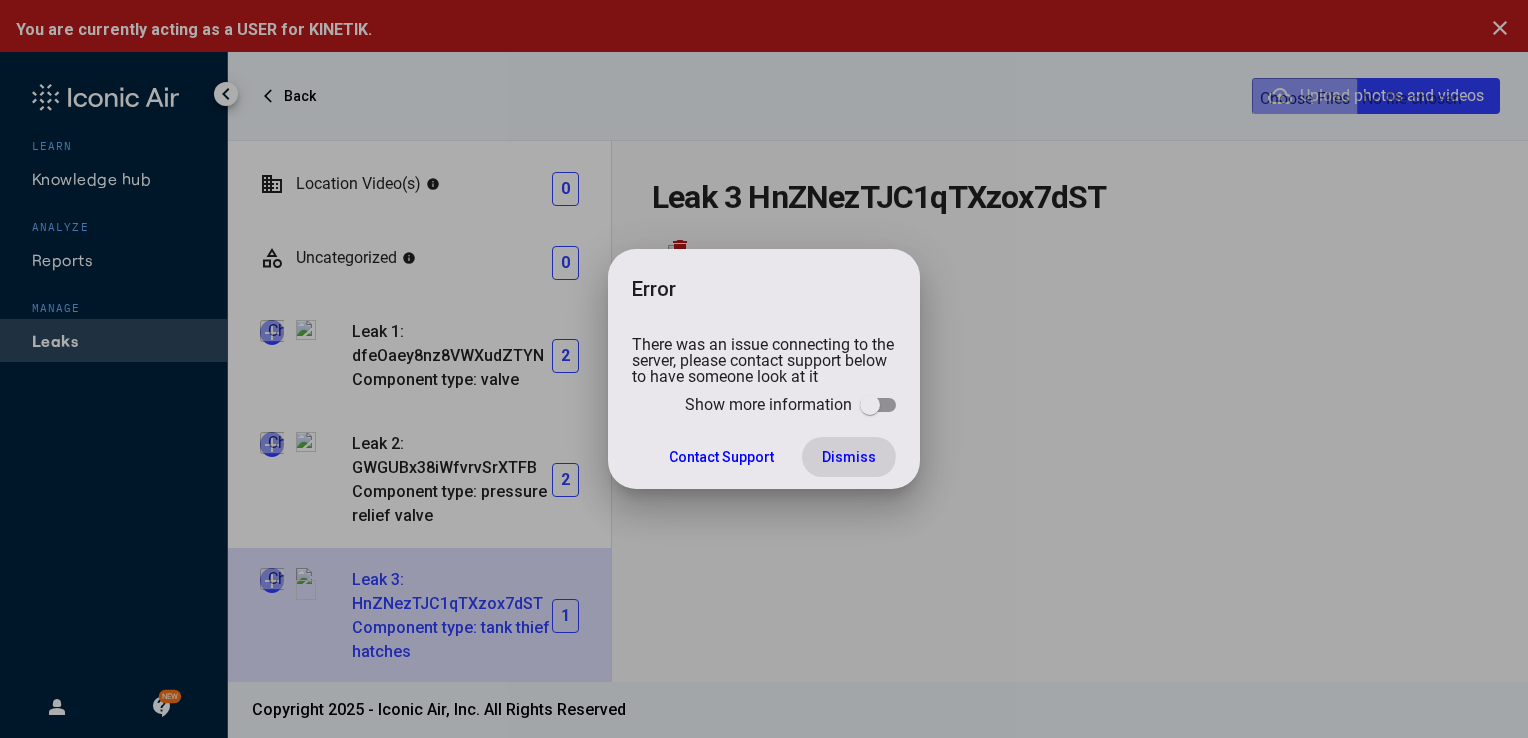click on "Dismiss" at bounding box center [849, 457] 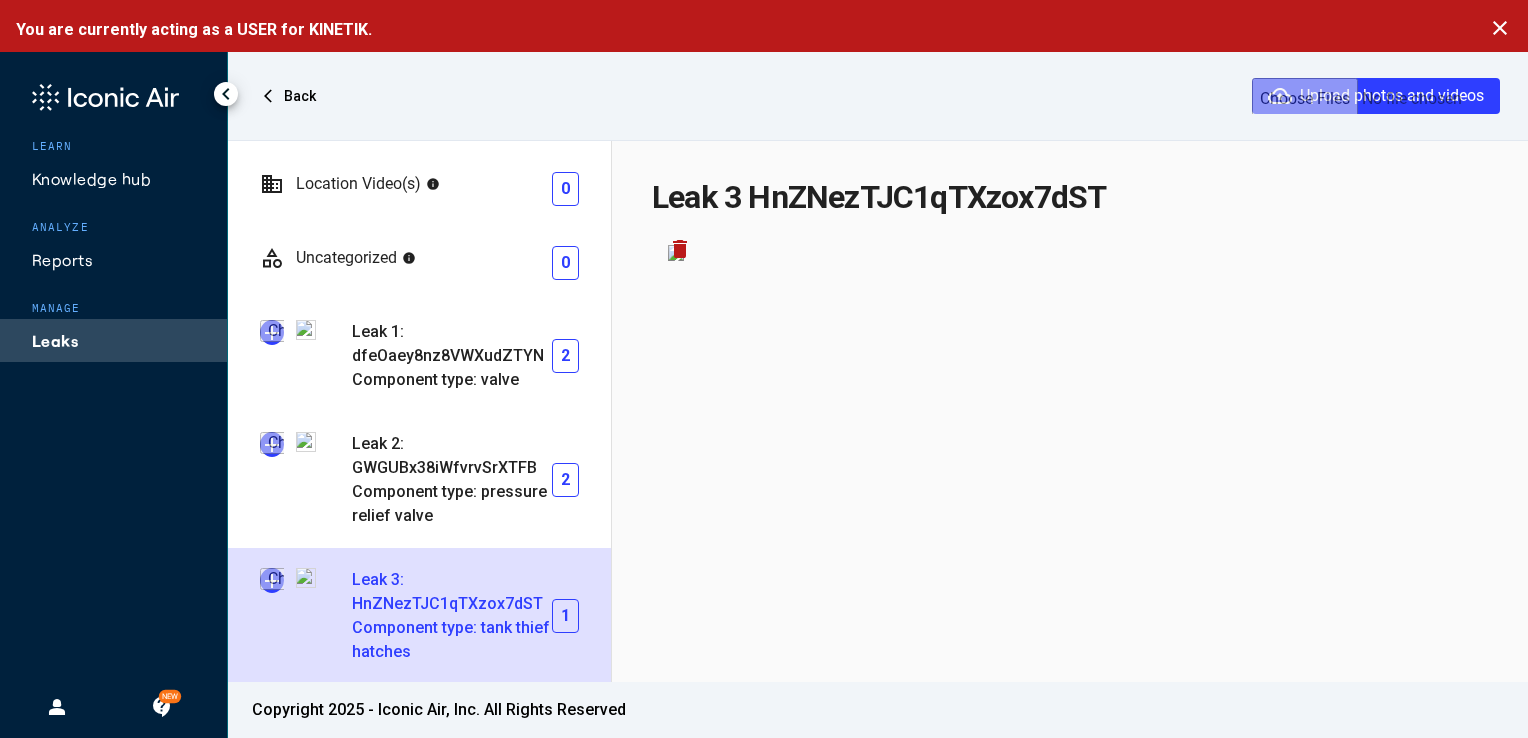 click at bounding box center (272, 580) 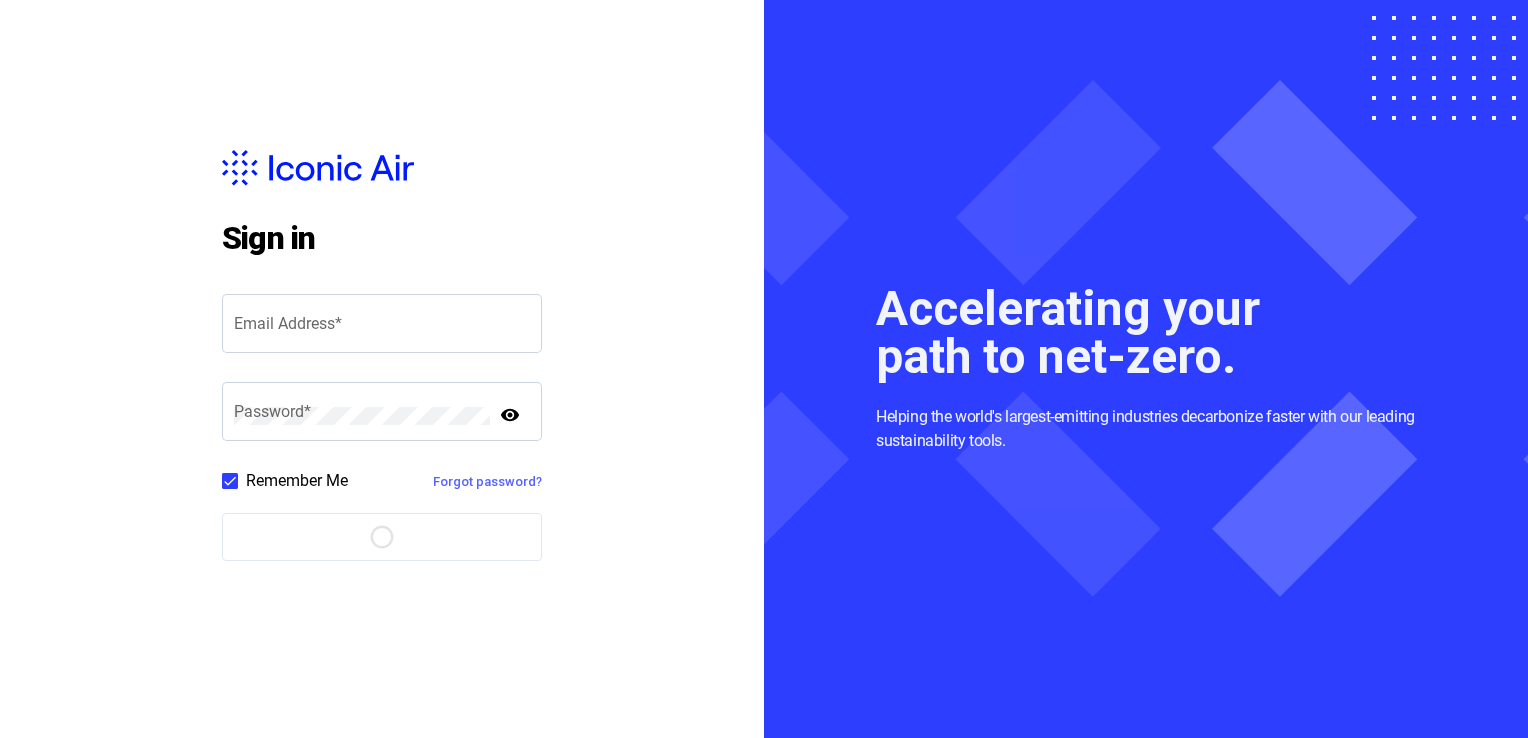 scroll, scrollTop: 0, scrollLeft: 0, axis: both 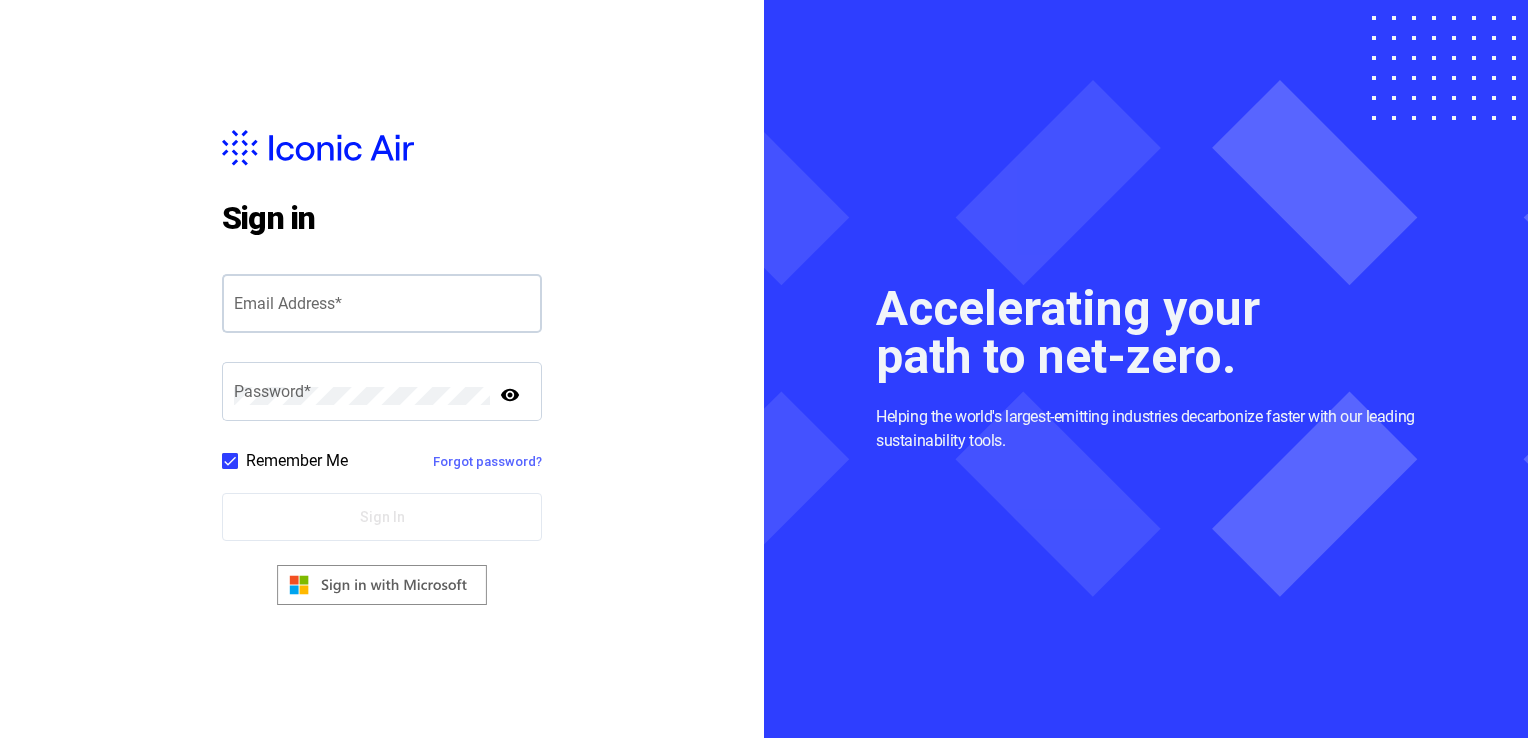 click on "Email Address  *" 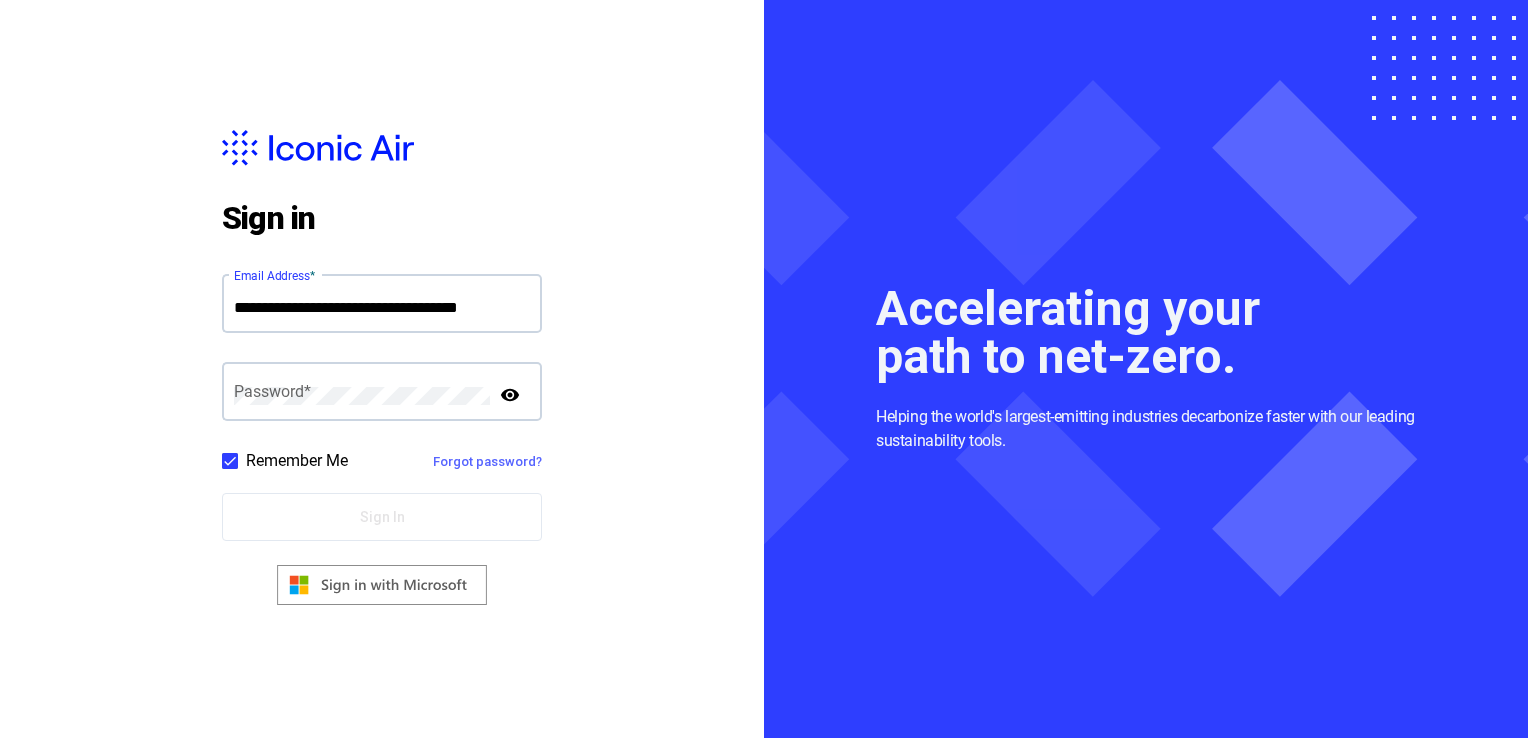 type on "**********" 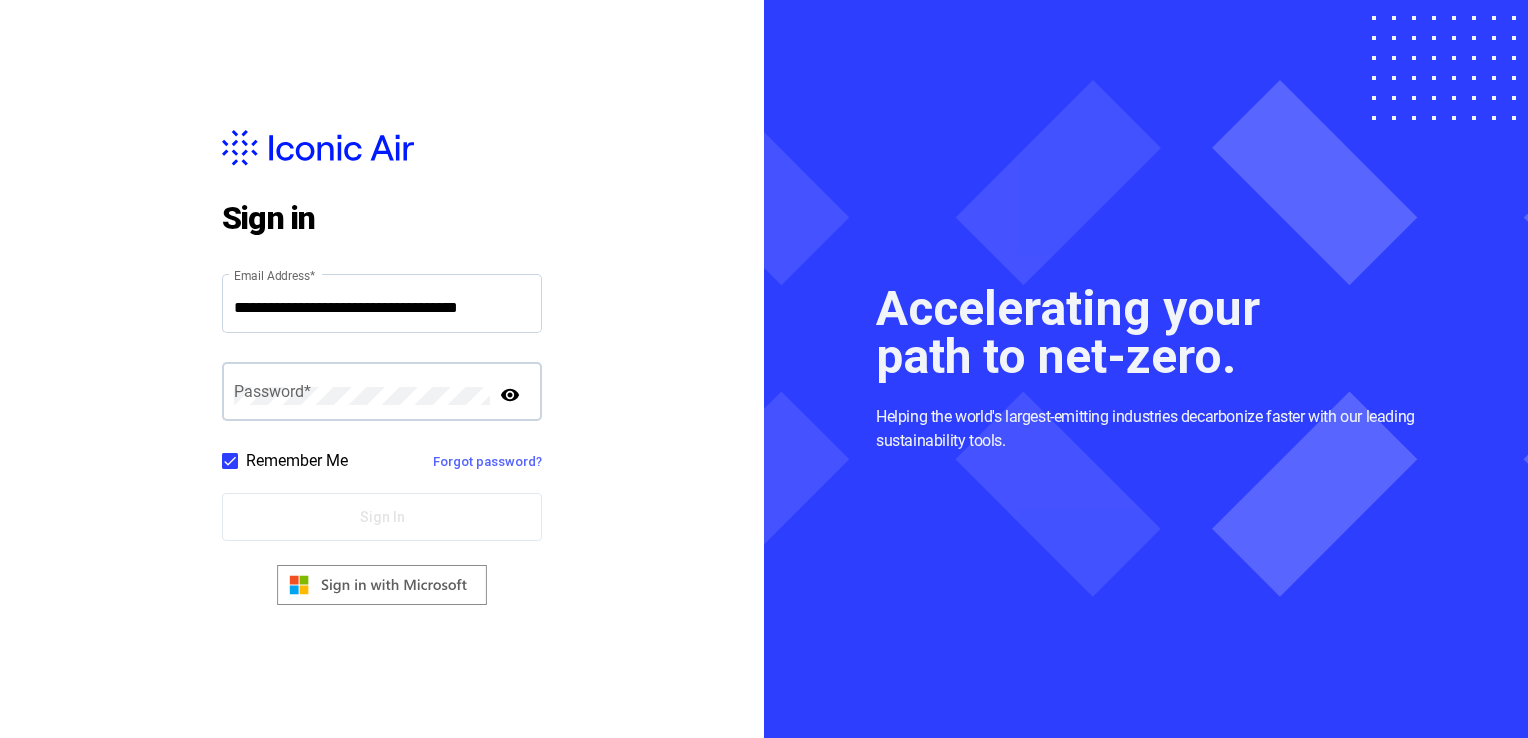 click on "Password  *" 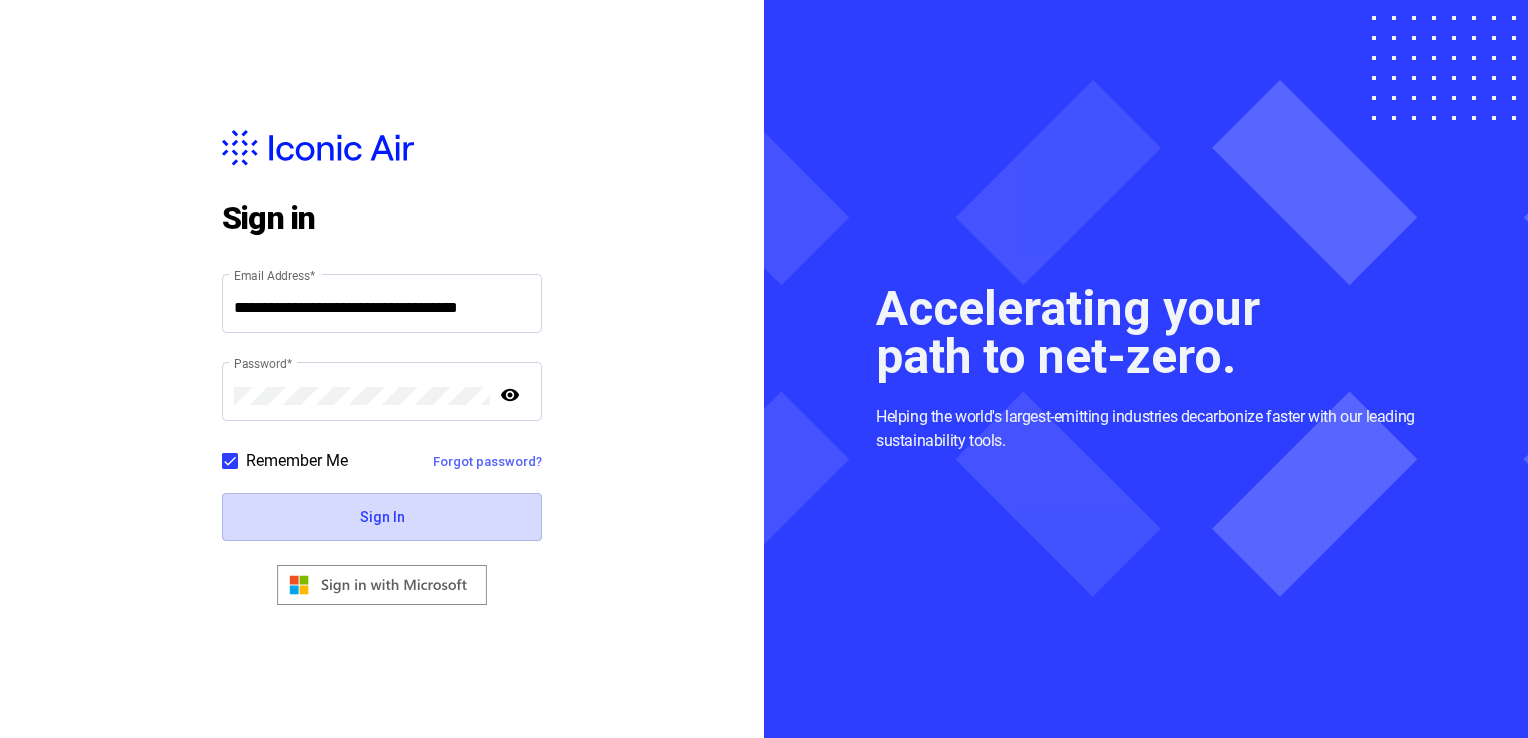 click on "Sign In" 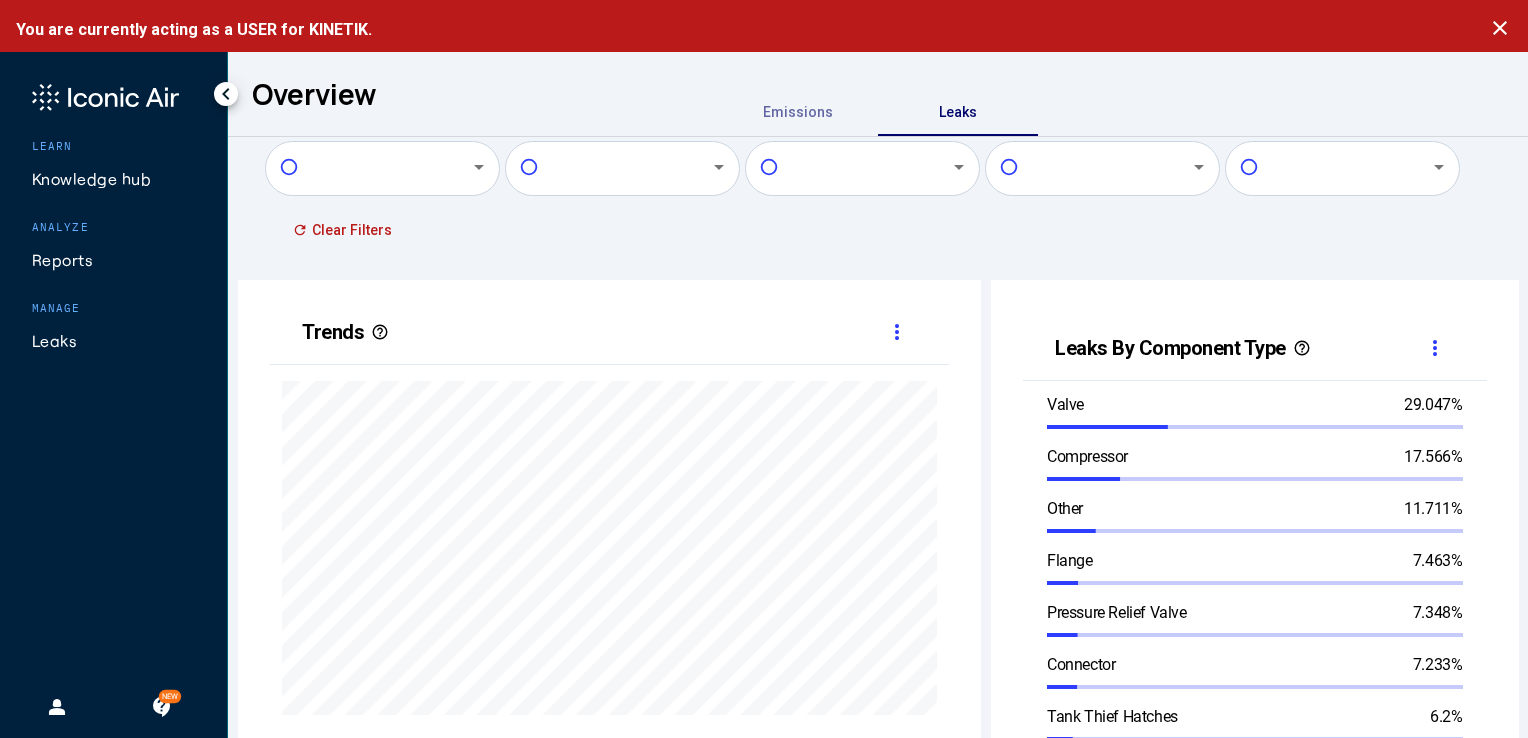 scroll, scrollTop: 999489, scrollLeft: 999257, axis: both 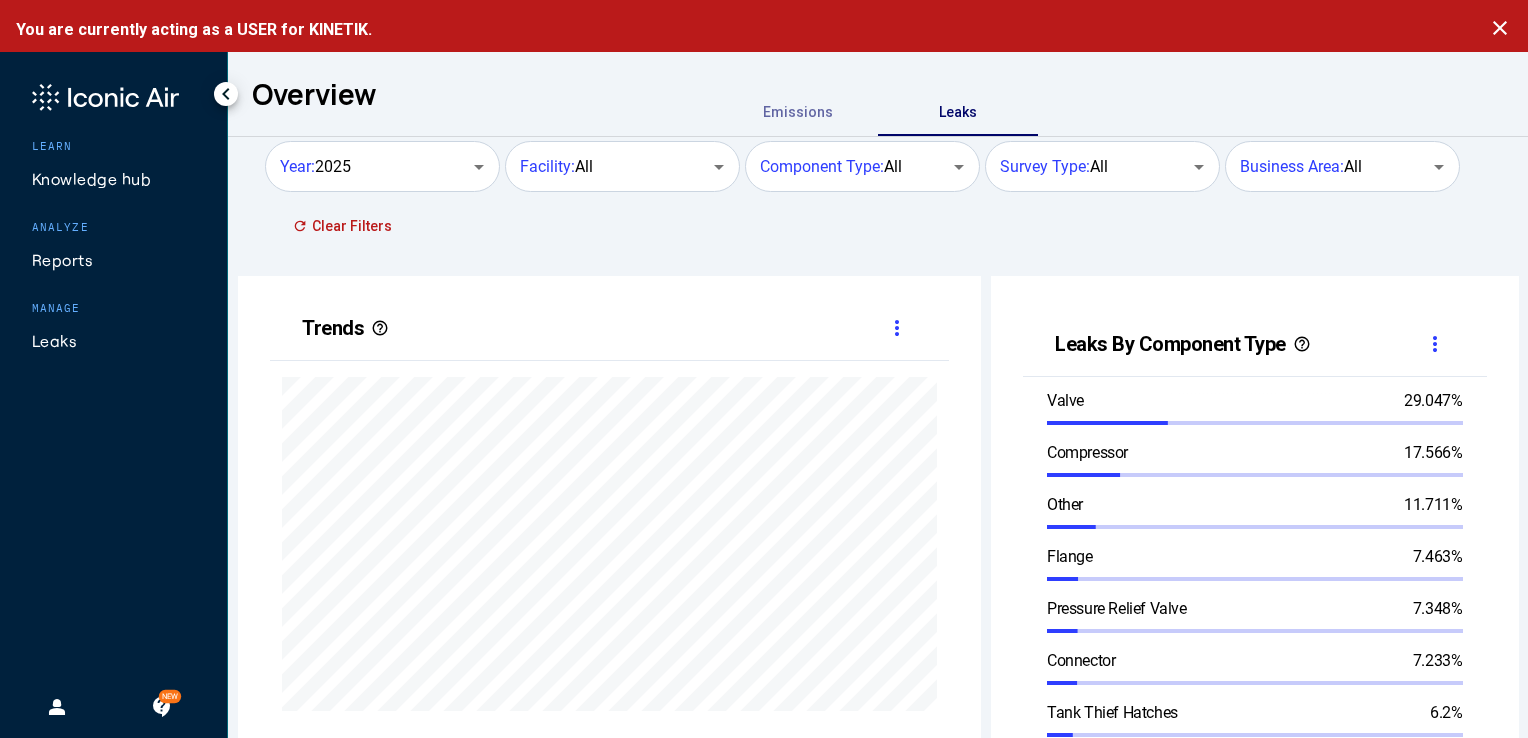 click on "Leaks" 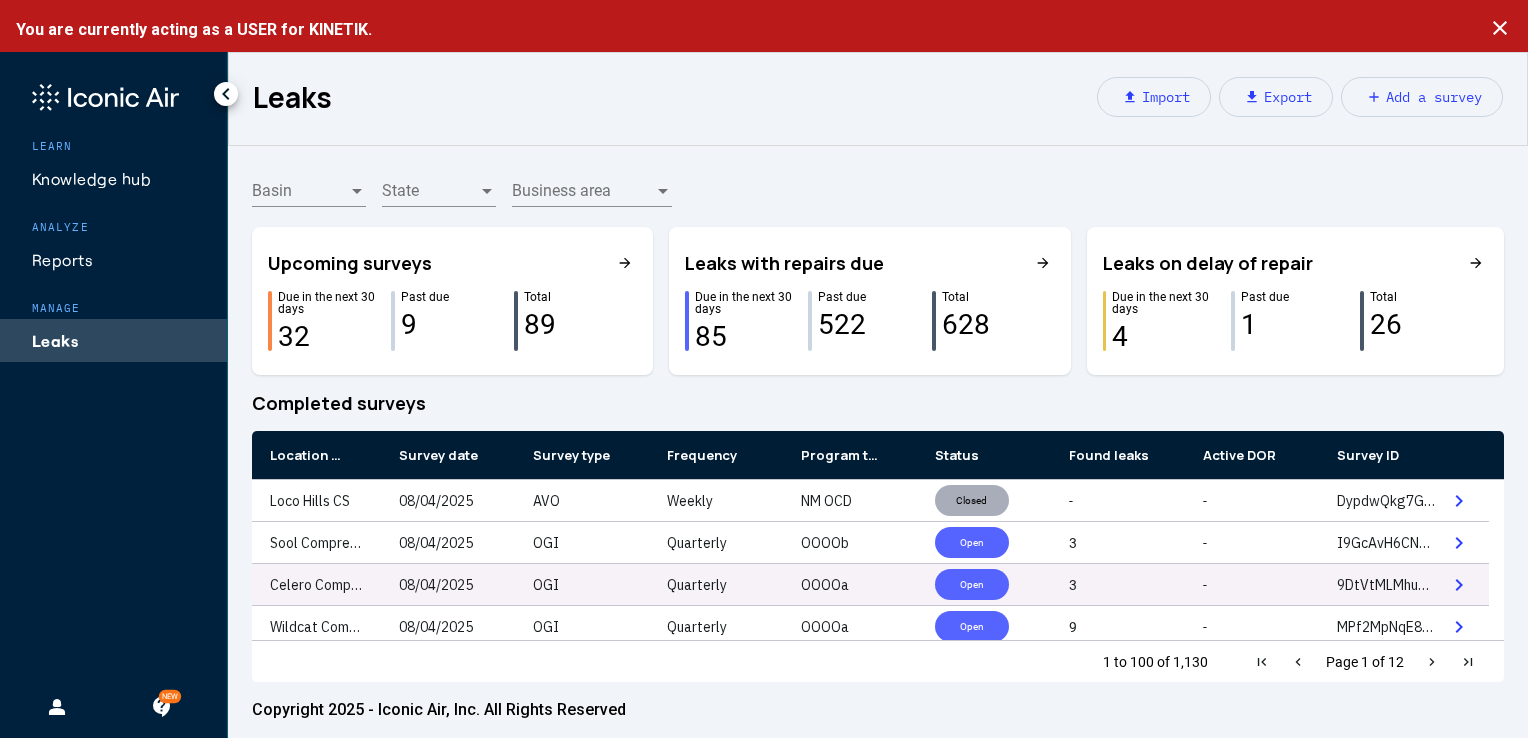 click on "OOOOa" 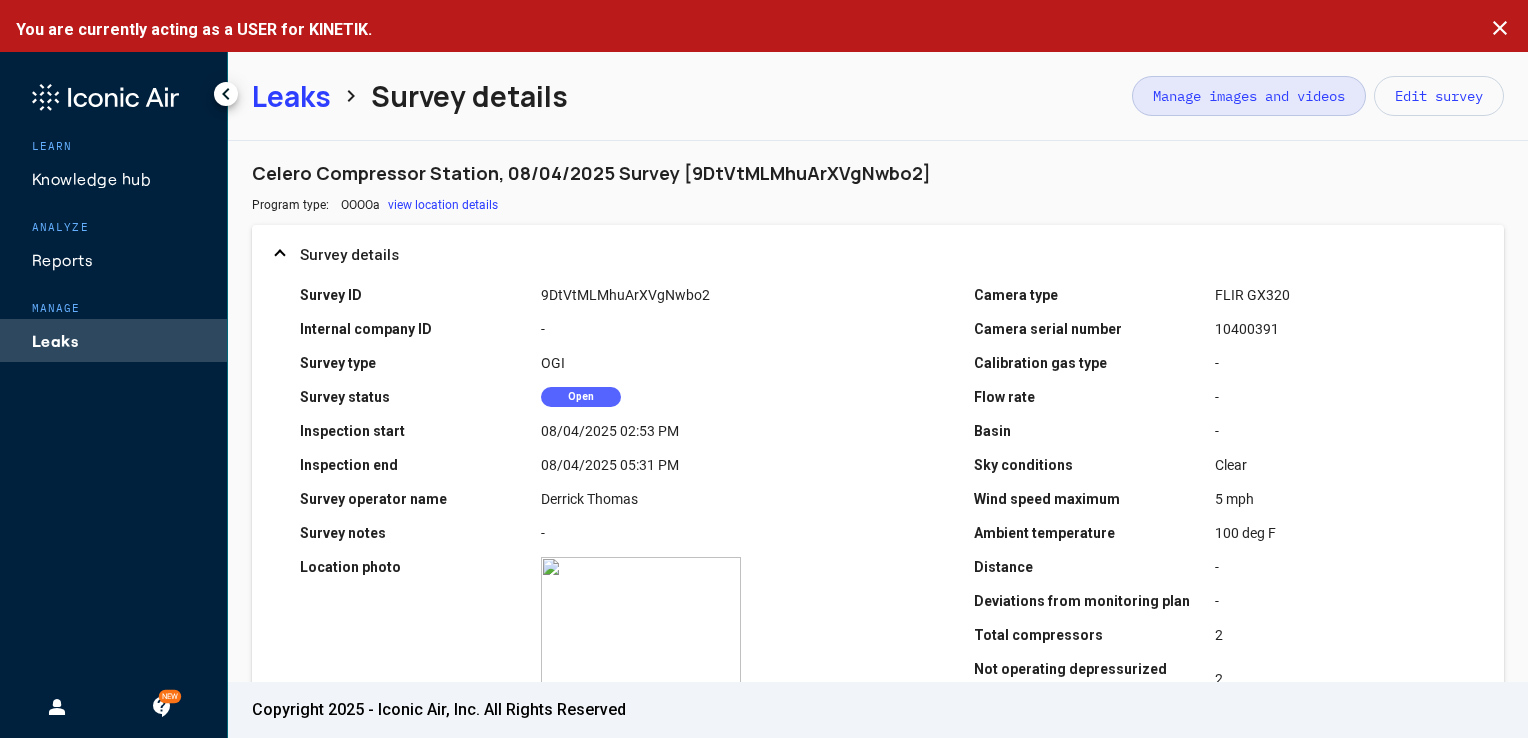 click on "Manage images and videos" at bounding box center (1249, 96) 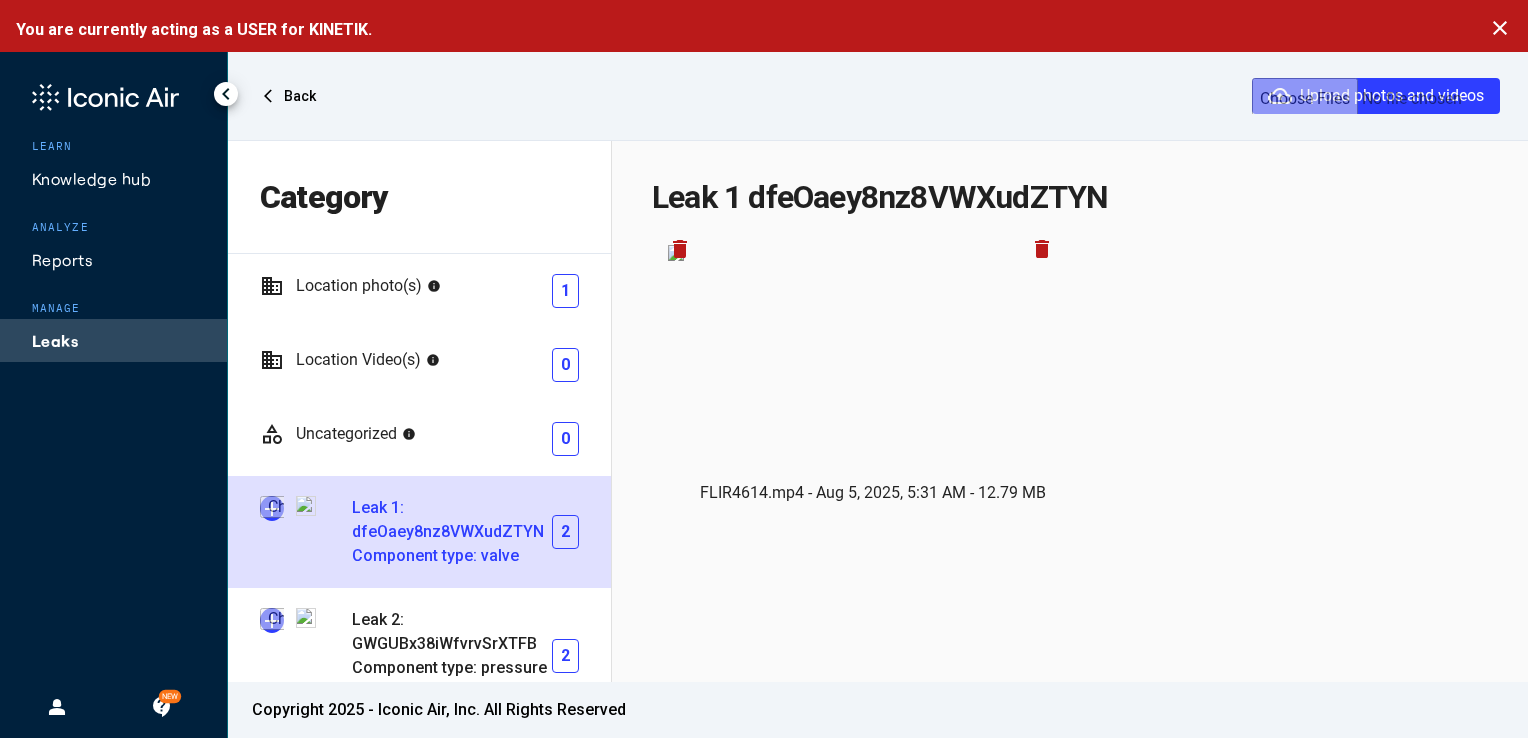 scroll, scrollTop: 24, scrollLeft: 0, axis: vertical 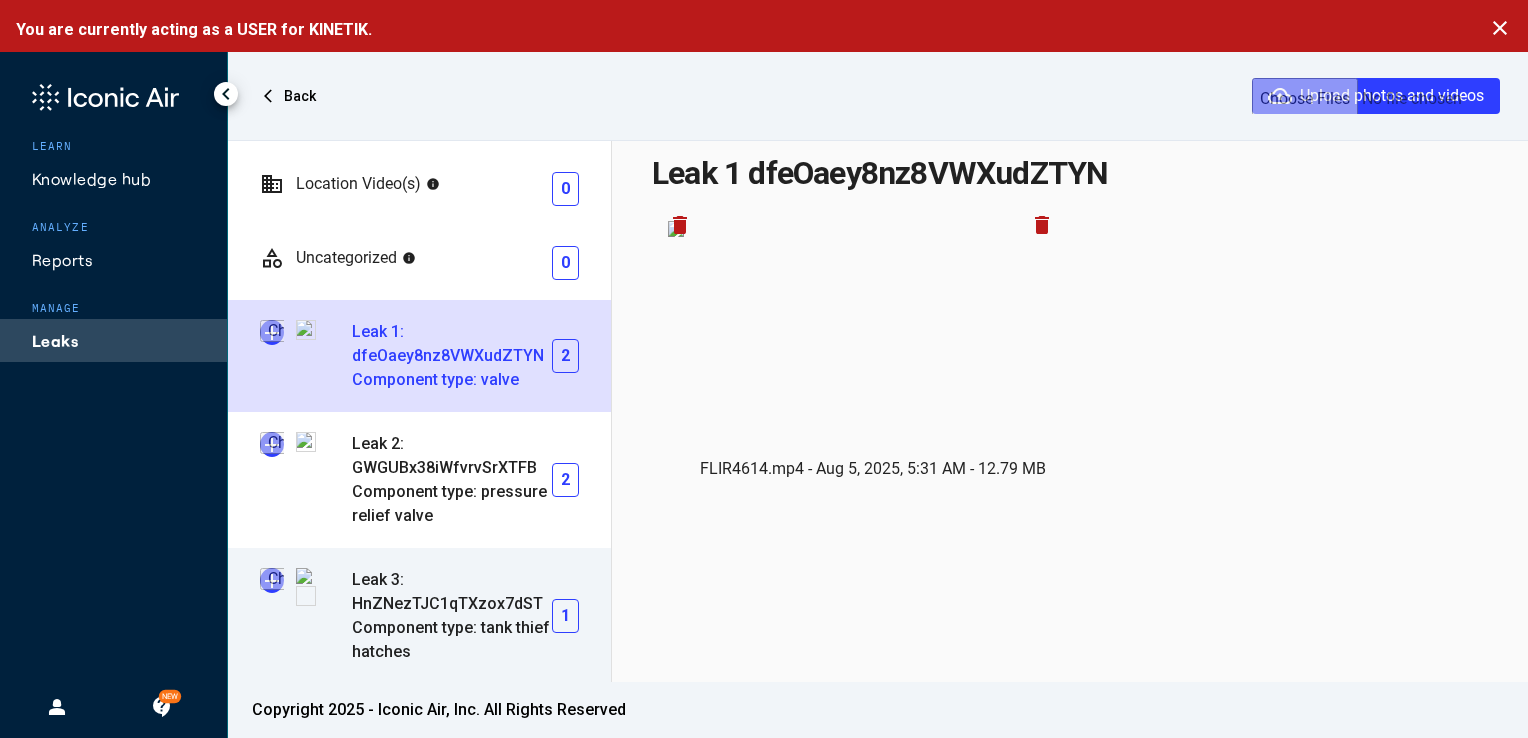 click at bounding box center [272, 580] 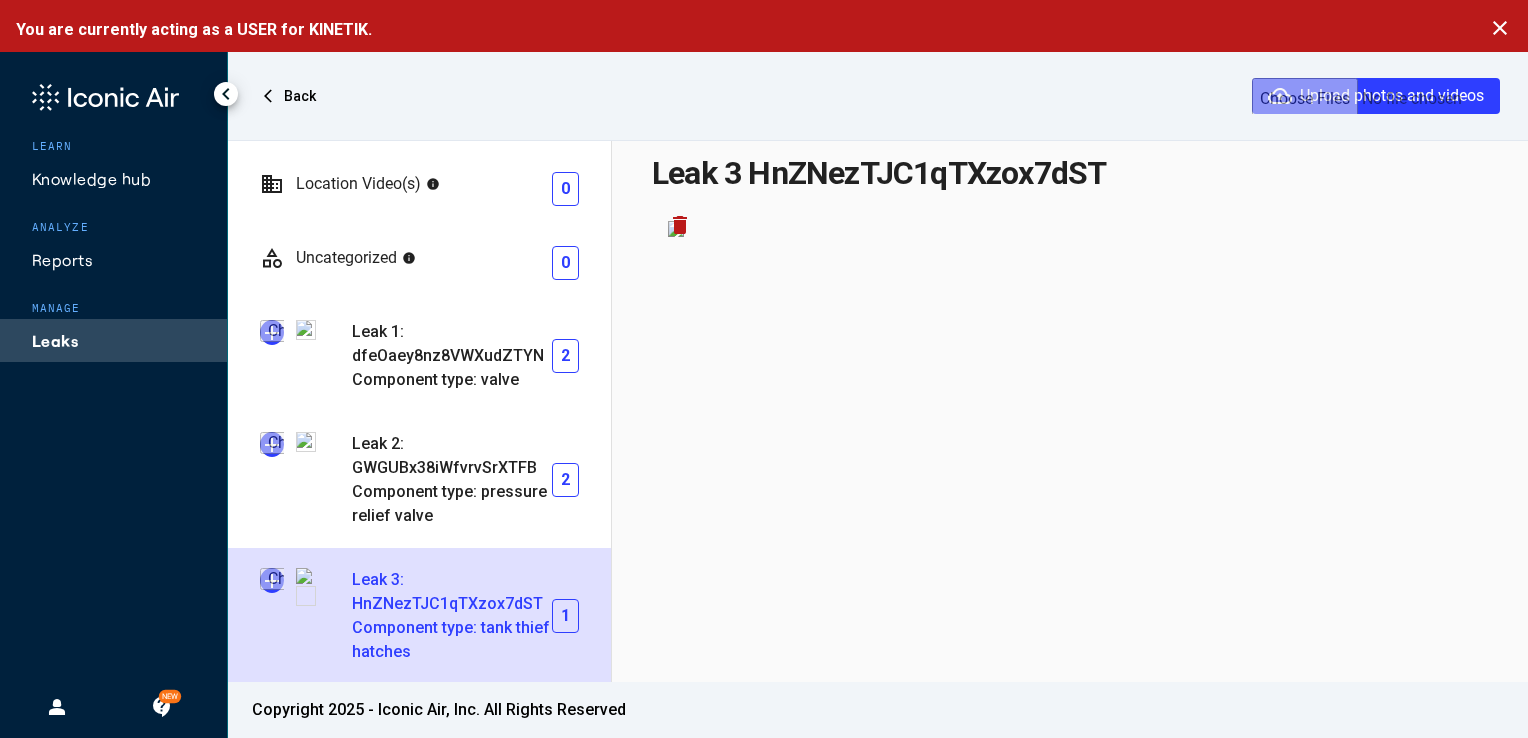 type on "**********" 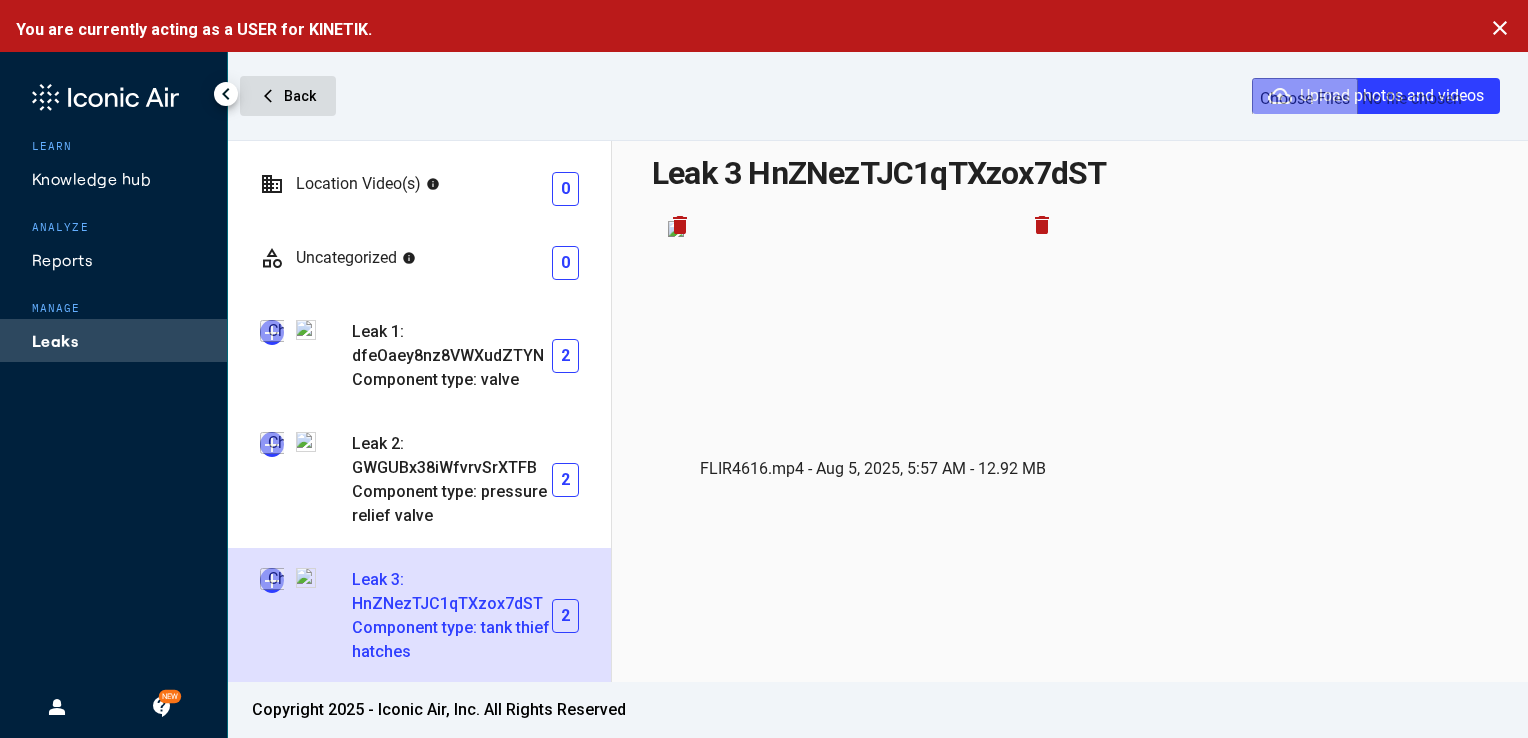 click on "arrow_back_ios" 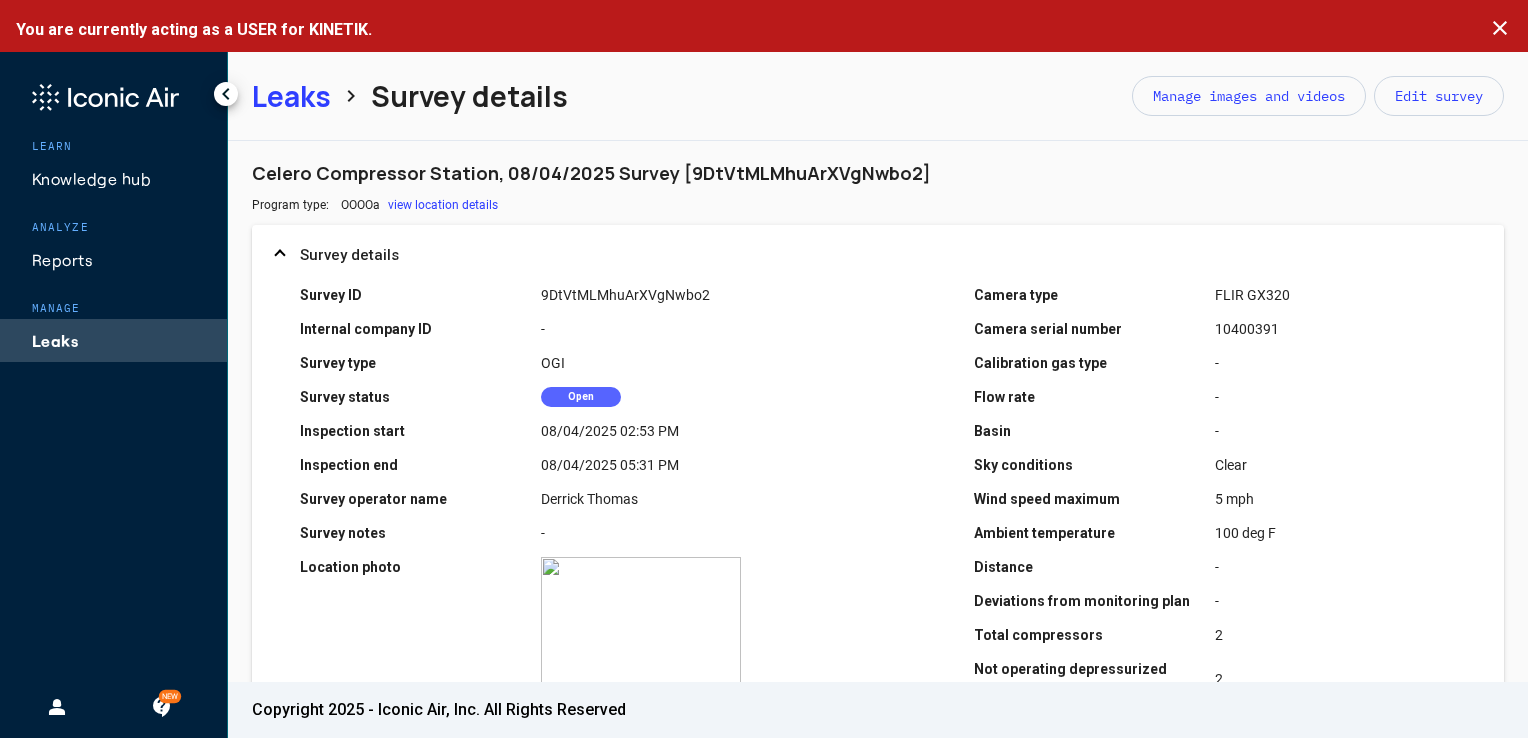 click on "Leaks" 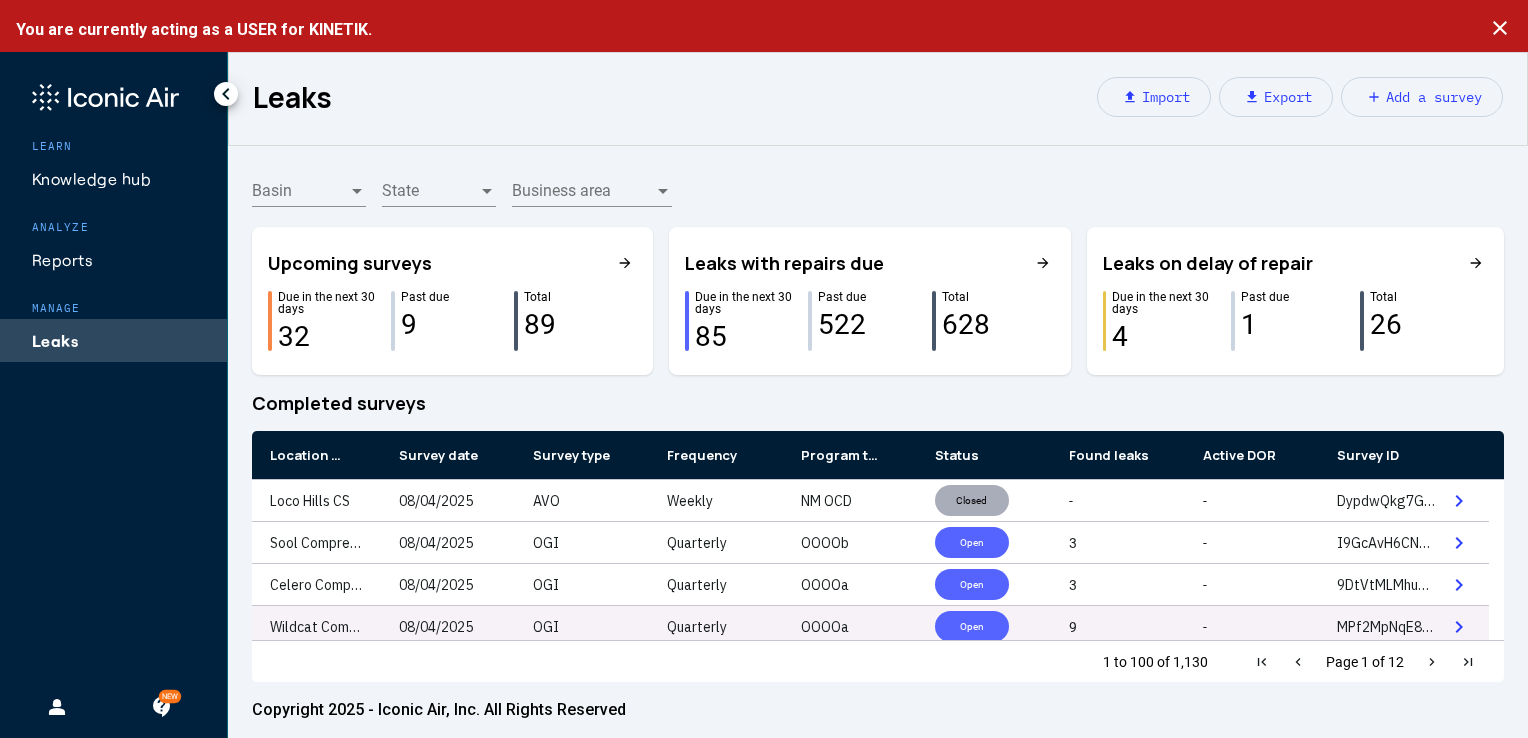 click on "Open" 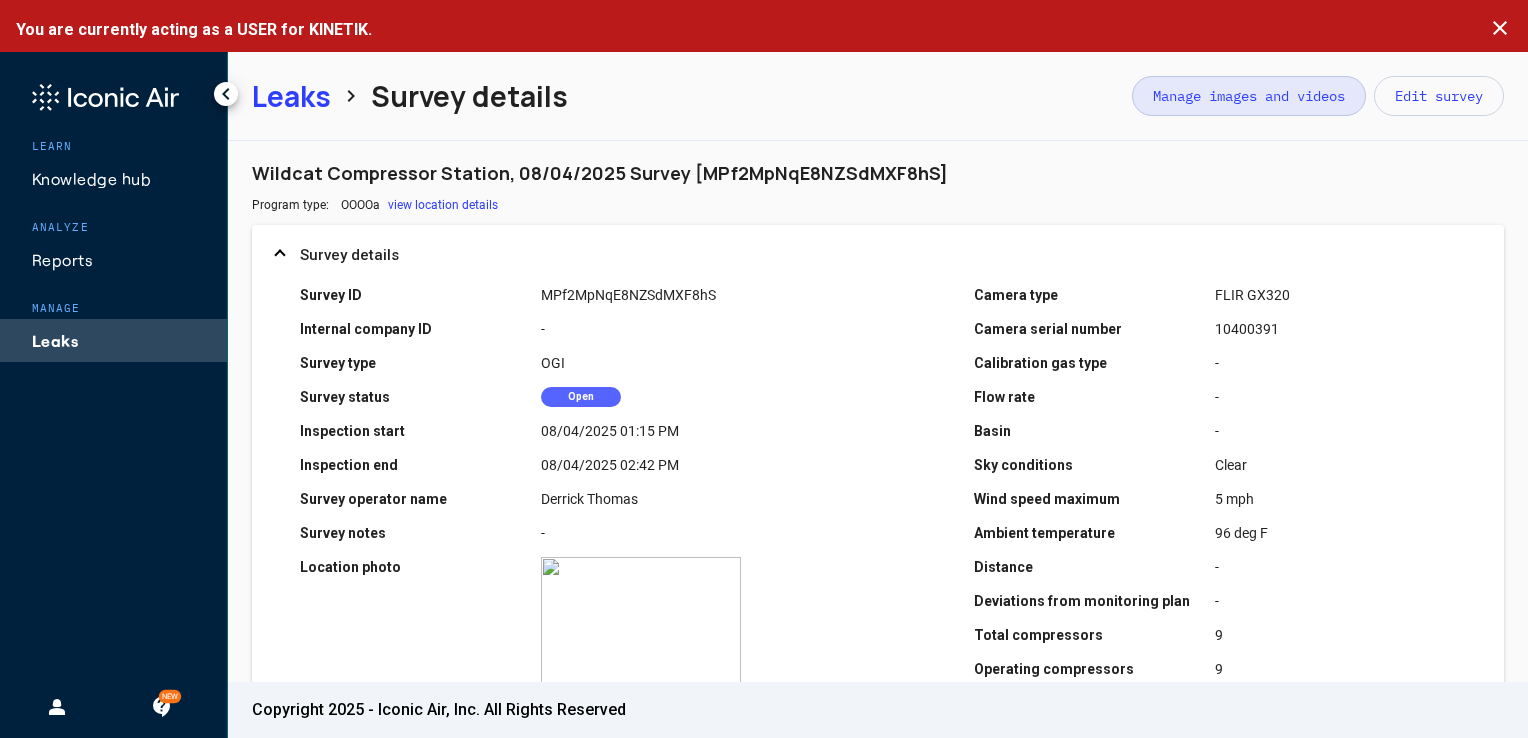 click on "Manage images and videos" at bounding box center (1249, 96) 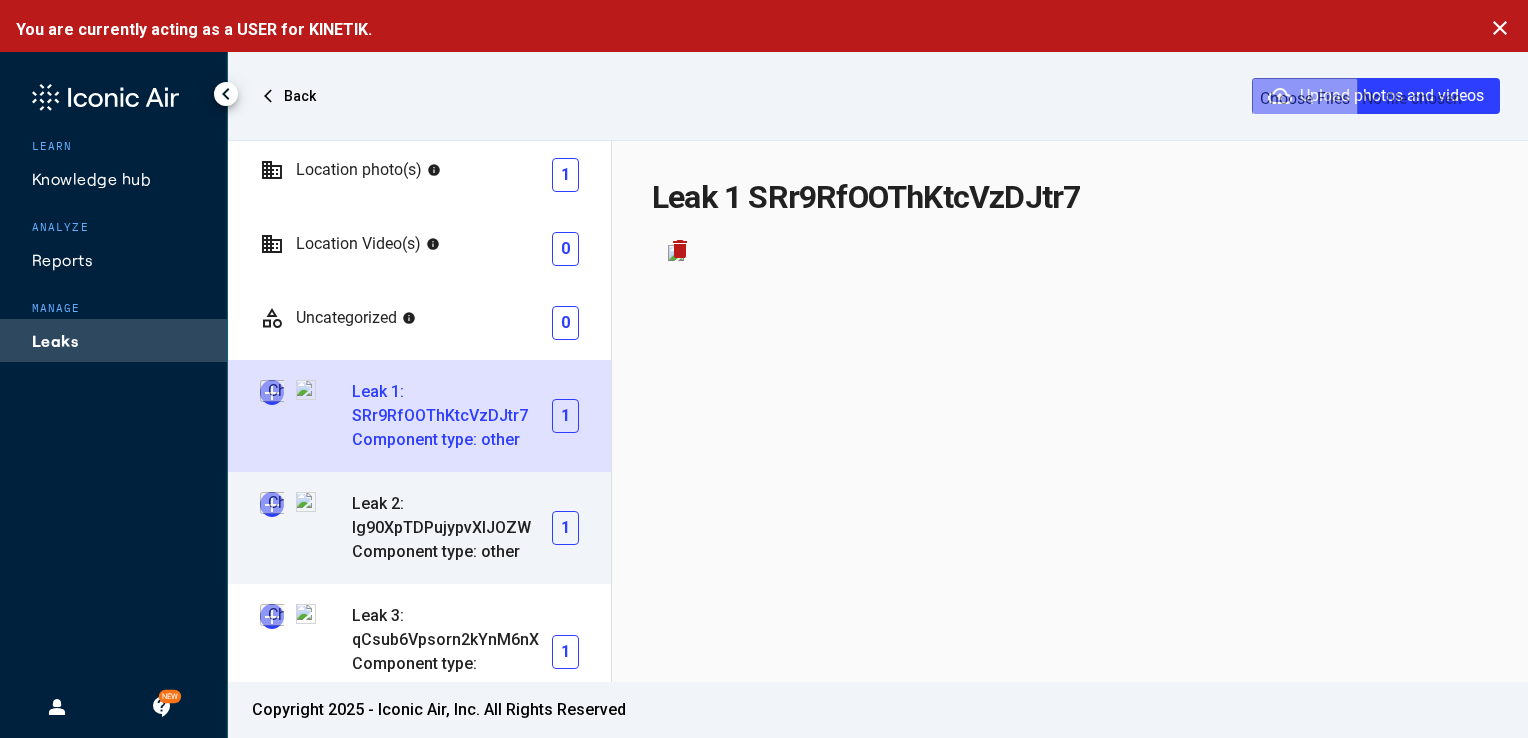 scroll, scrollTop: 120, scrollLeft: 0, axis: vertical 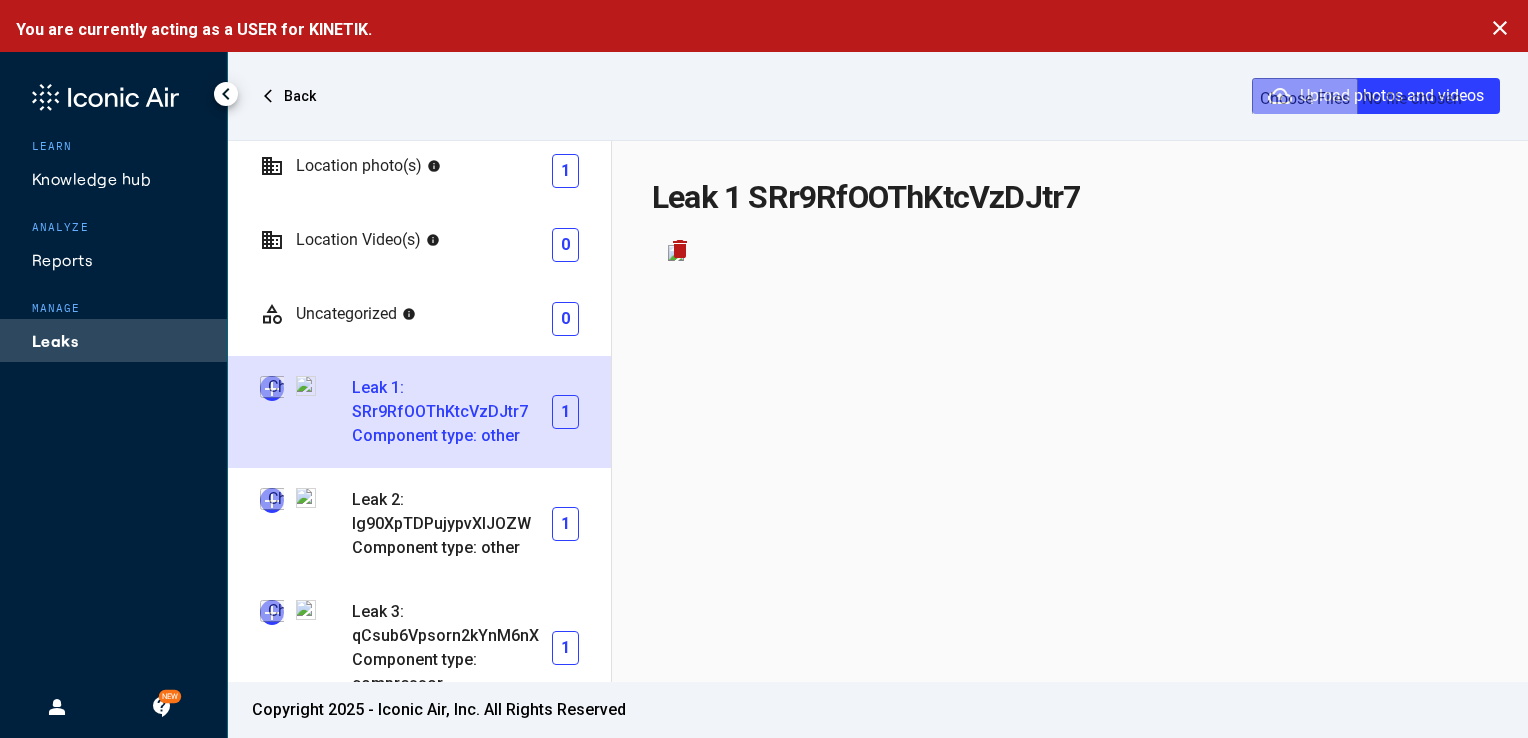click at bounding box center (272, 388) 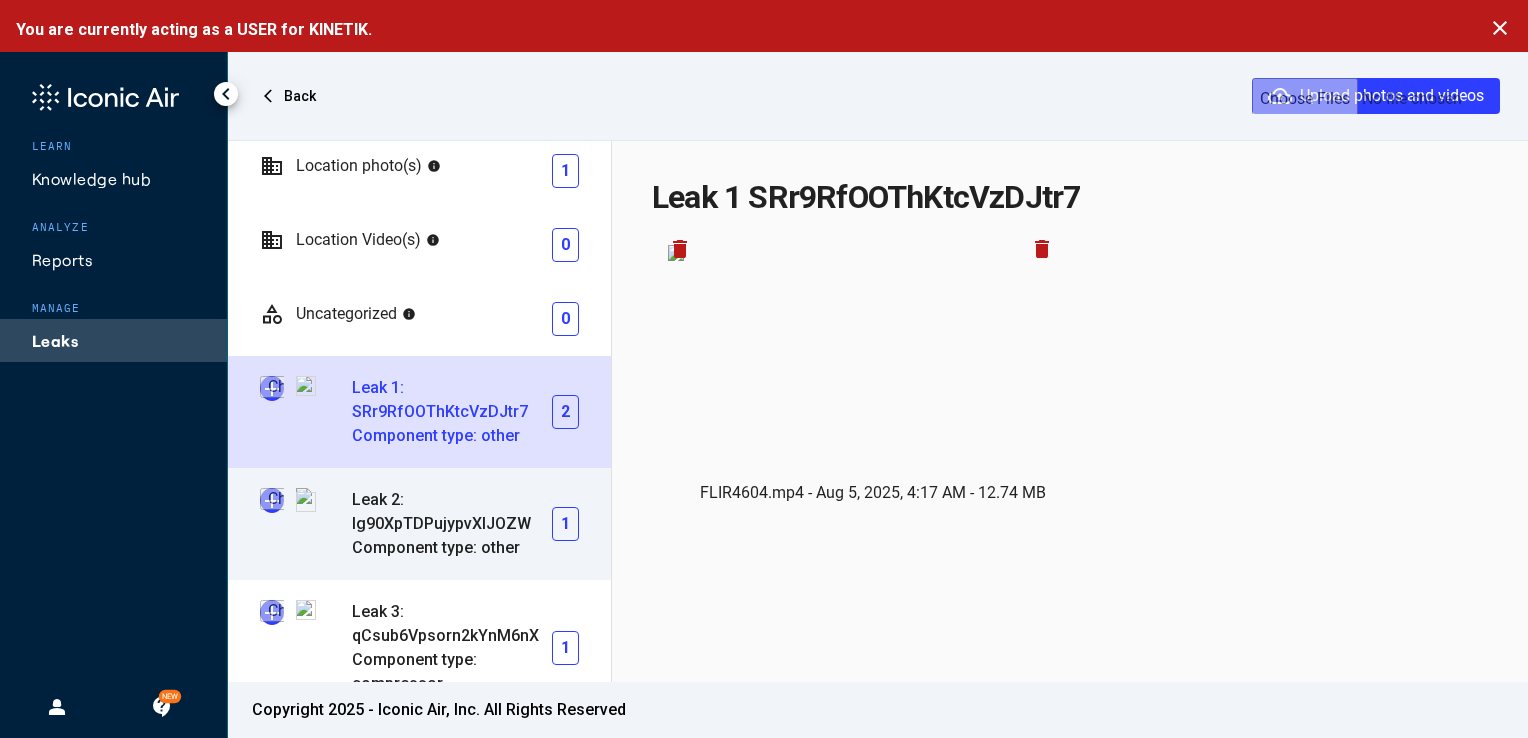 click at bounding box center [272, 500] 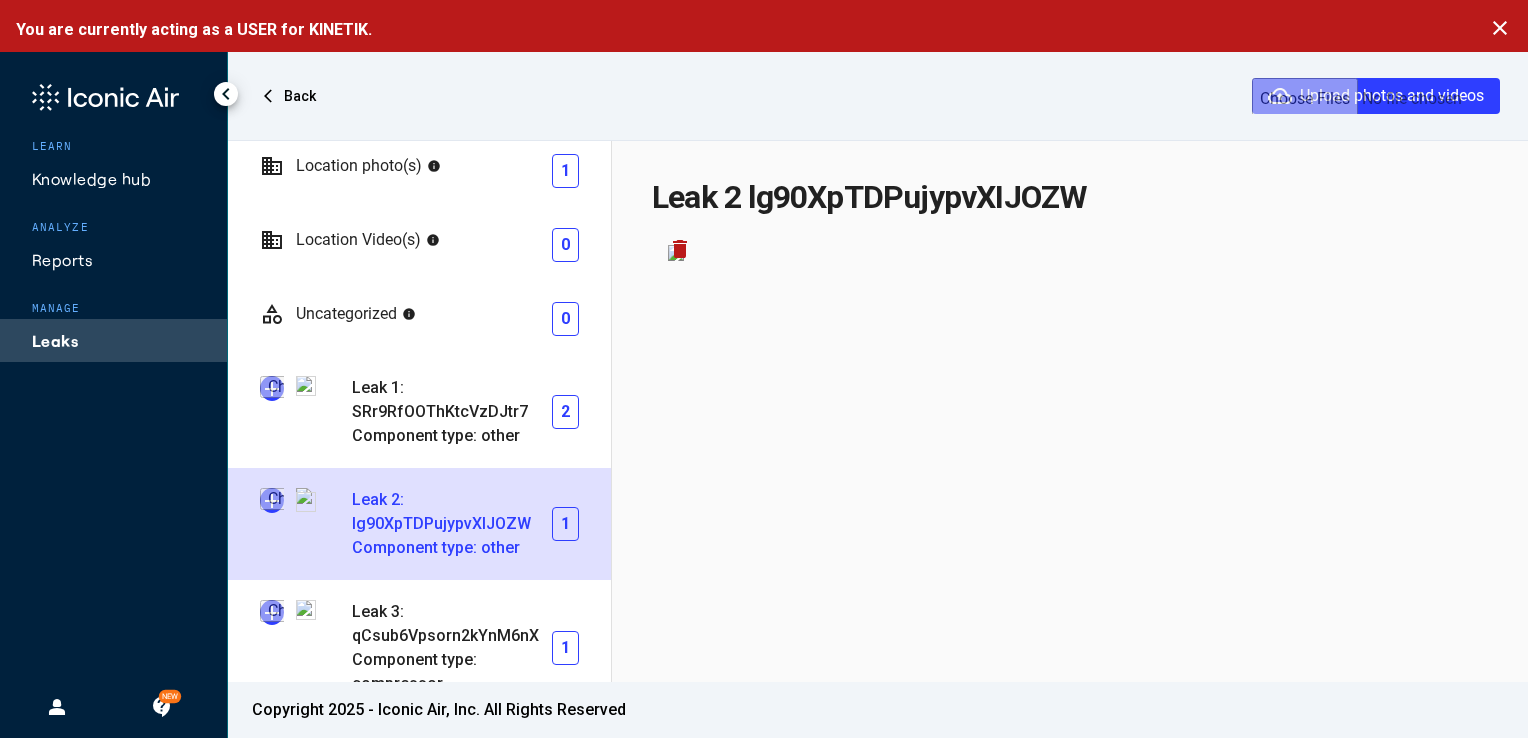 type on "**********" 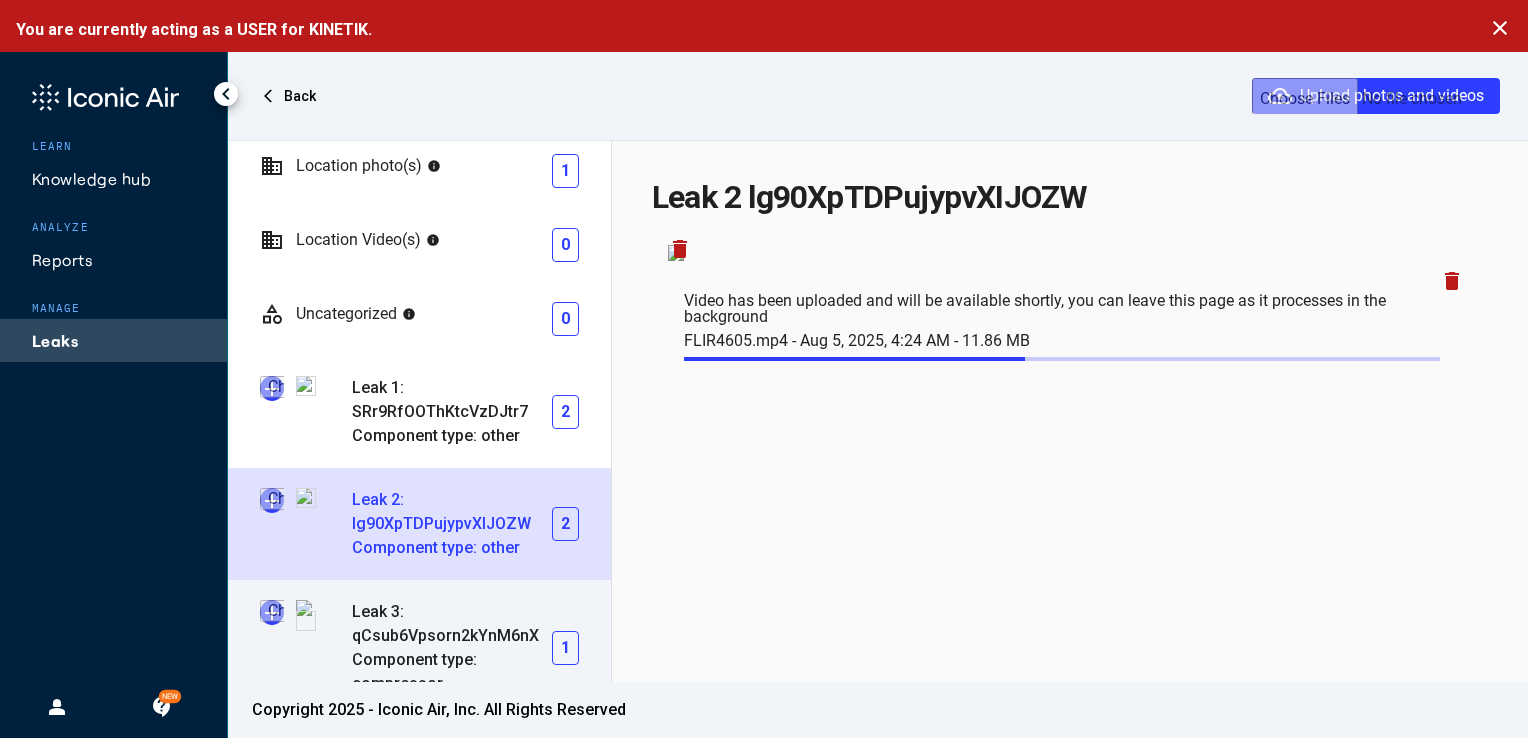 click at bounding box center (272, 612) 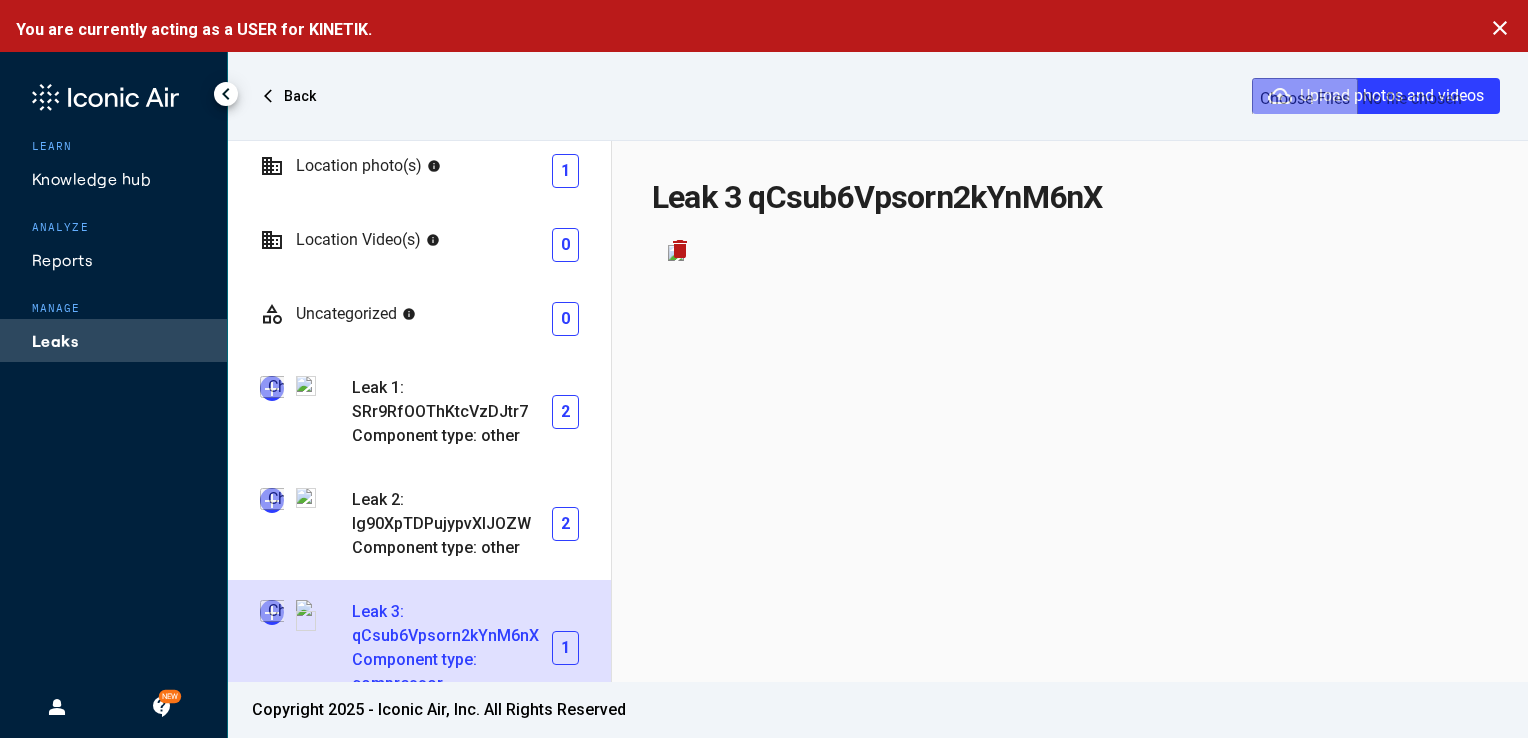 type on "**********" 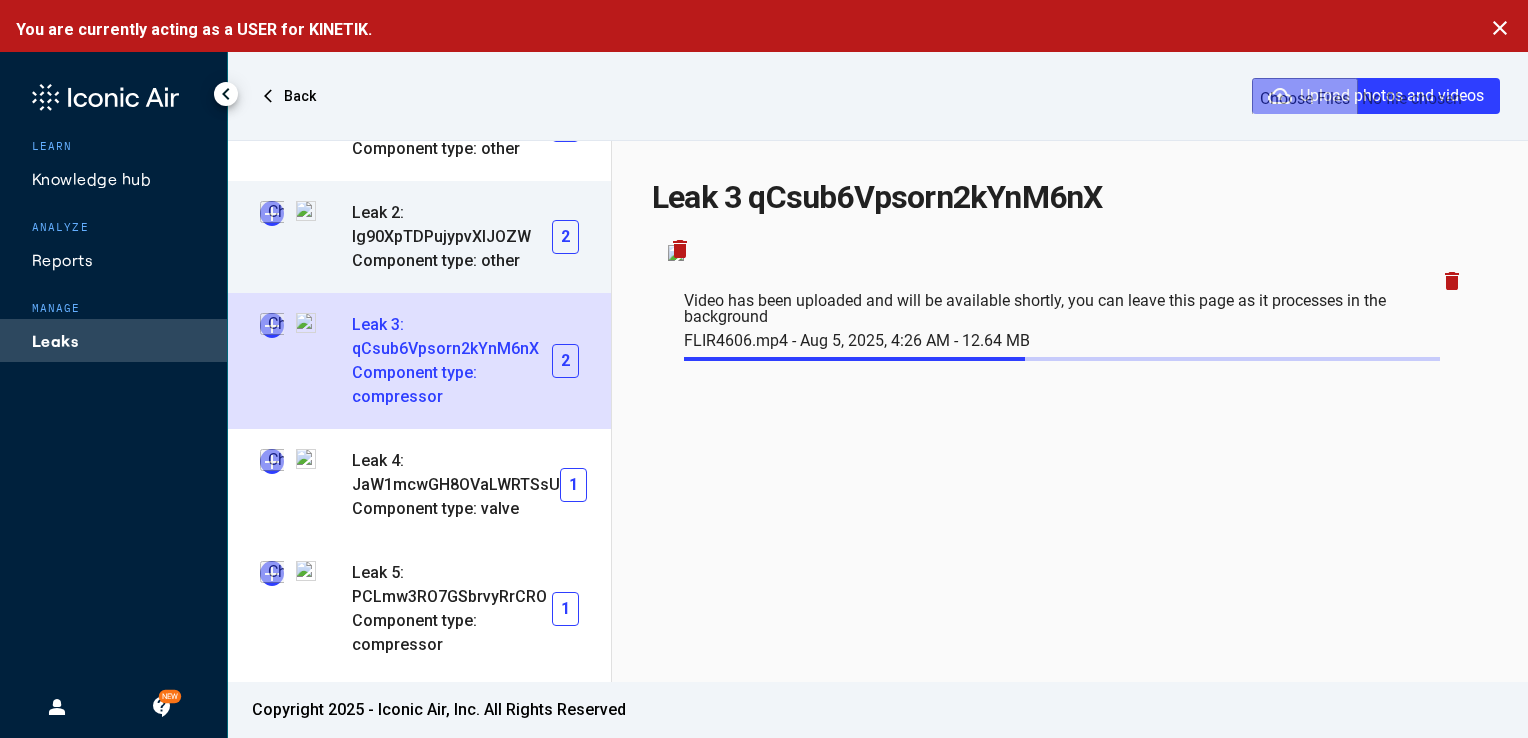 scroll, scrollTop: 408, scrollLeft: 0, axis: vertical 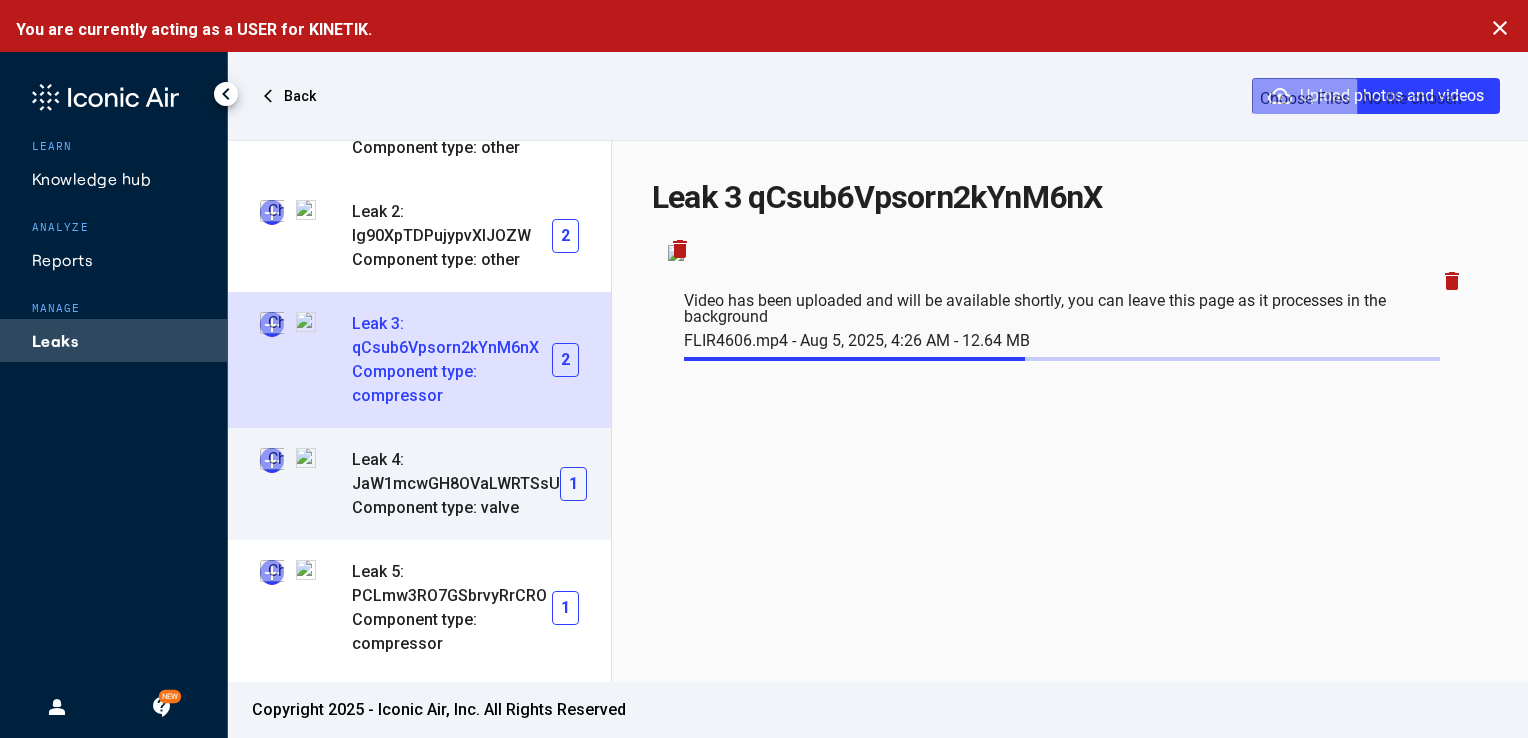click at bounding box center (272, 460) 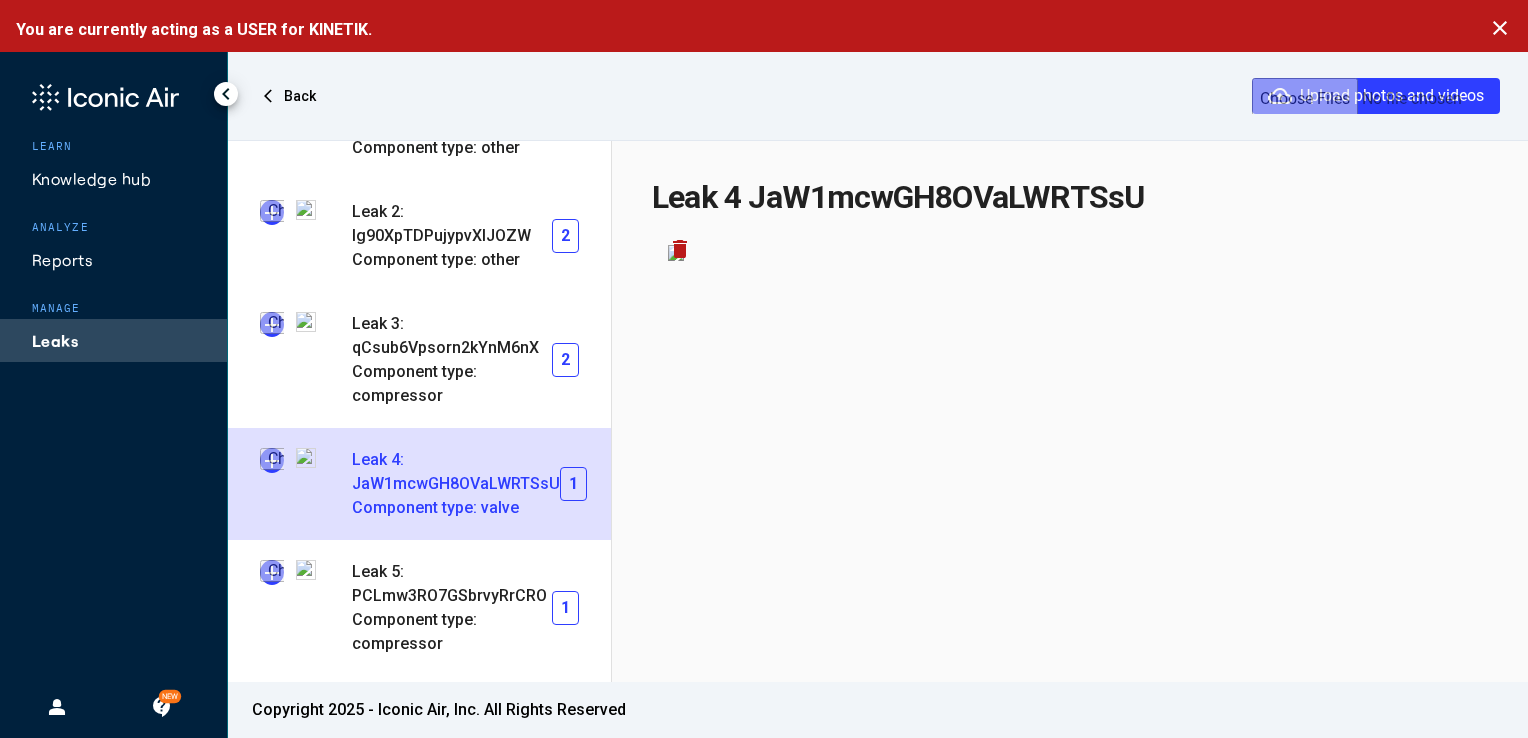 type on "**********" 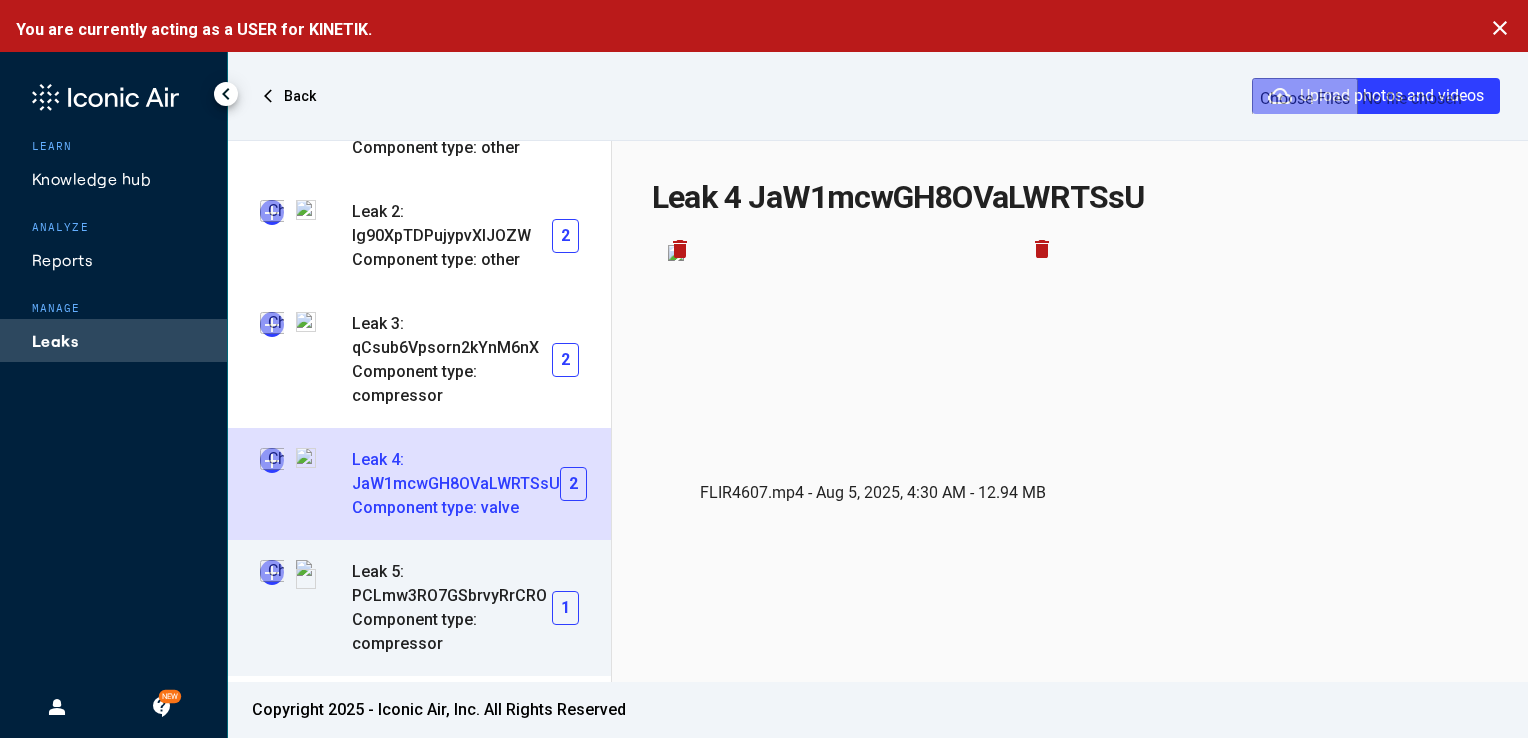 click at bounding box center [272, 572] 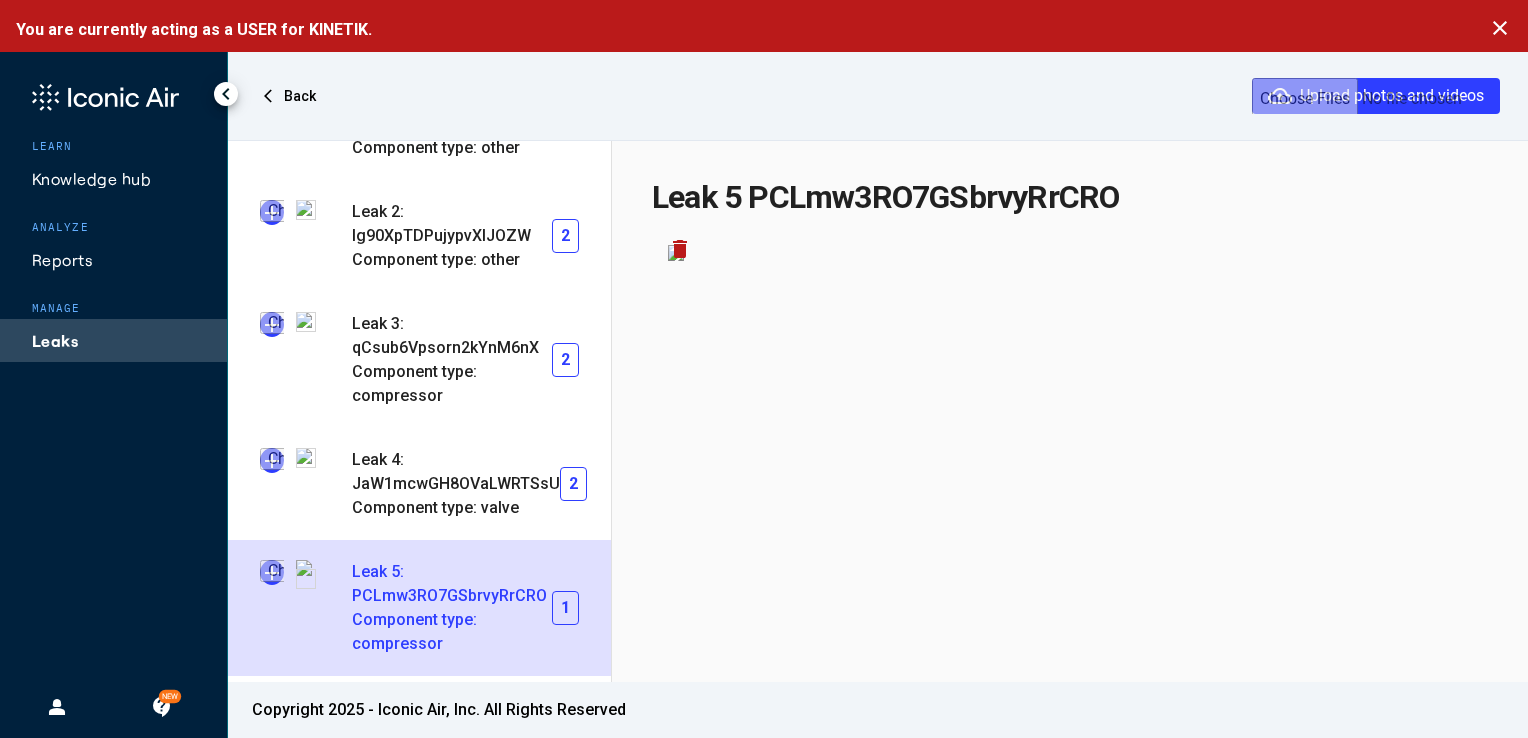 type on "**********" 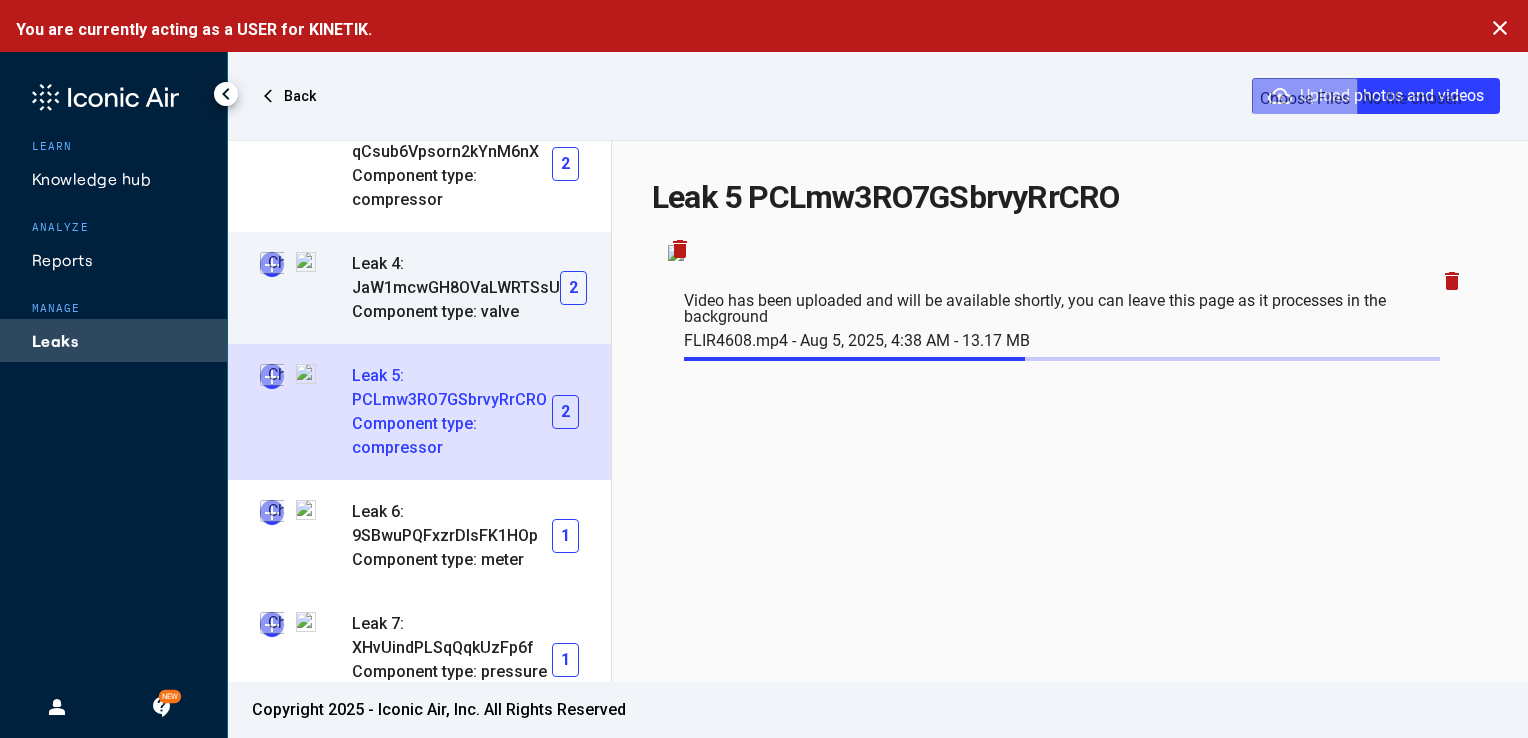 scroll, scrollTop: 639, scrollLeft: 0, axis: vertical 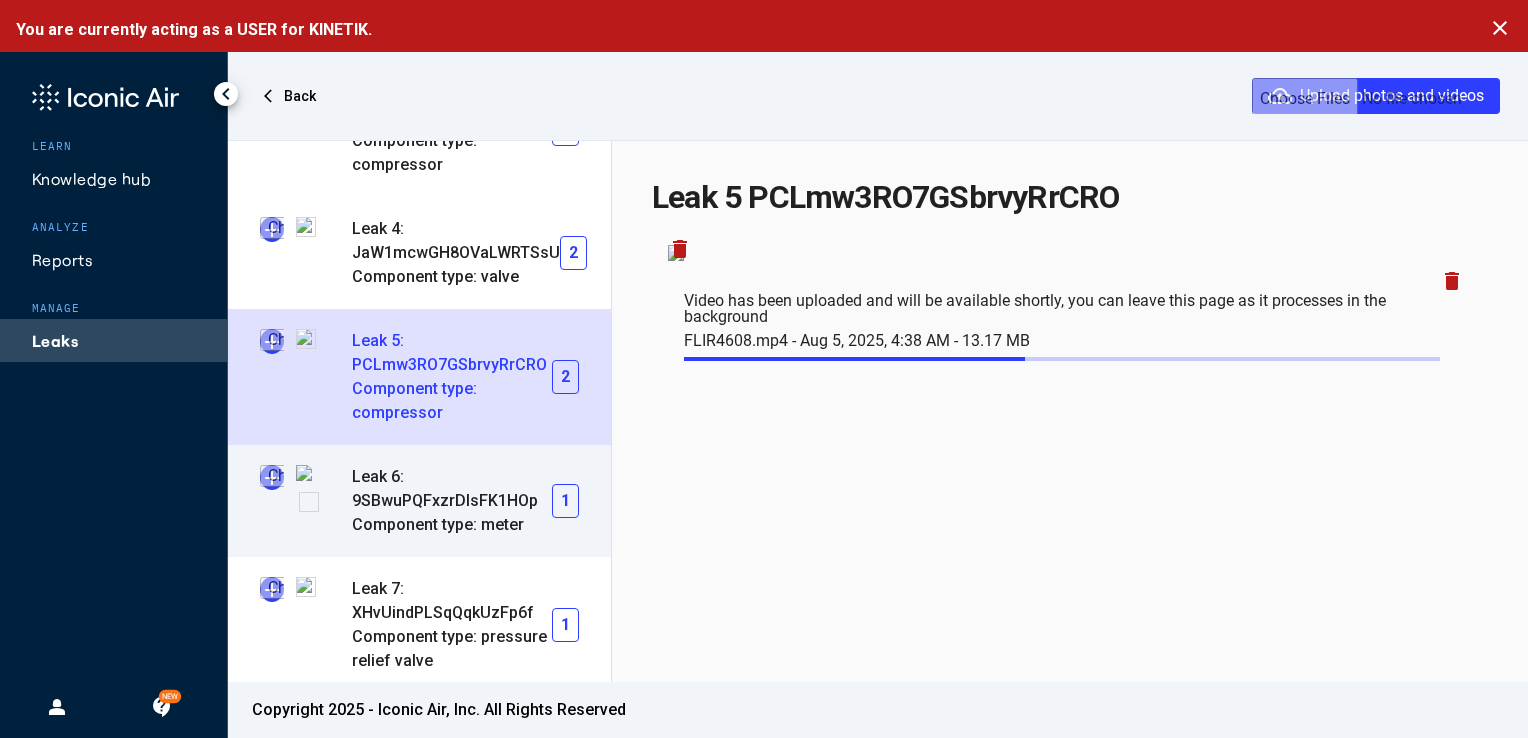 click at bounding box center (272, 477) 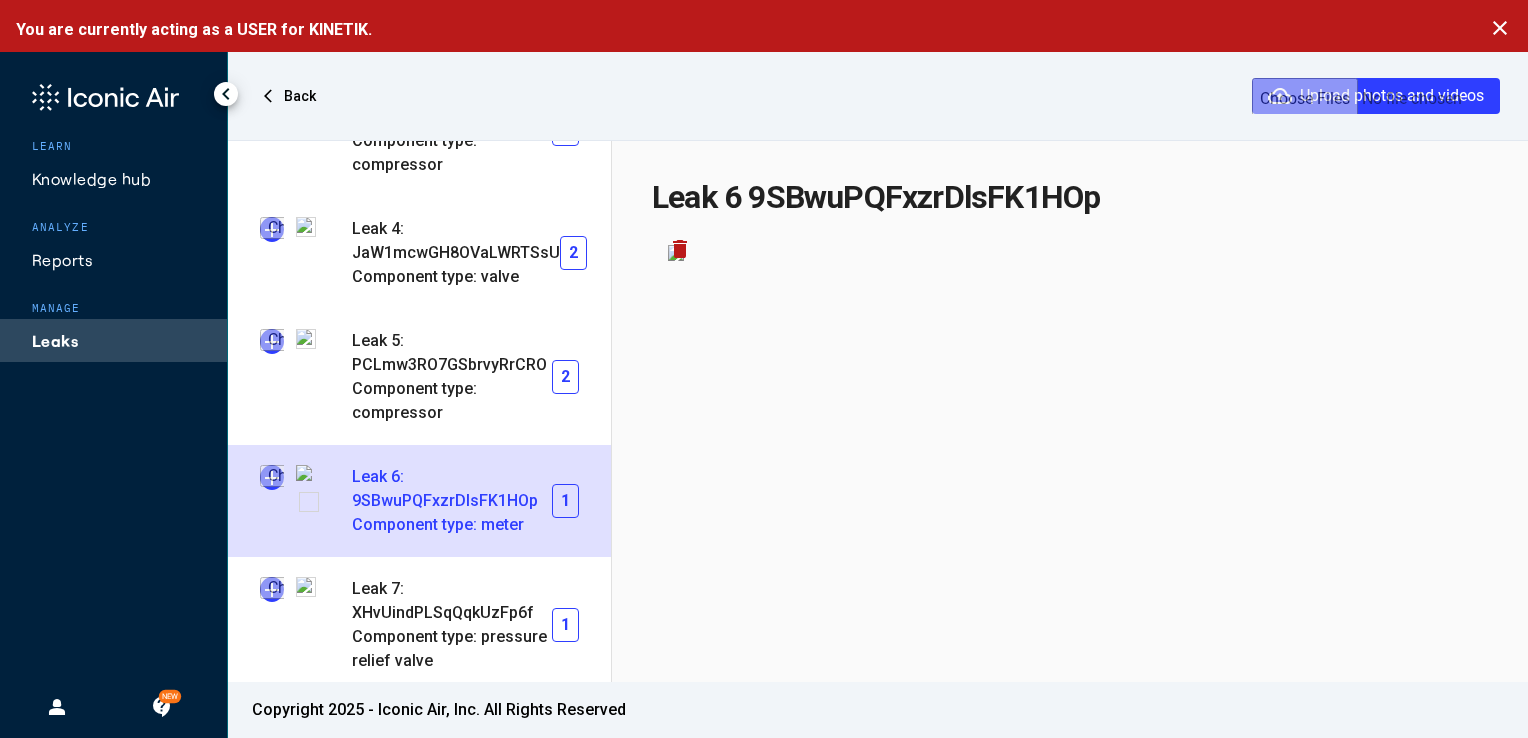 type on "**********" 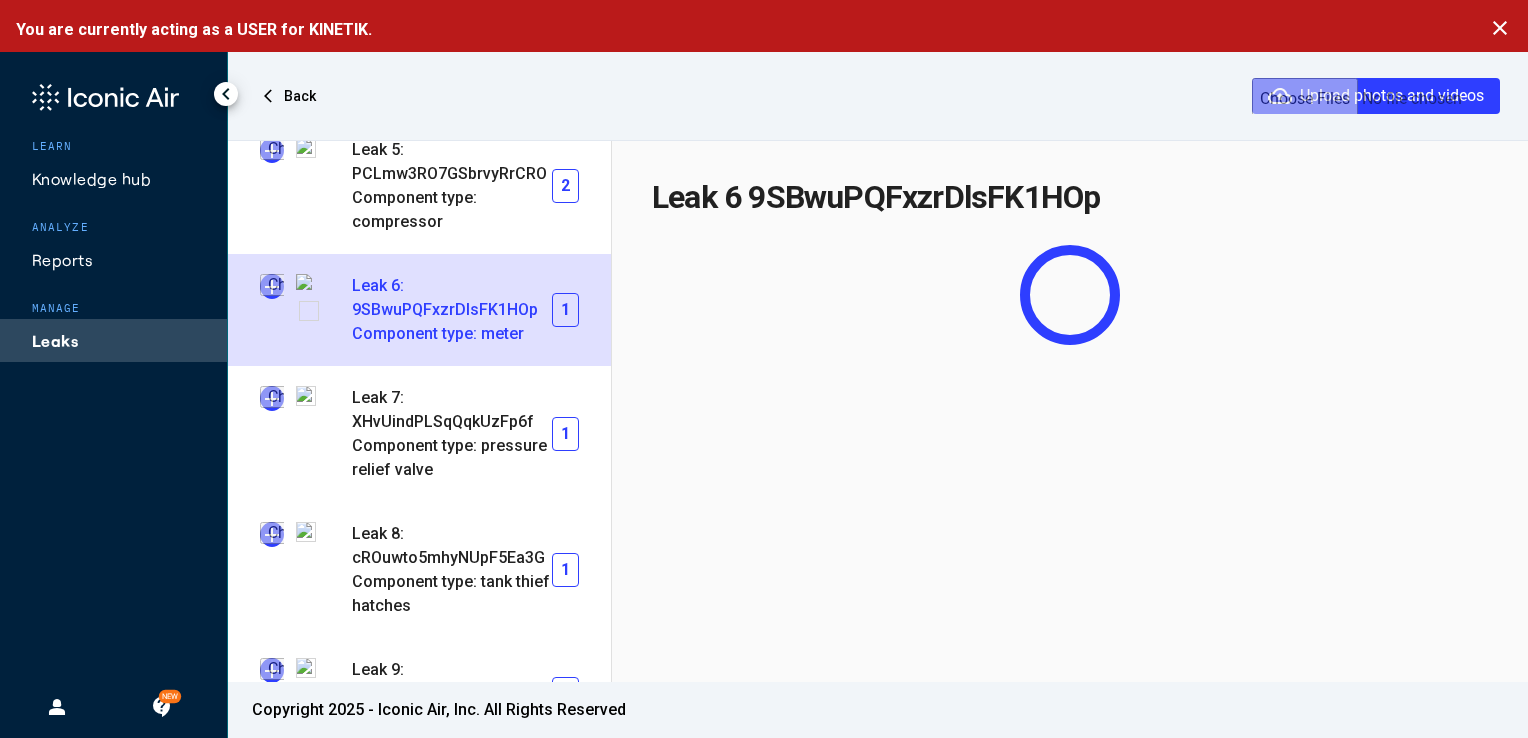 scroll, scrollTop: 843, scrollLeft: 0, axis: vertical 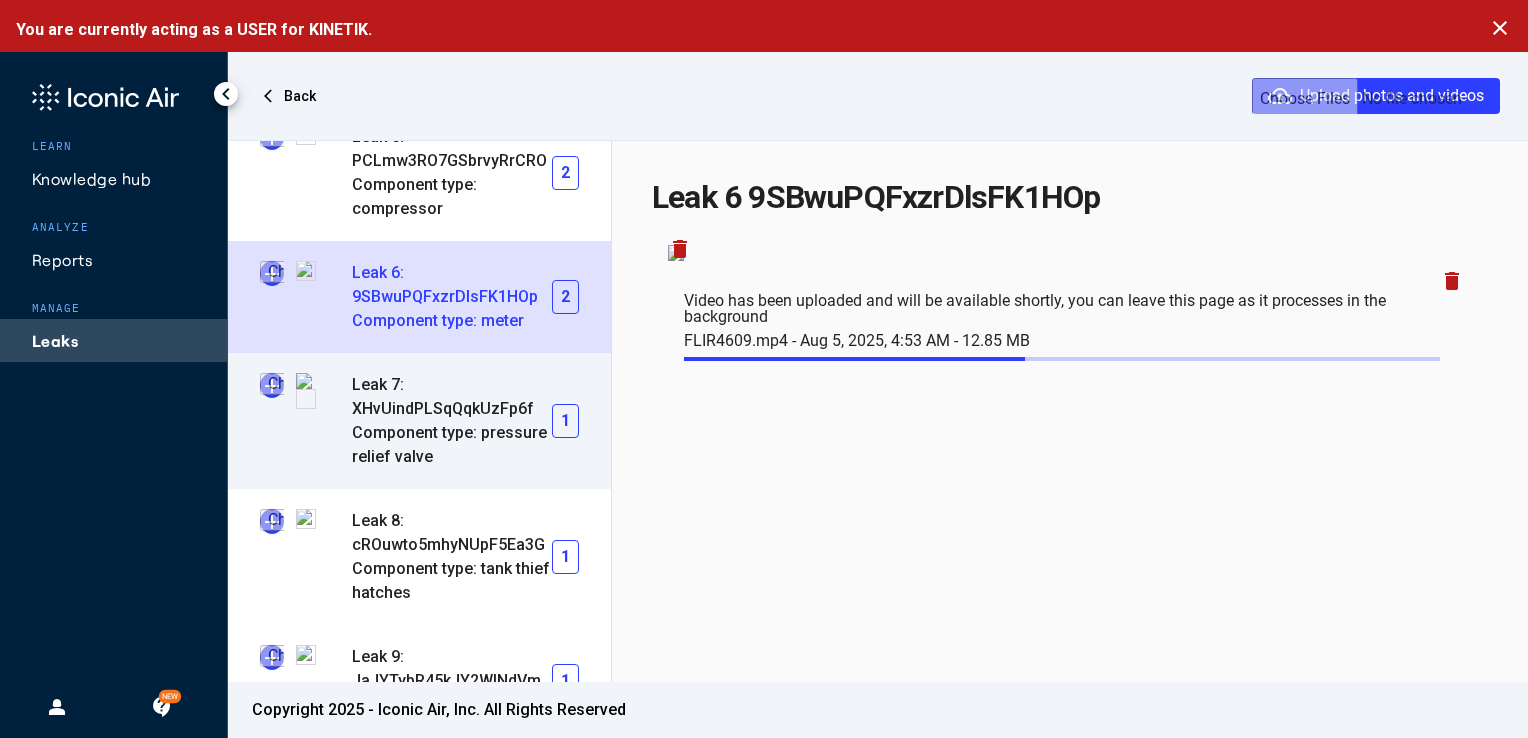 click at bounding box center (272, 385) 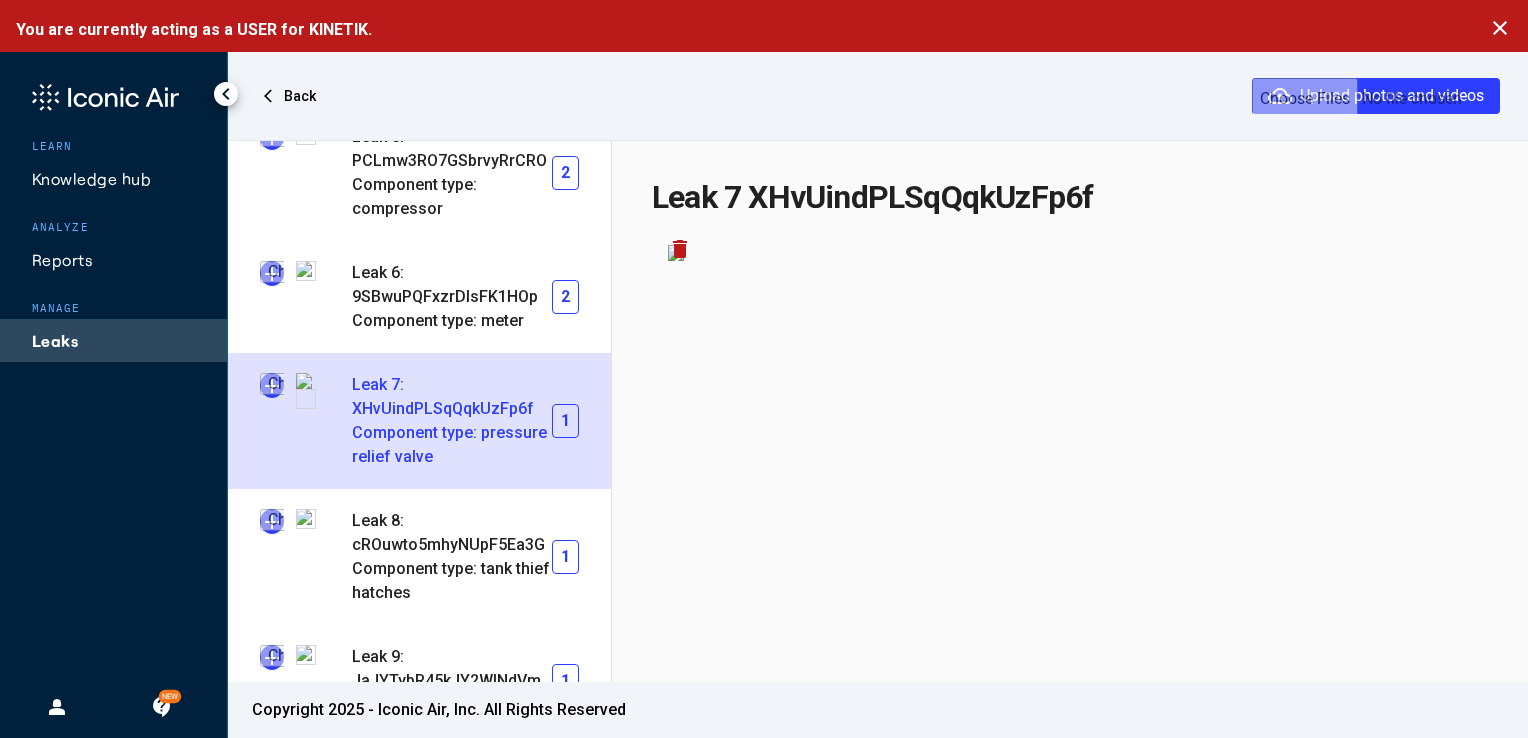 type on "**********" 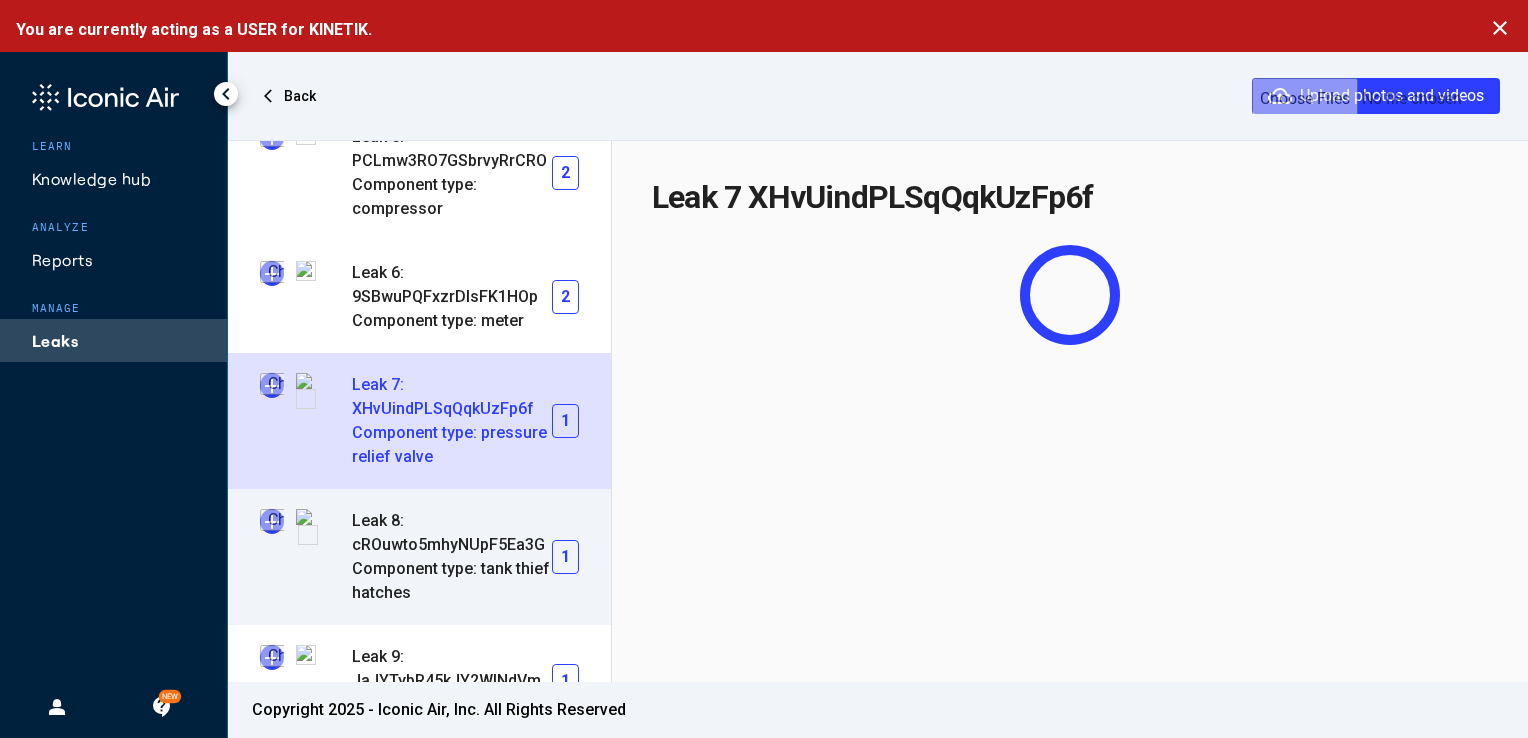 click at bounding box center (272, 521) 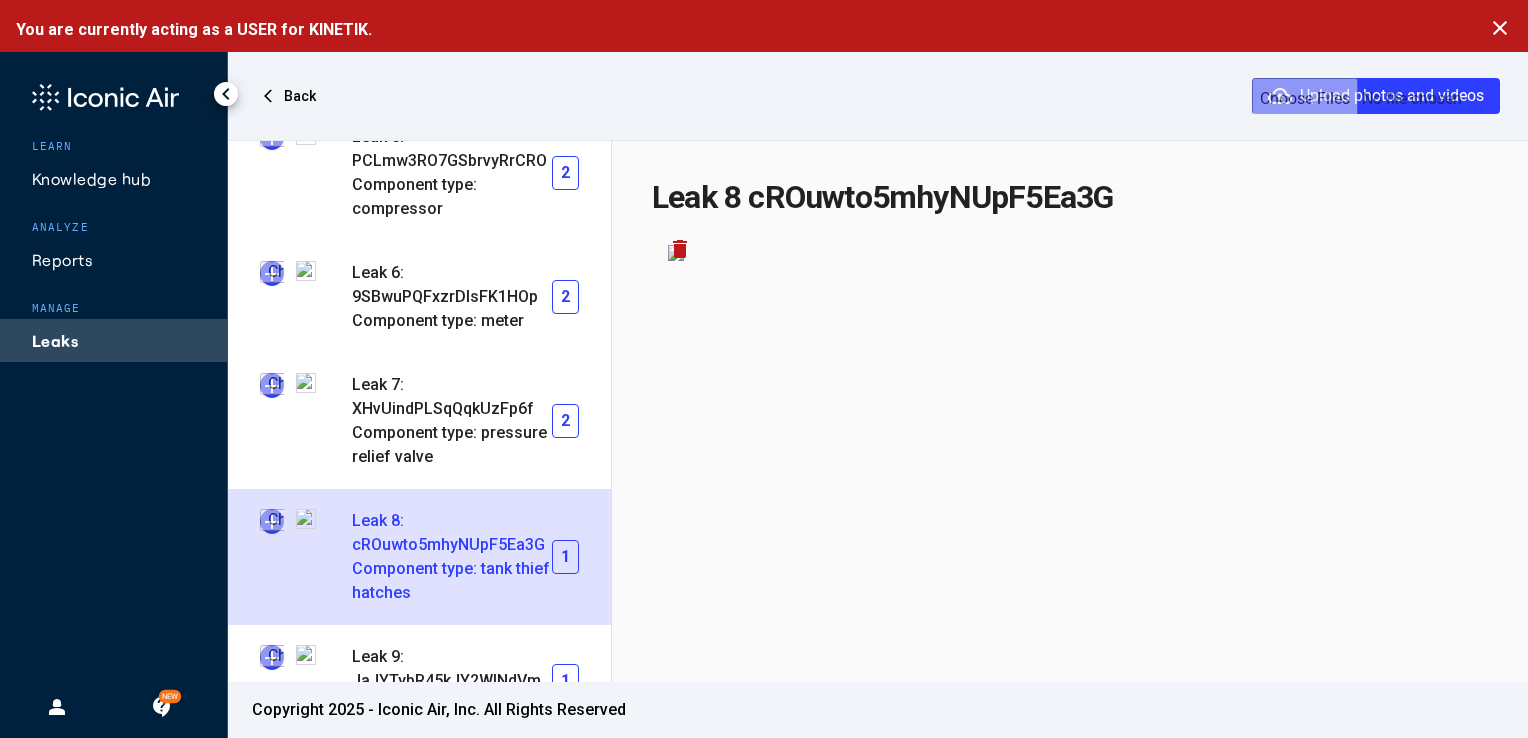 scroll, scrollTop: 896, scrollLeft: 0, axis: vertical 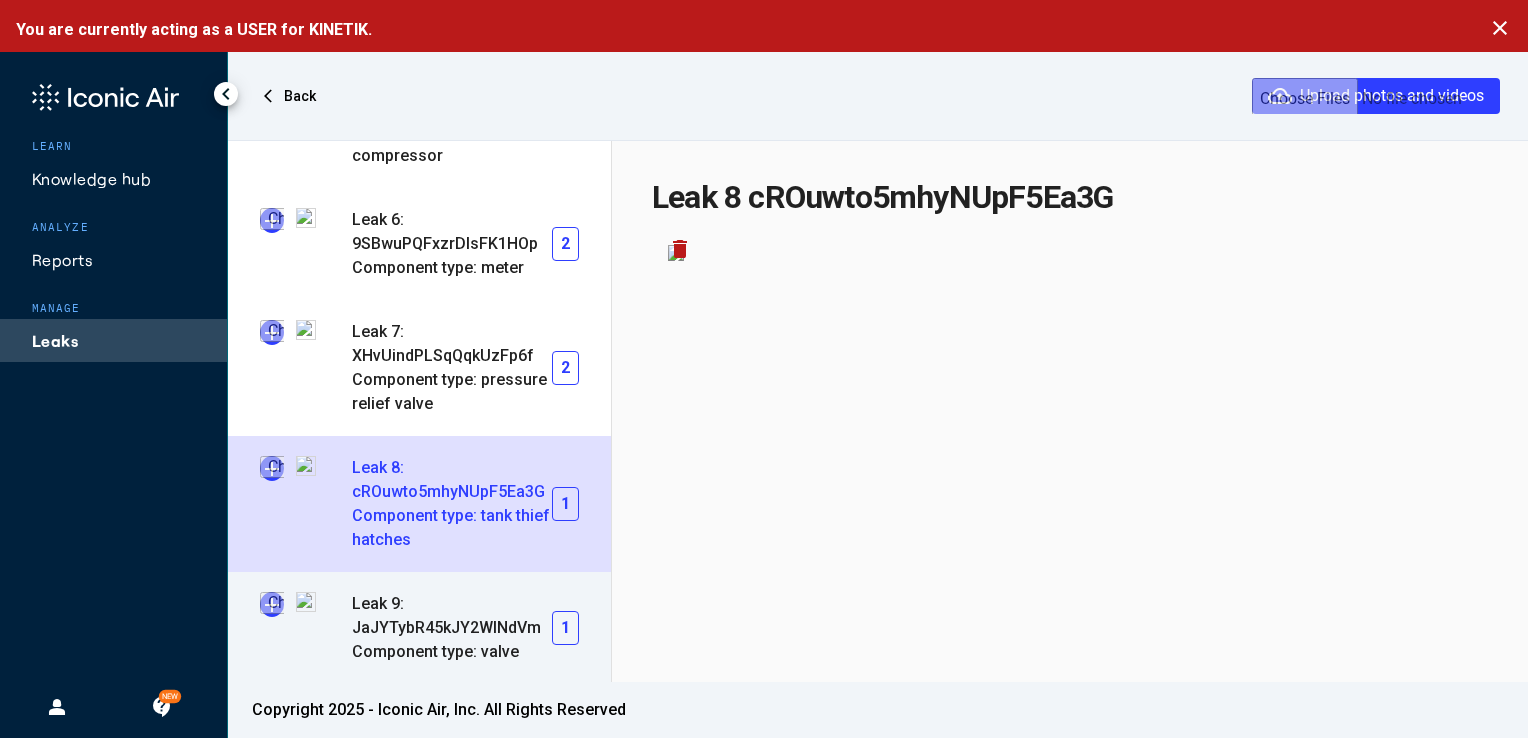 click at bounding box center (272, 604) 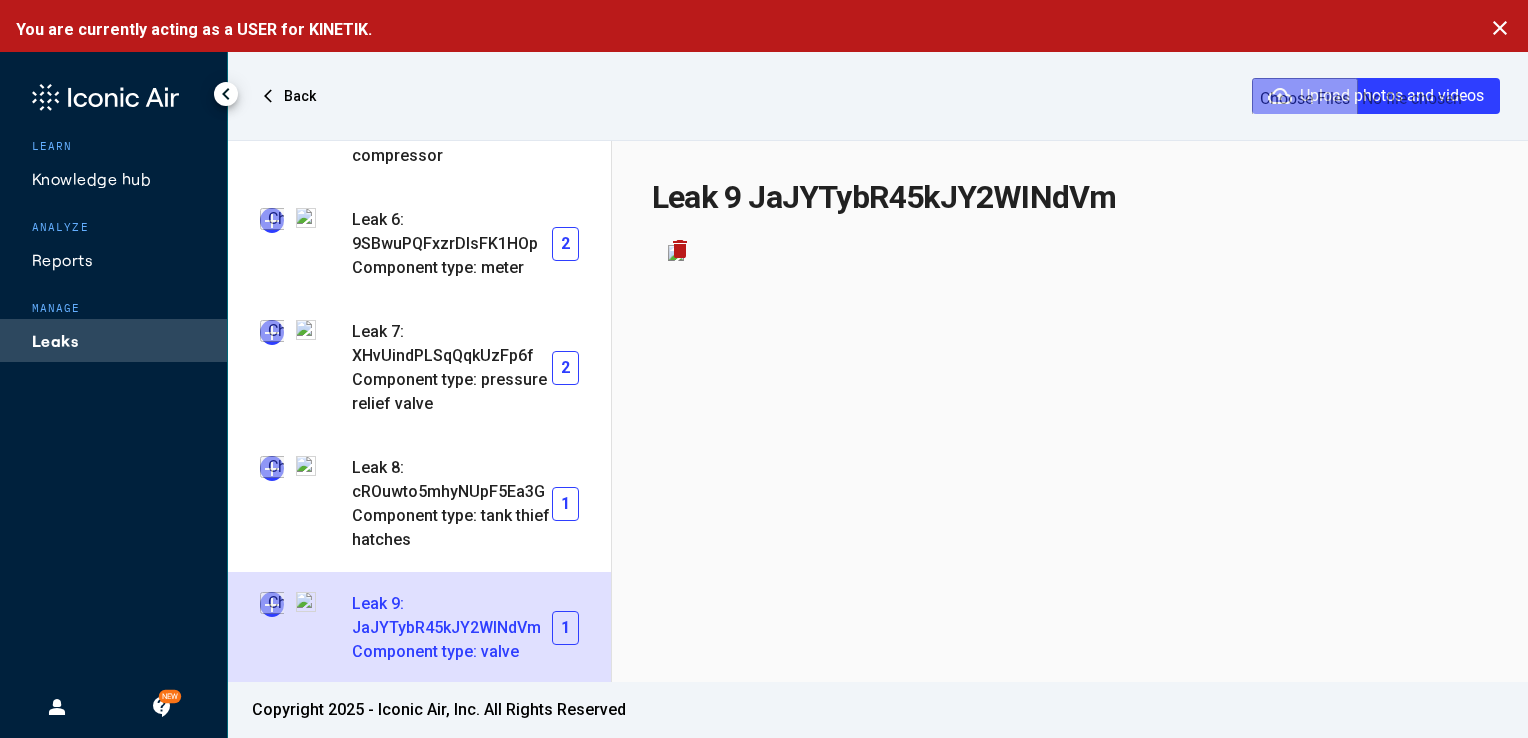type on "**********" 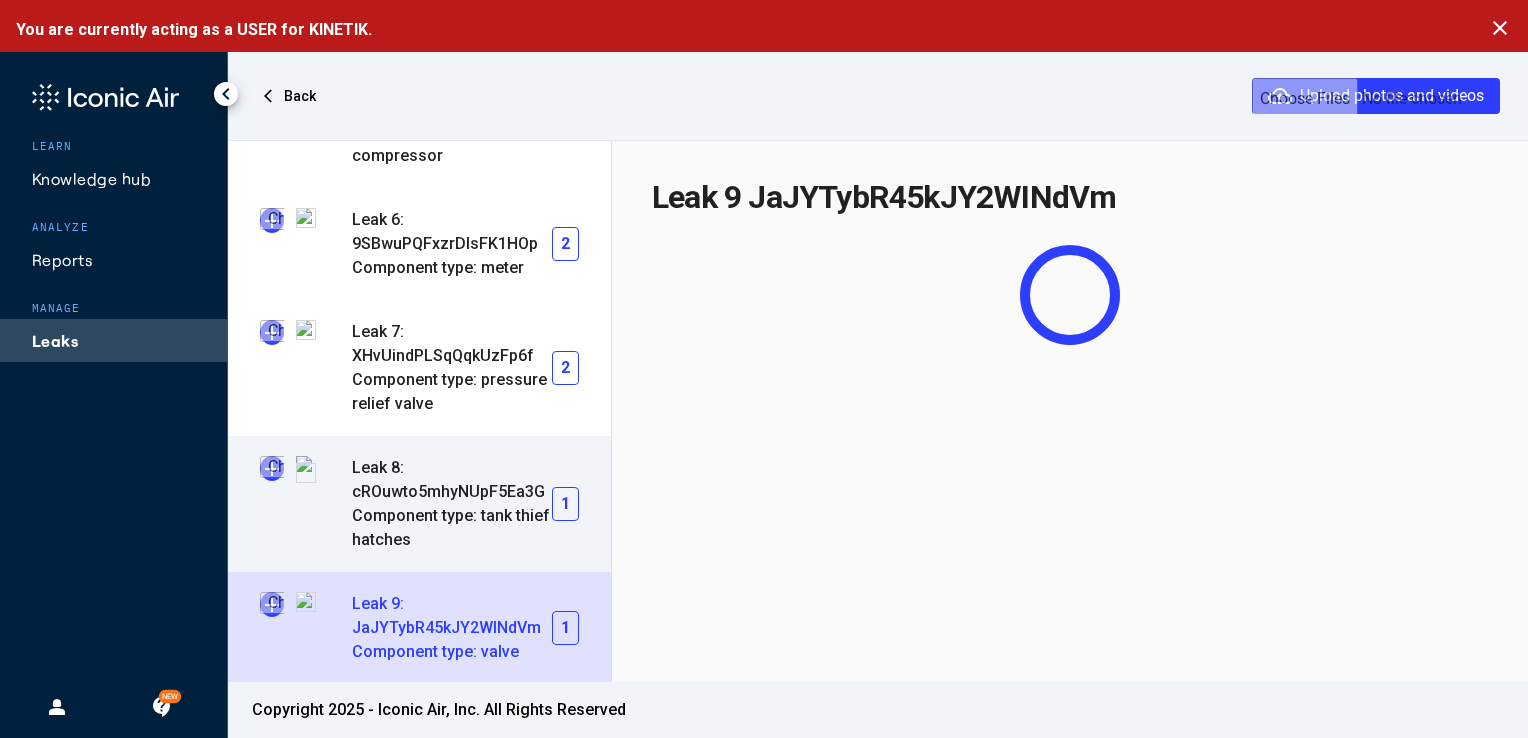 click at bounding box center [272, 468] 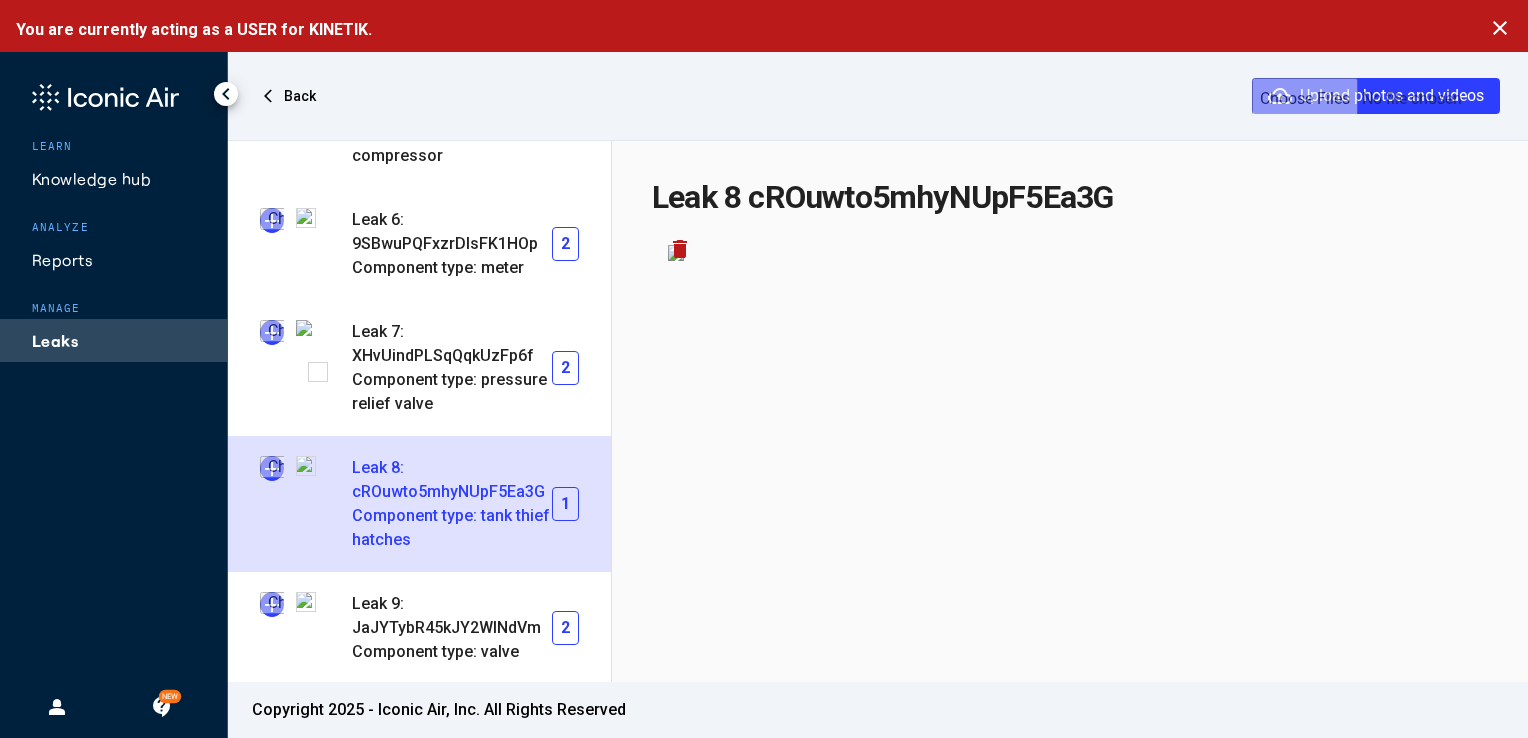 click at bounding box center (272, 468) 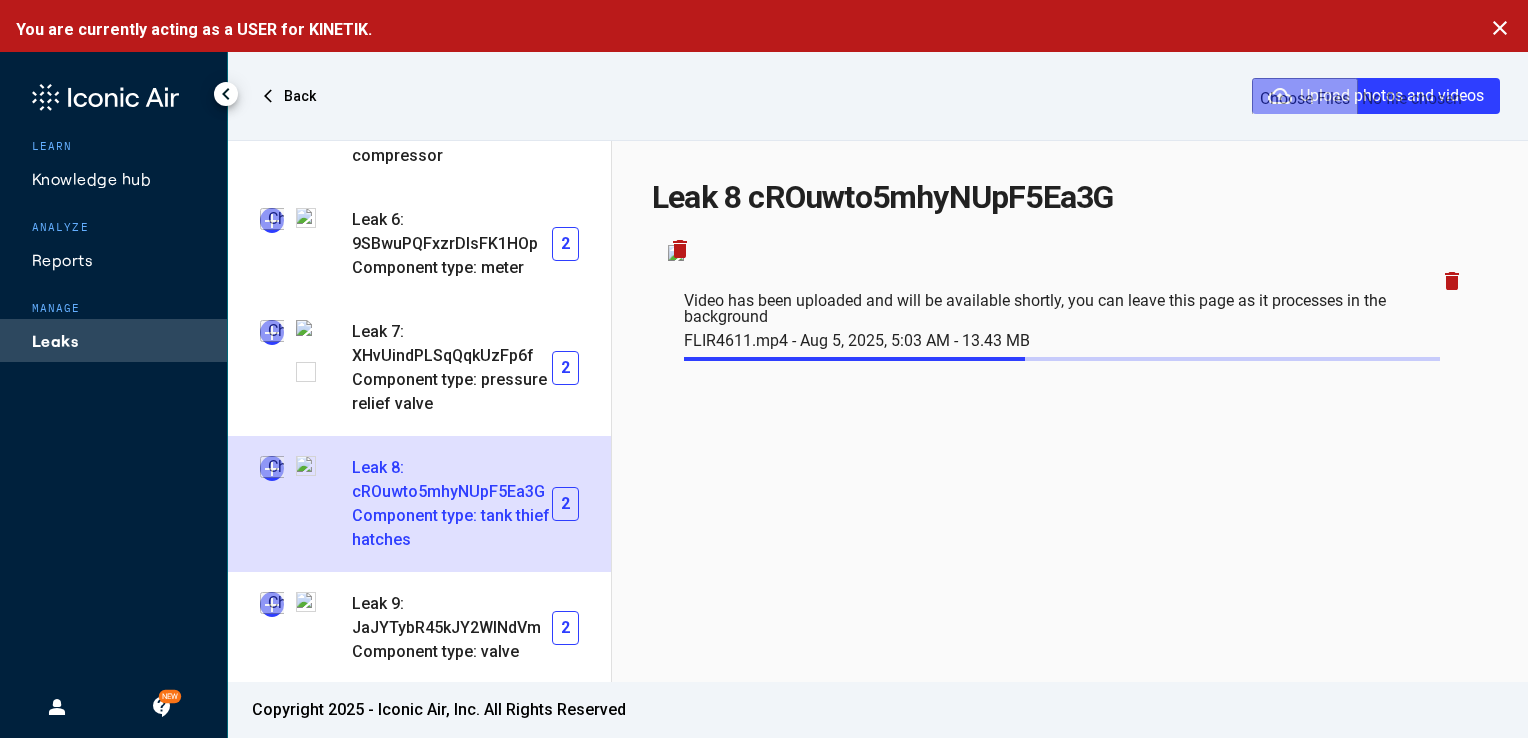 click on "Leaks" 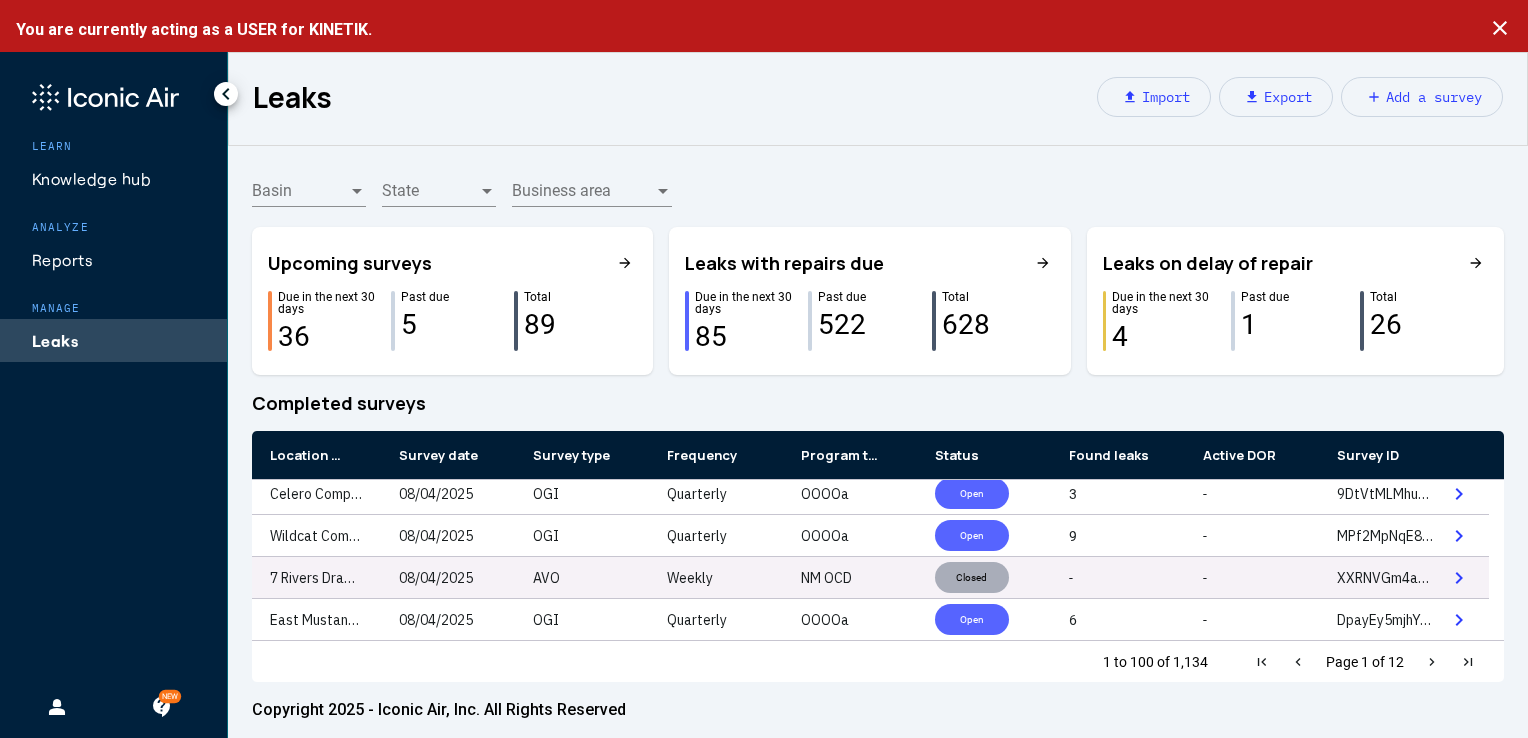 scroll, scrollTop: 260, scrollLeft: 0, axis: vertical 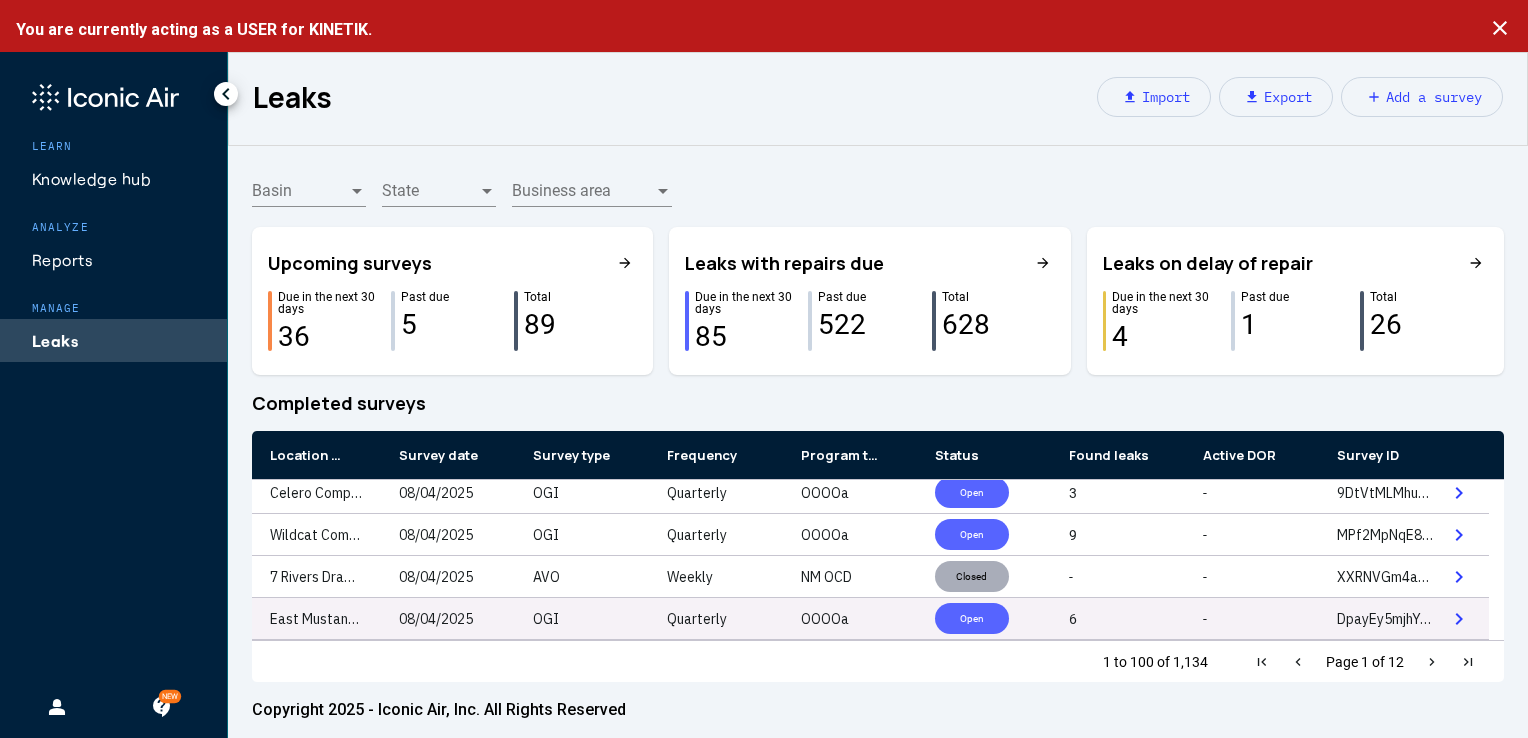 click on "Open" 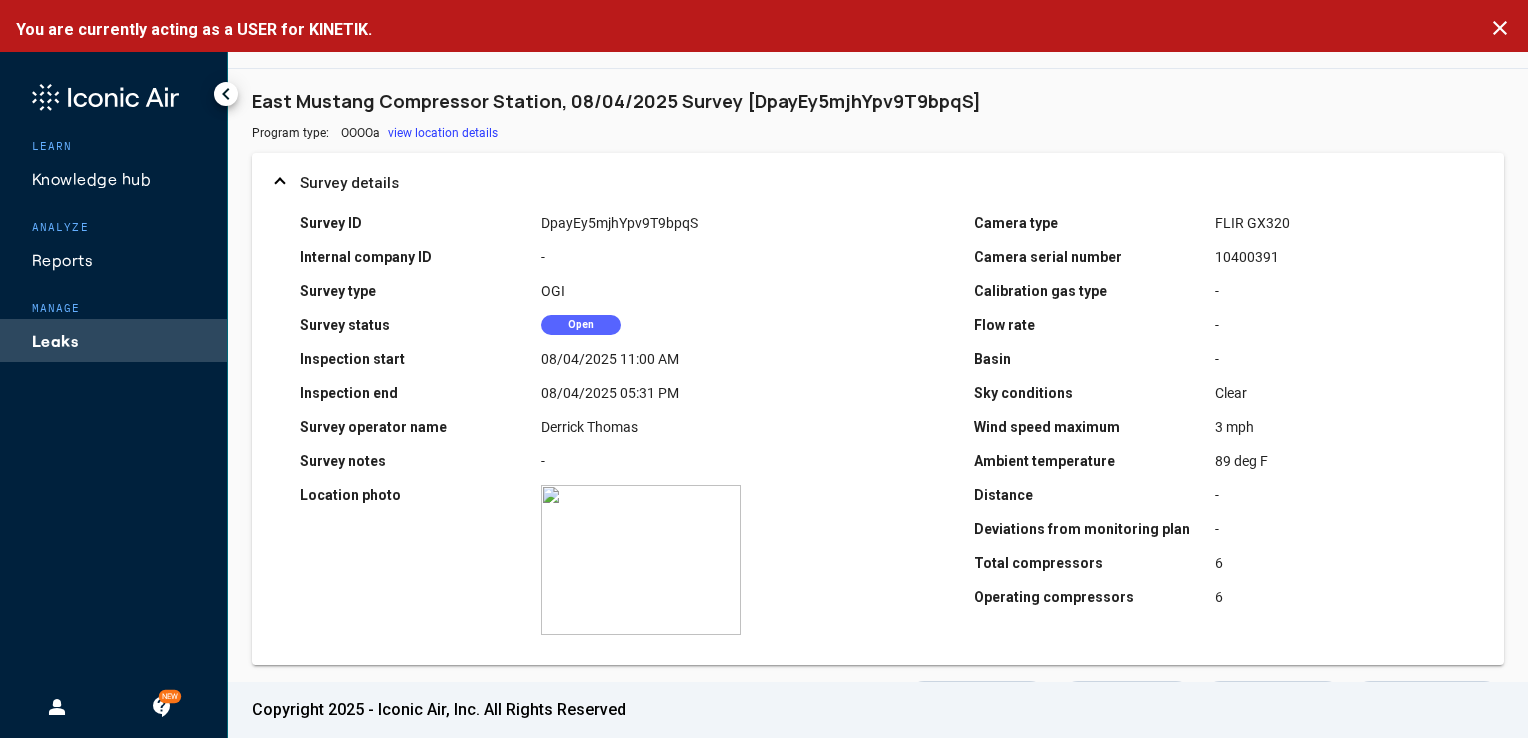 scroll, scrollTop: 0, scrollLeft: 0, axis: both 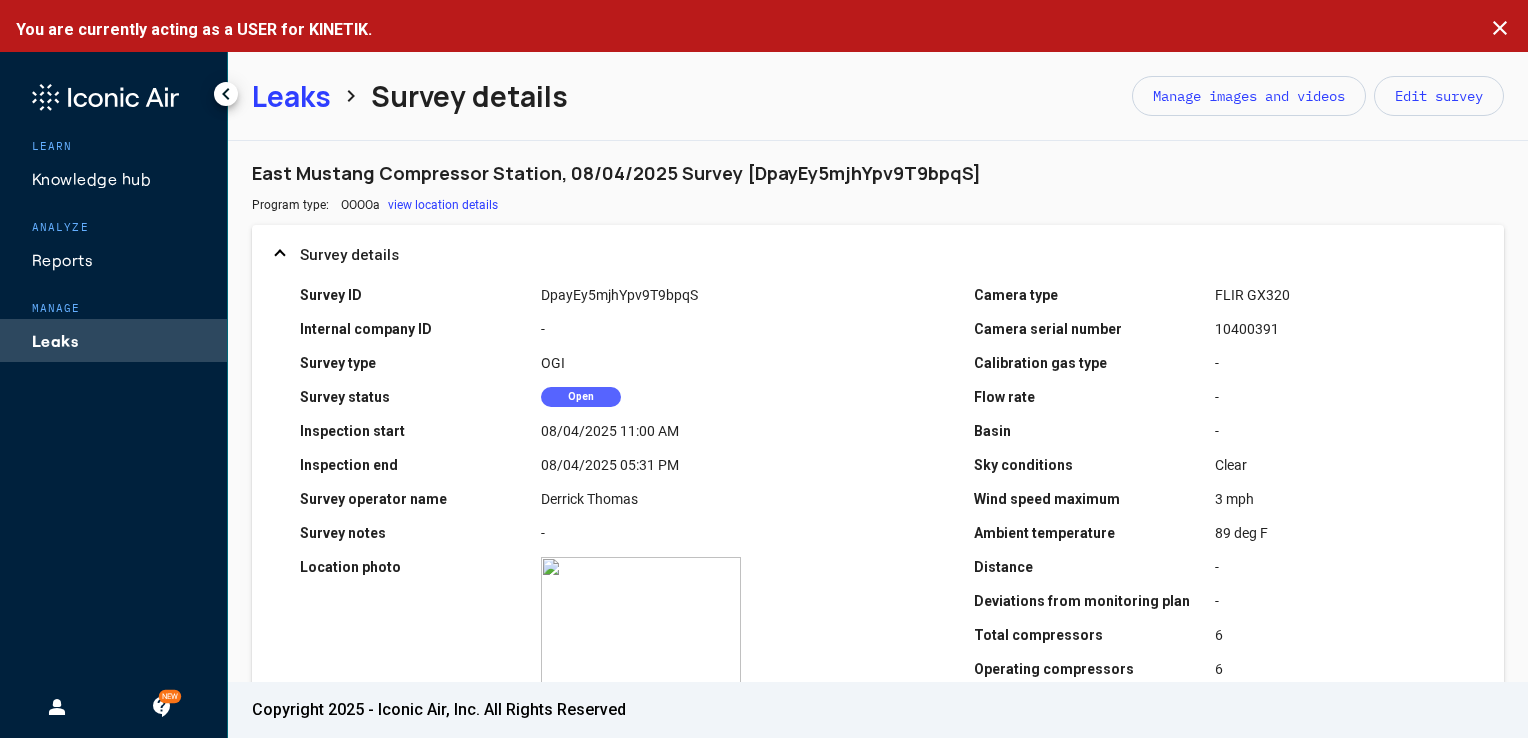 click on "Manage images and videos" at bounding box center [1249, 96] 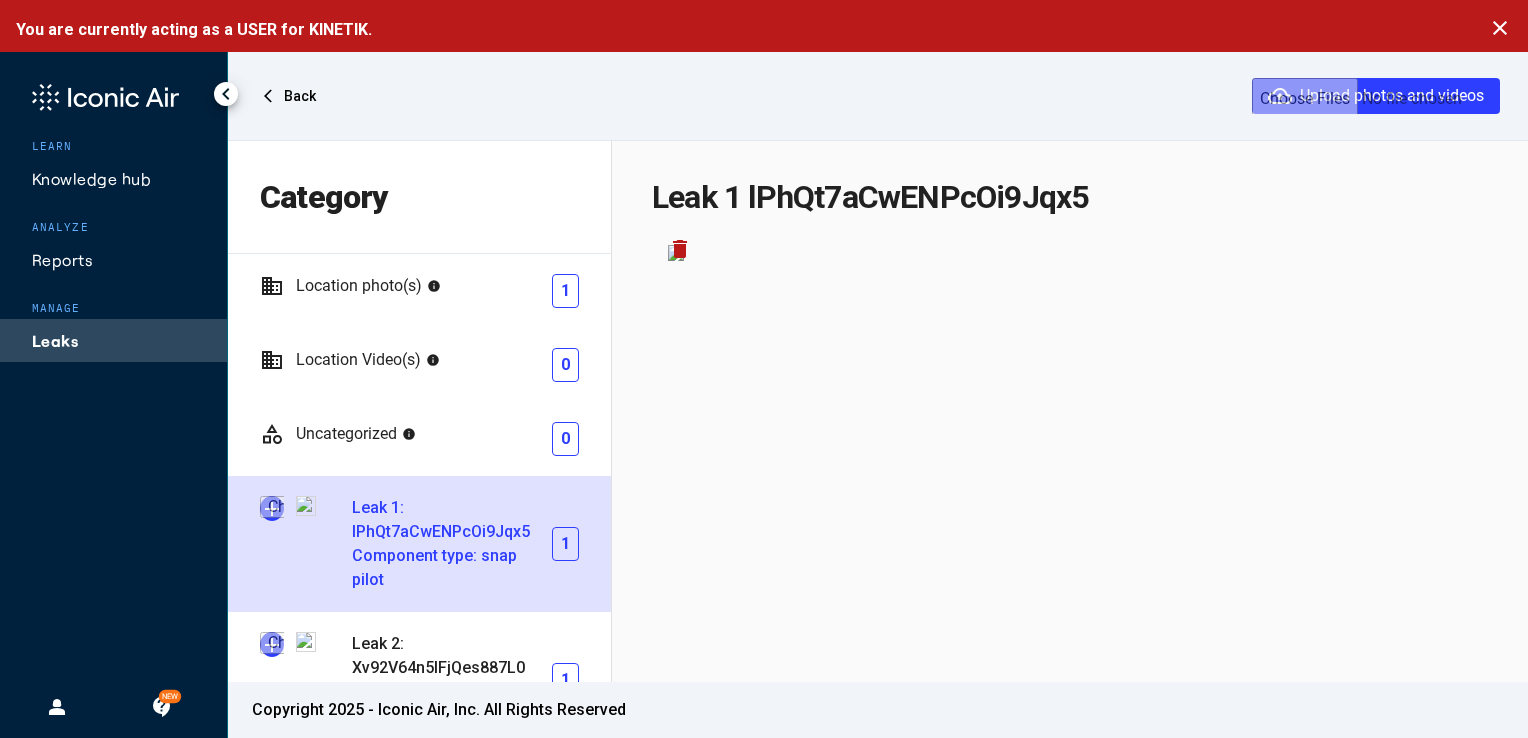 click at bounding box center (272, 508) 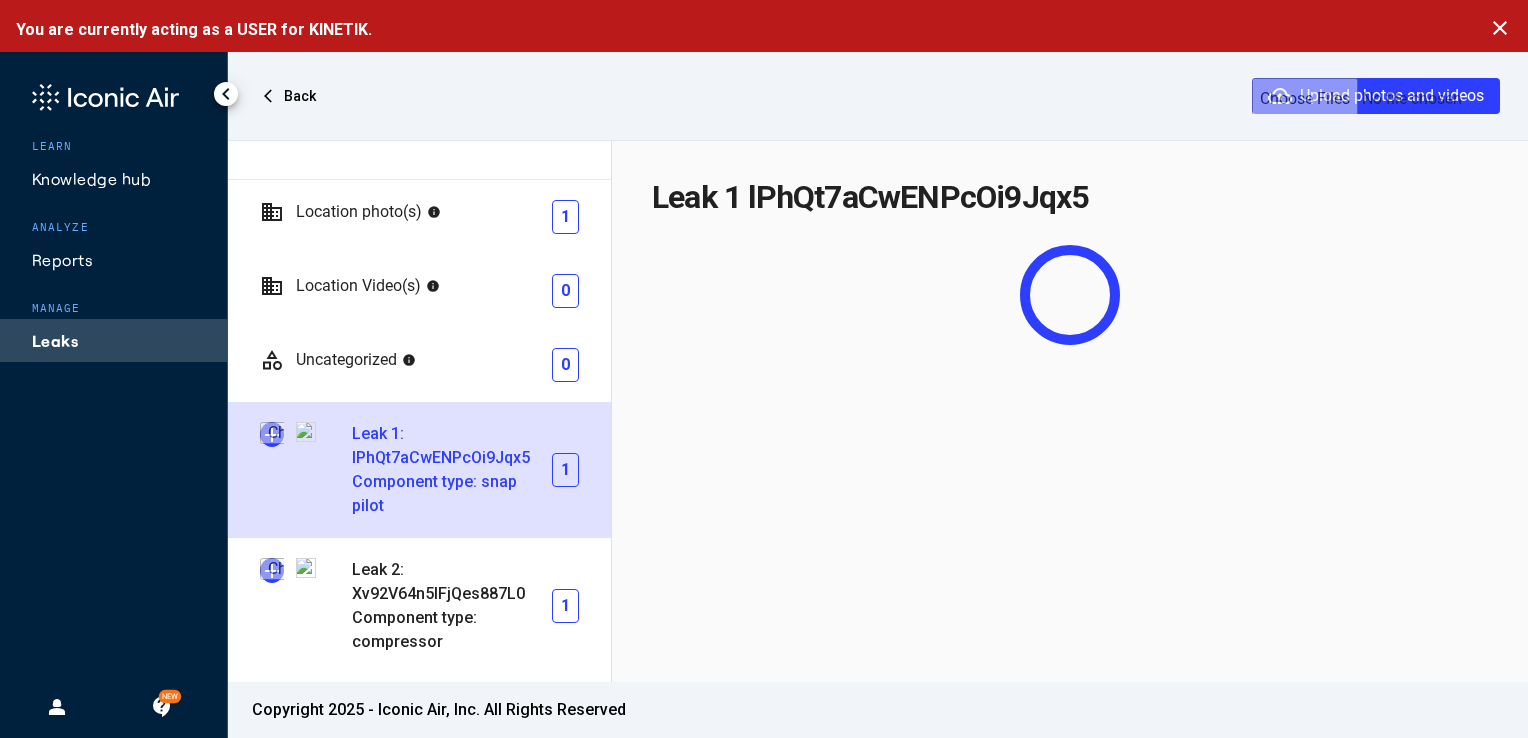 scroll, scrollTop: 79, scrollLeft: 0, axis: vertical 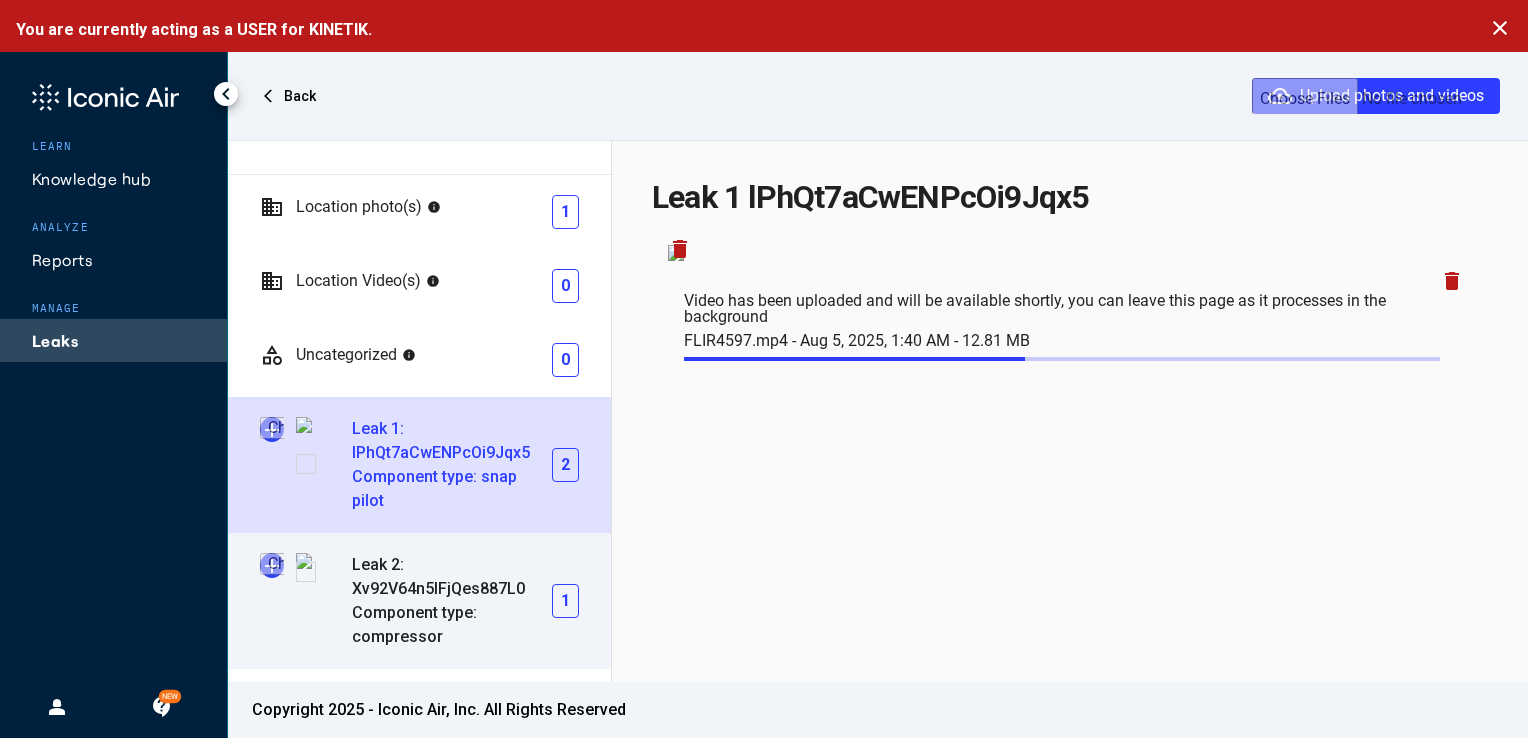 click at bounding box center (272, 565) 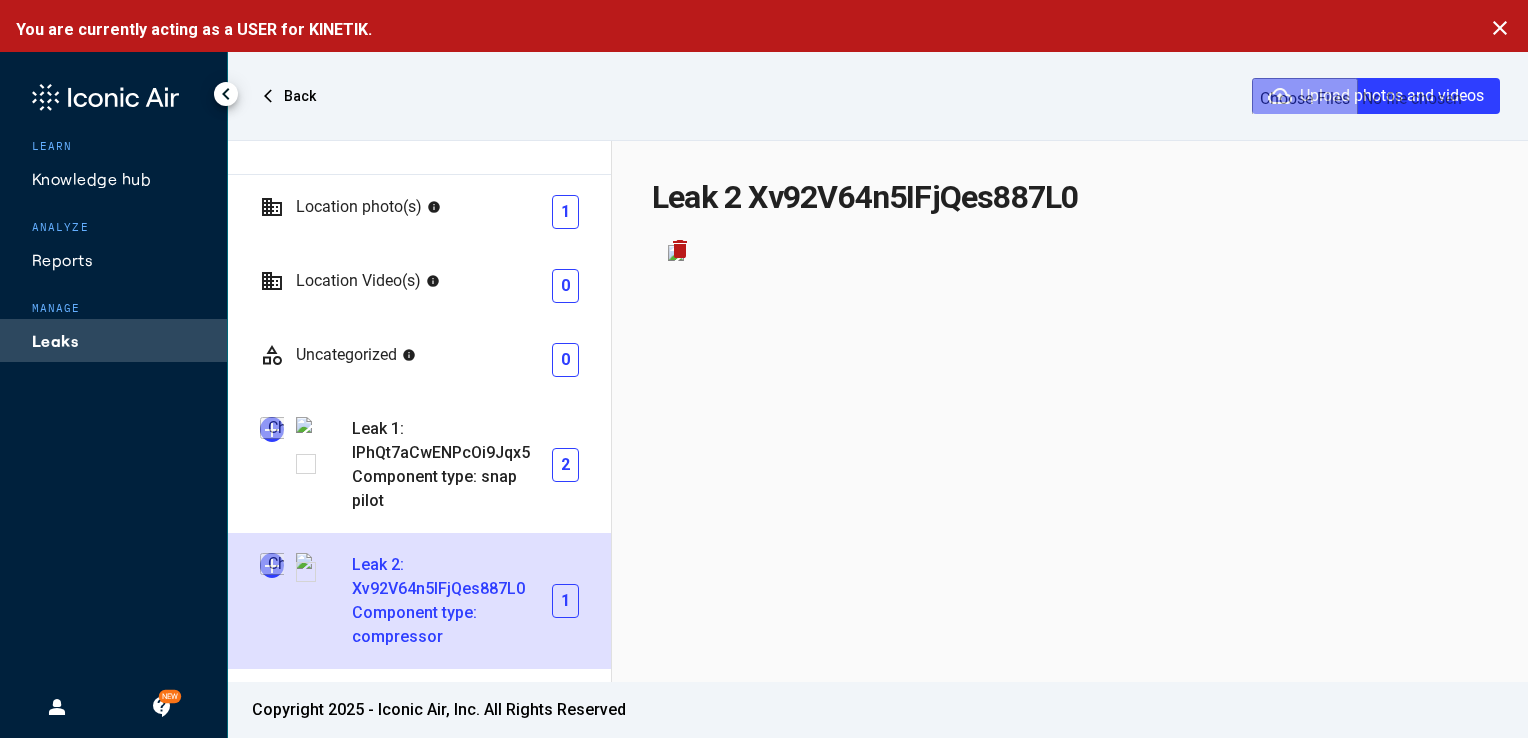 type on "**********" 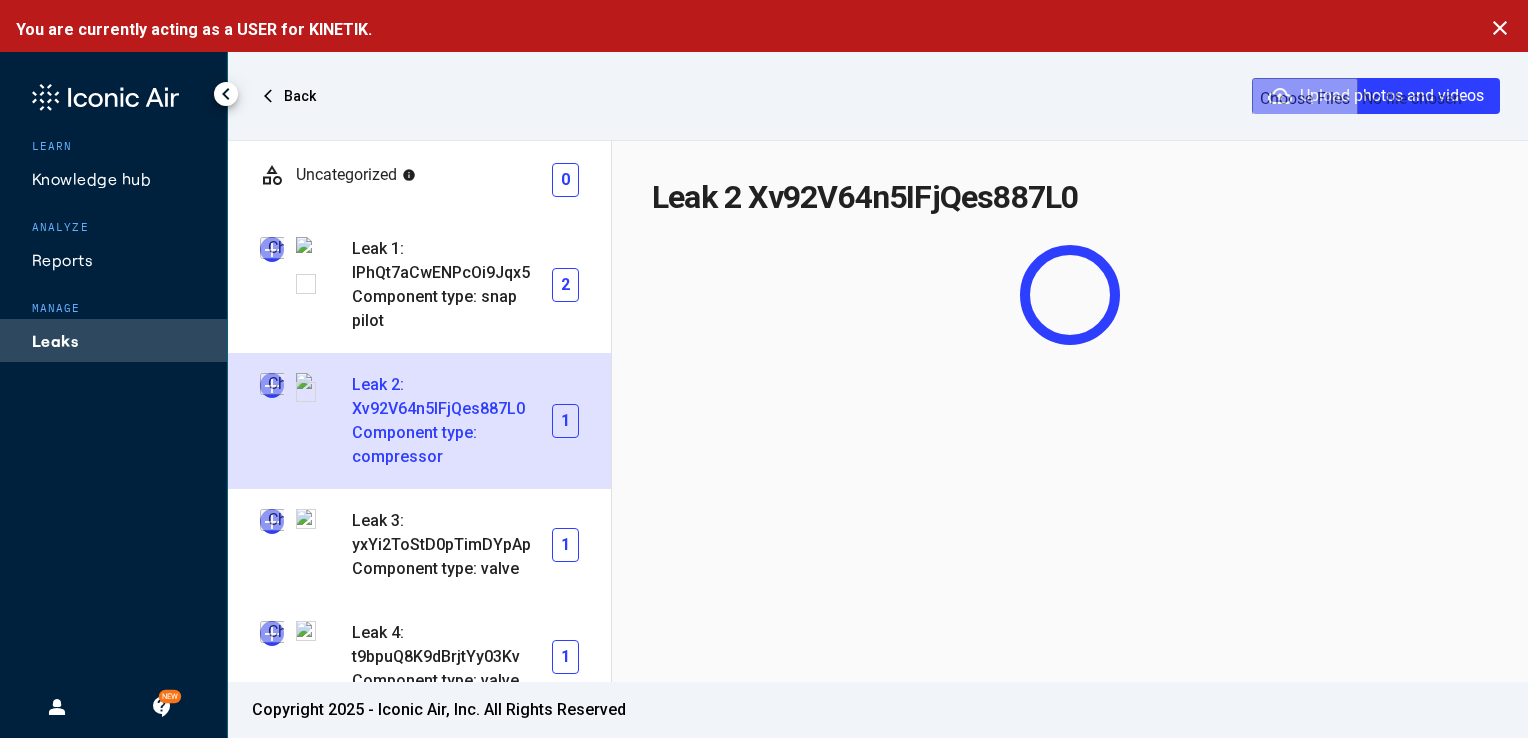 scroll, scrollTop: 260, scrollLeft: 0, axis: vertical 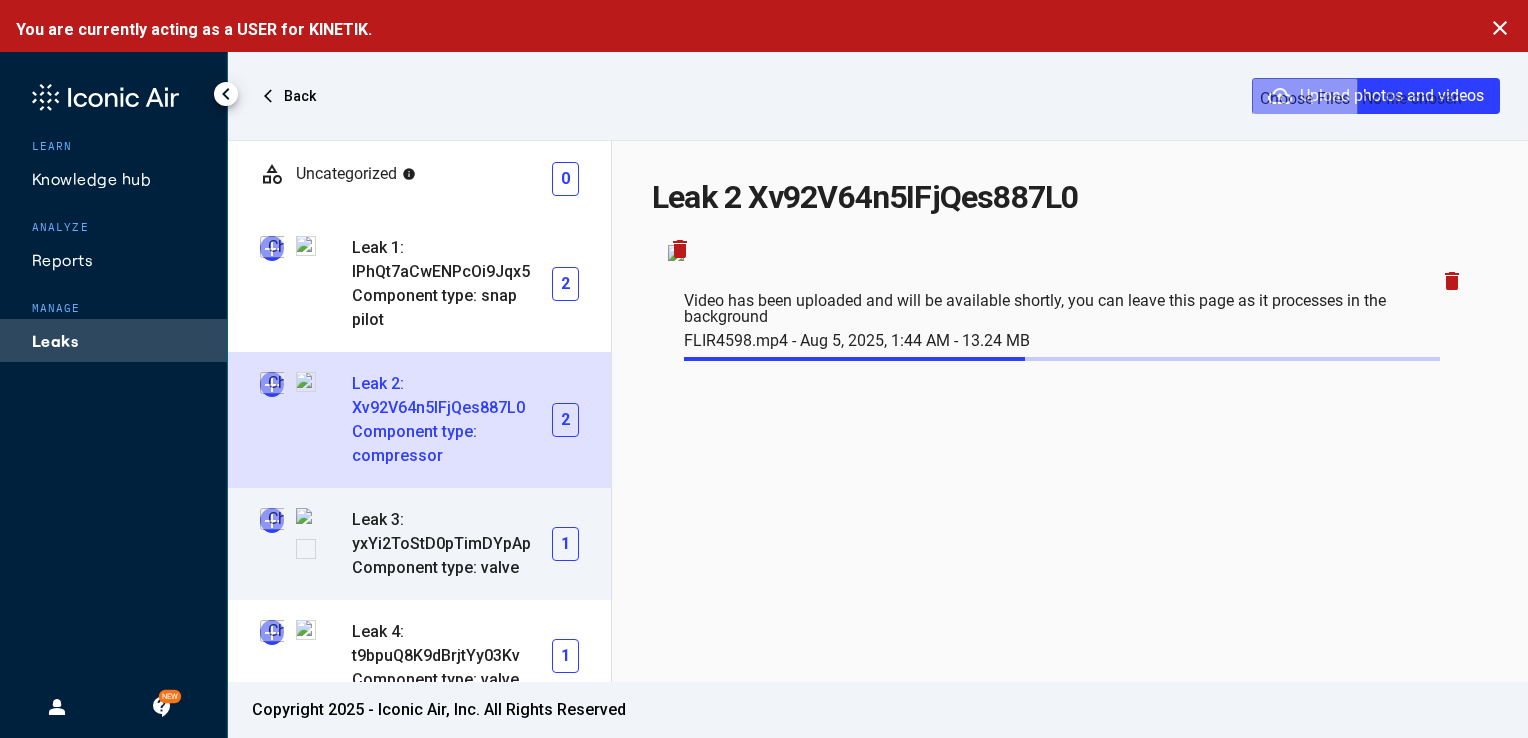 click at bounding box center [272, 520] 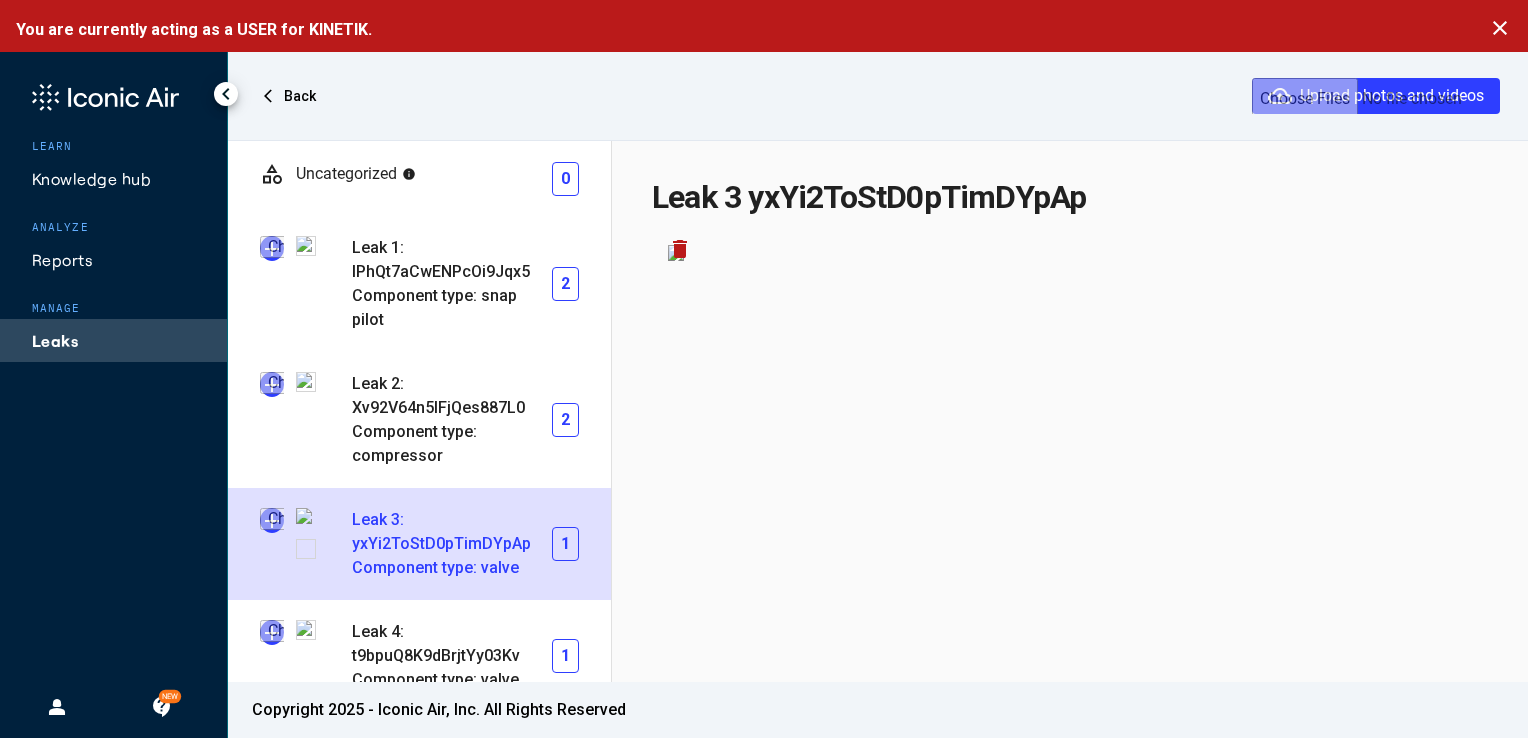 type on "**********" 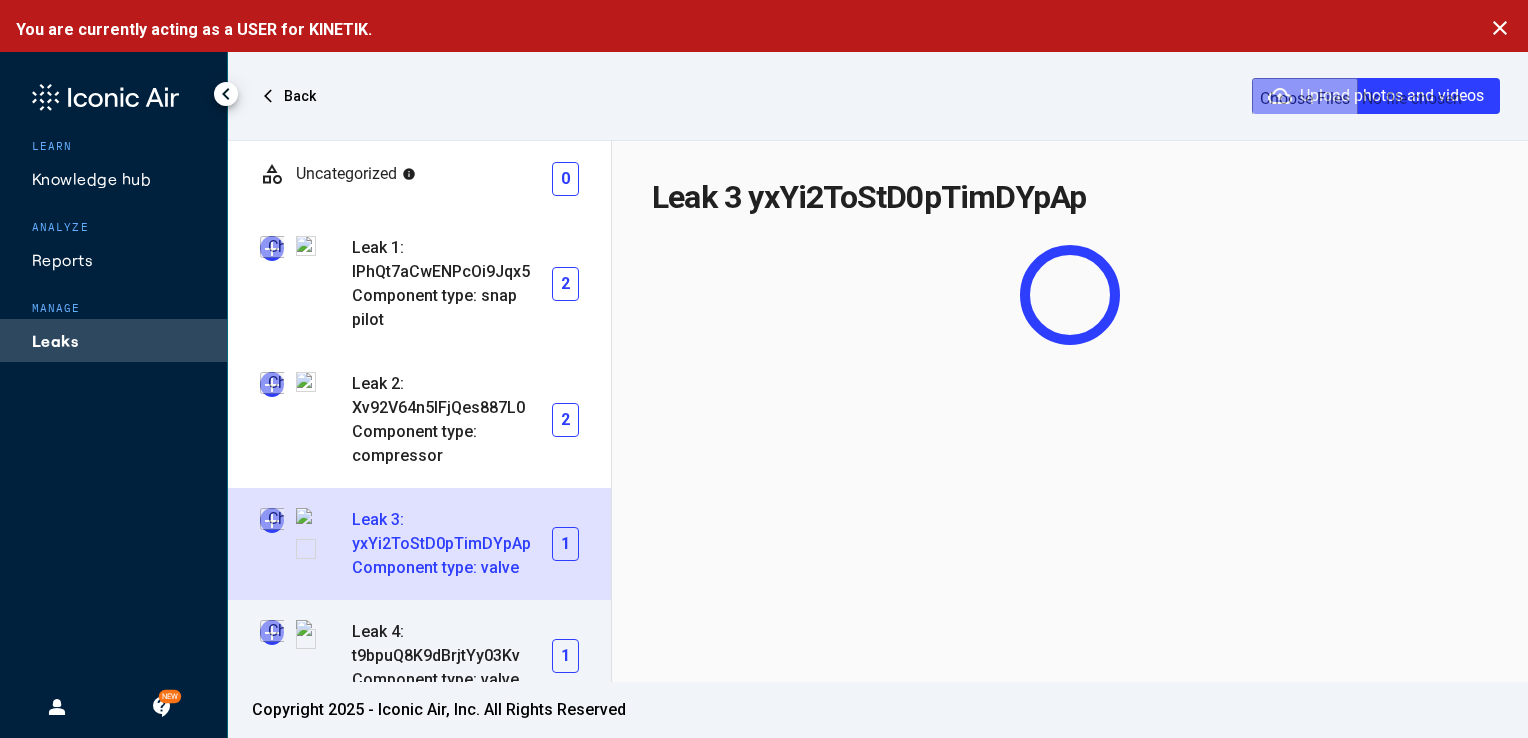 click at bounding box center (272, 632) 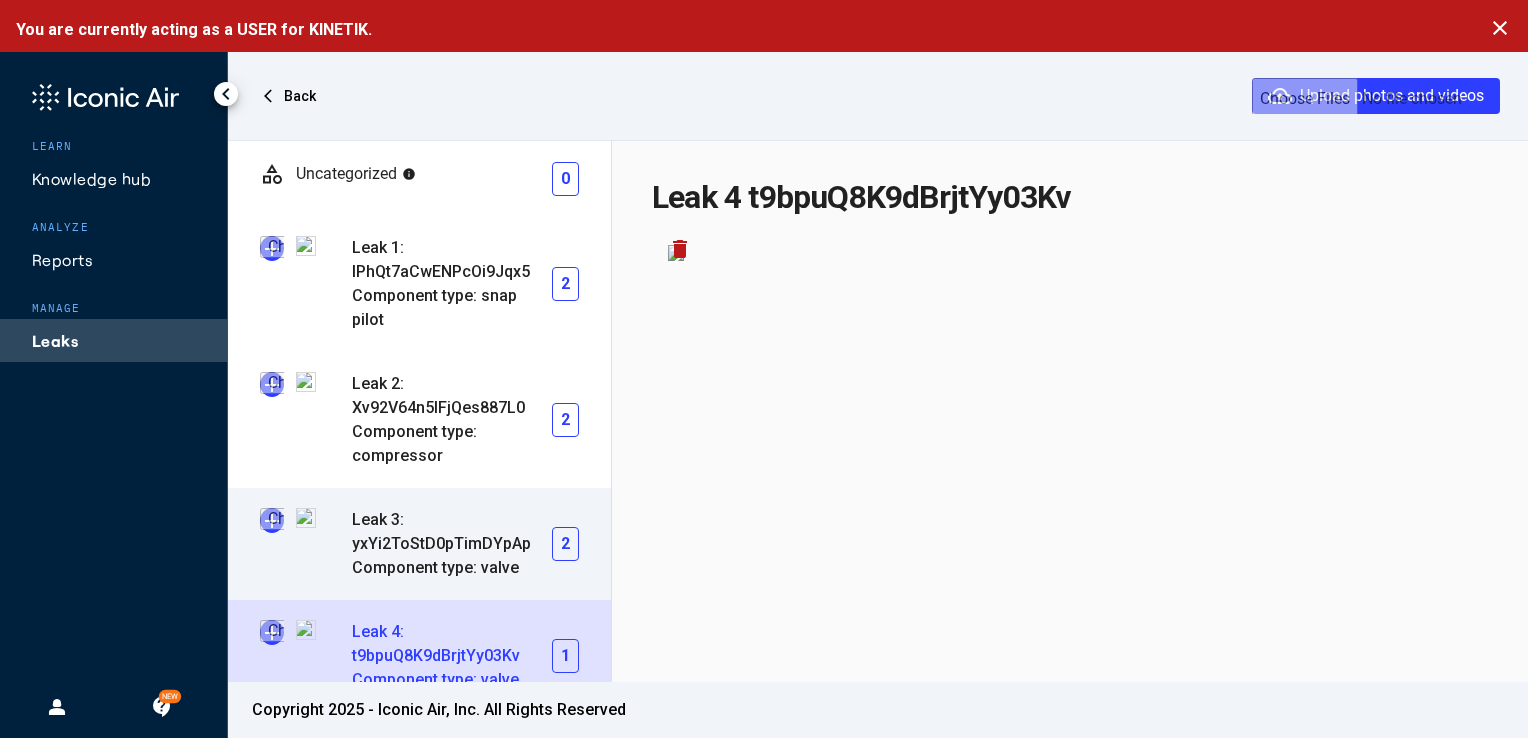 scroll, scrollTop: 348, scrollLeft: 0, axis: vertical 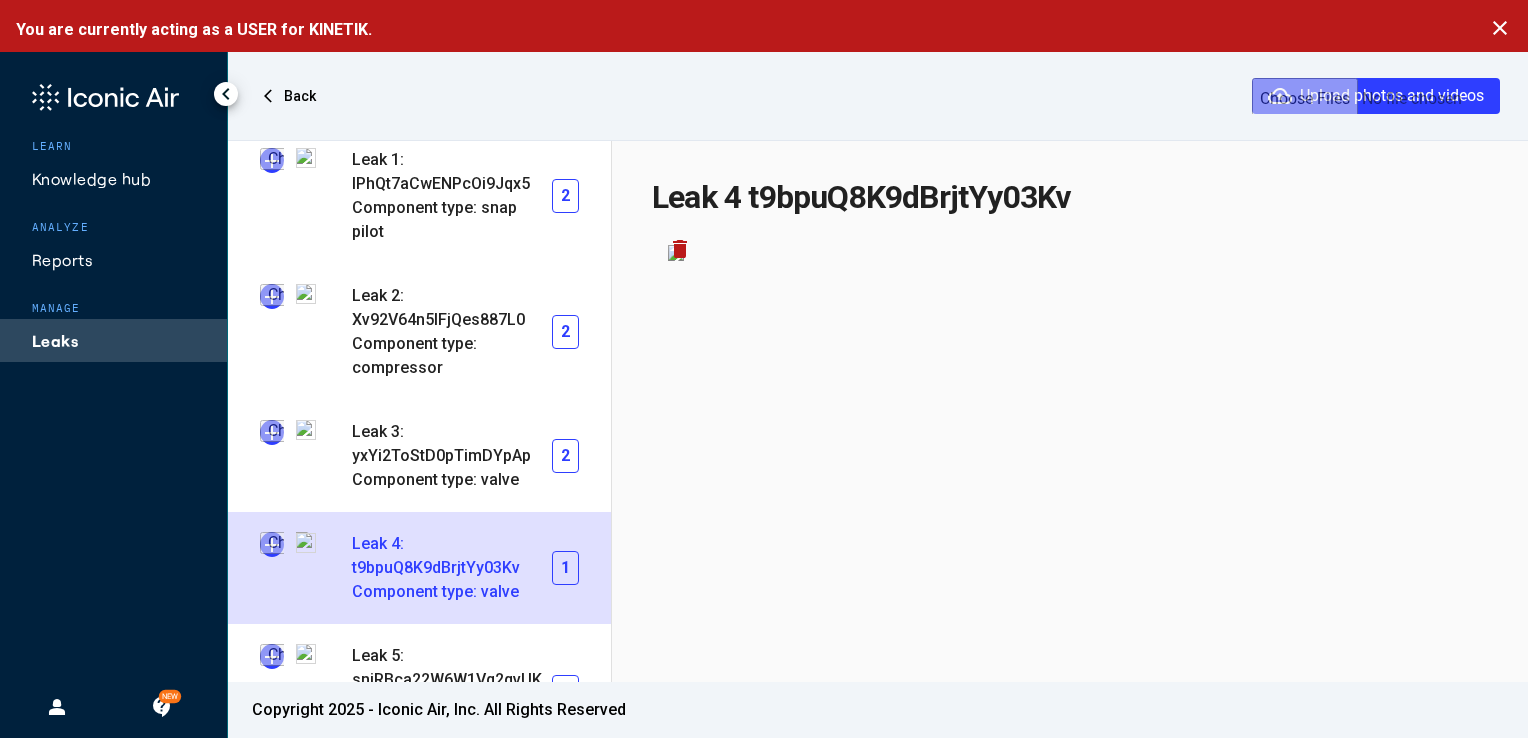 click at bounding box center [272, 544] 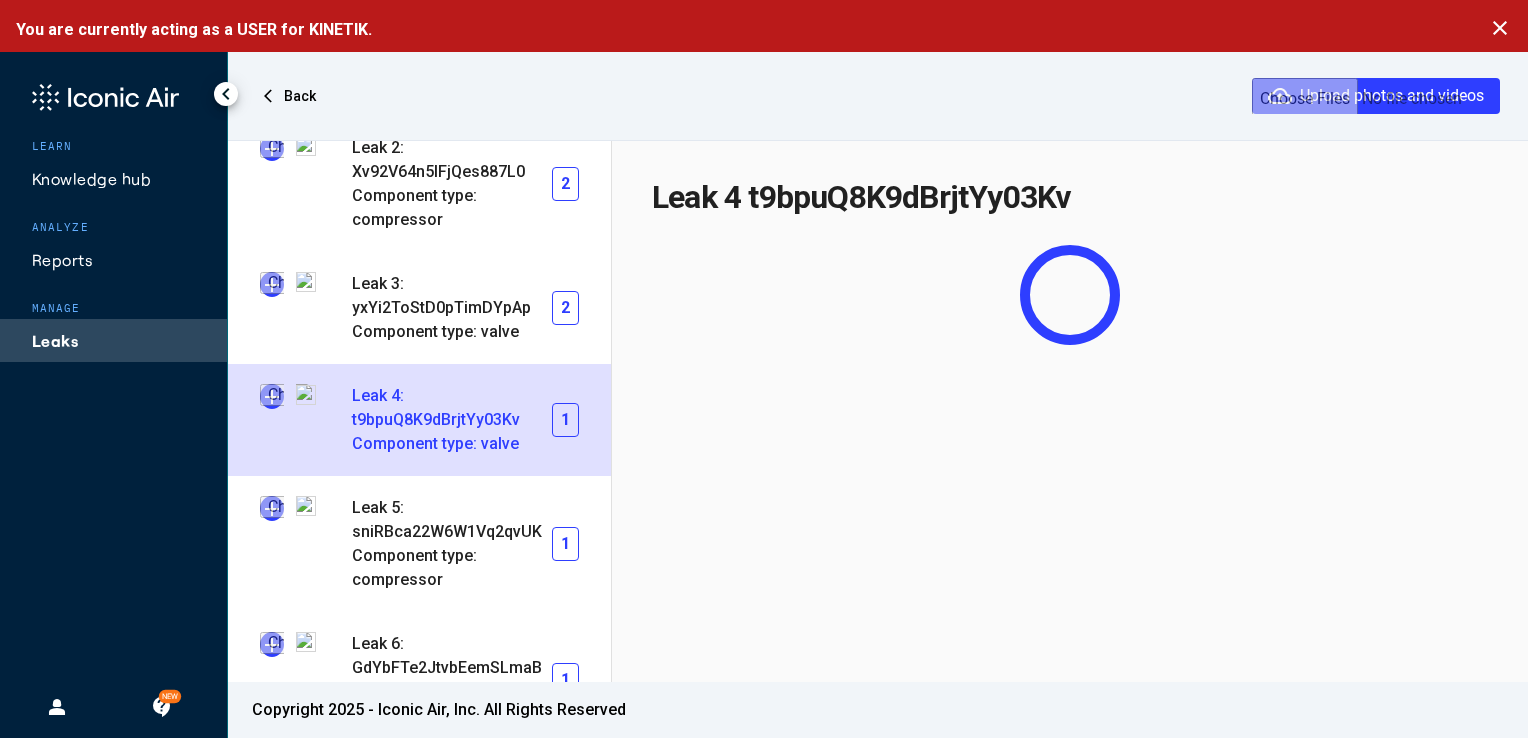 scroll, scrollTop: 496, scrollLeft: 0, axis: vertical 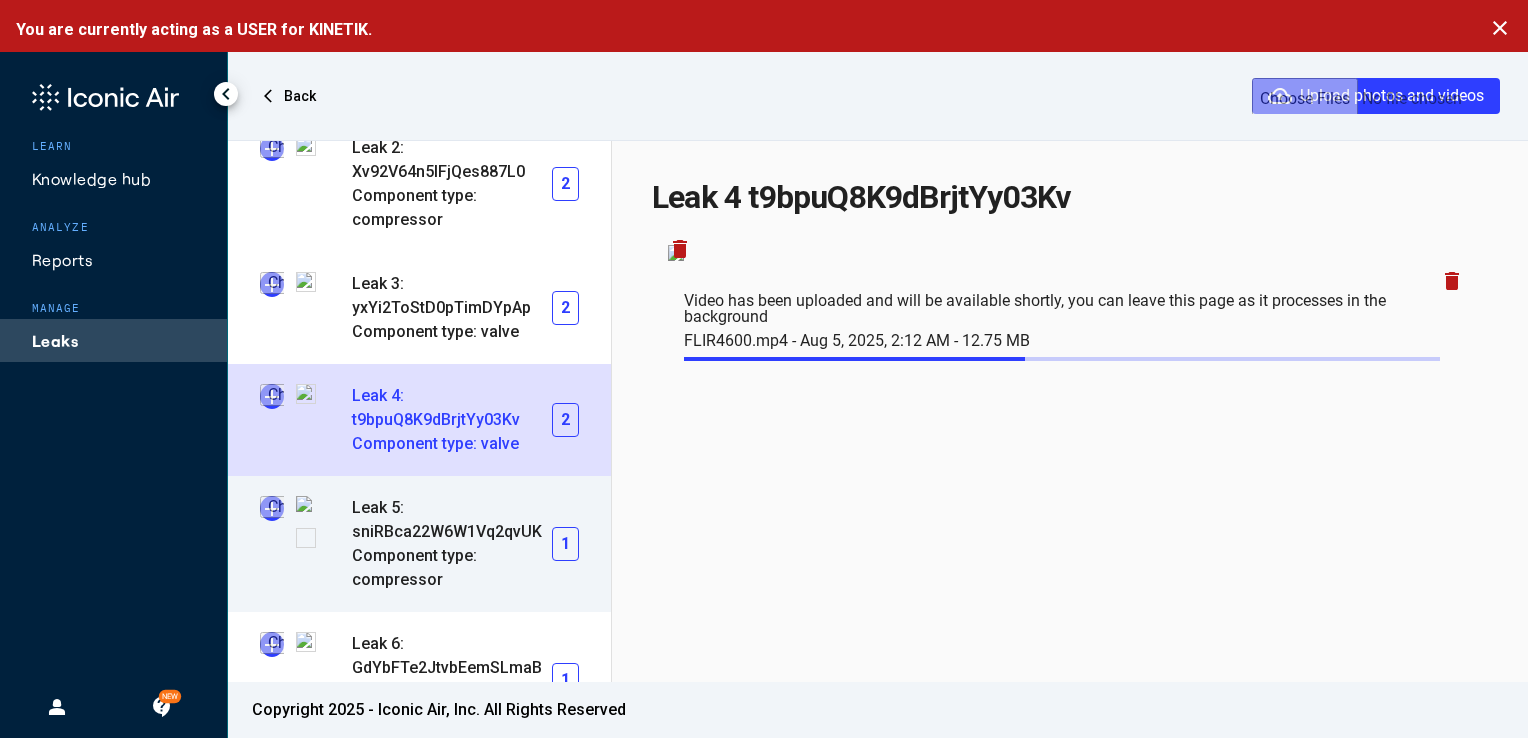 click at bounding box center [272, 508] 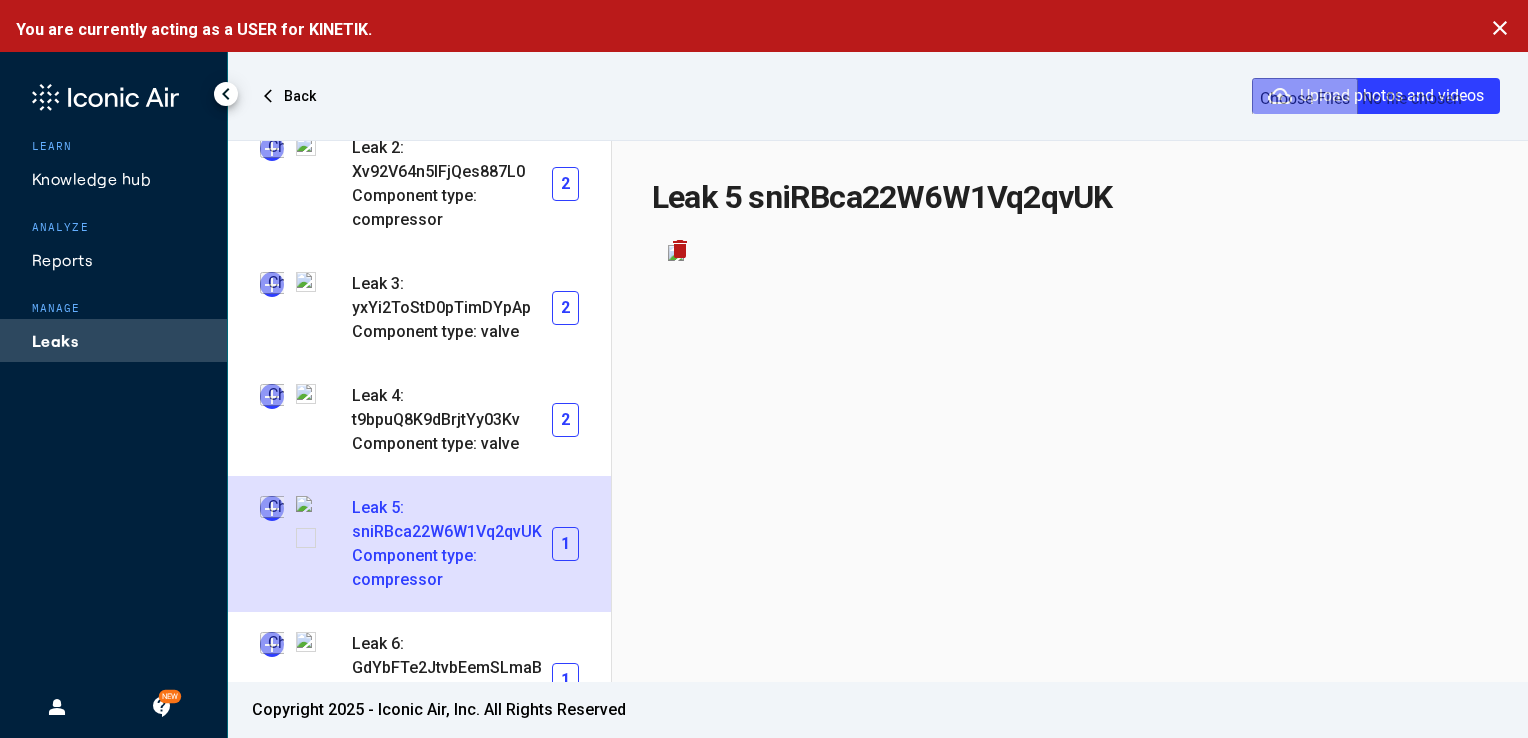 type on "**********" 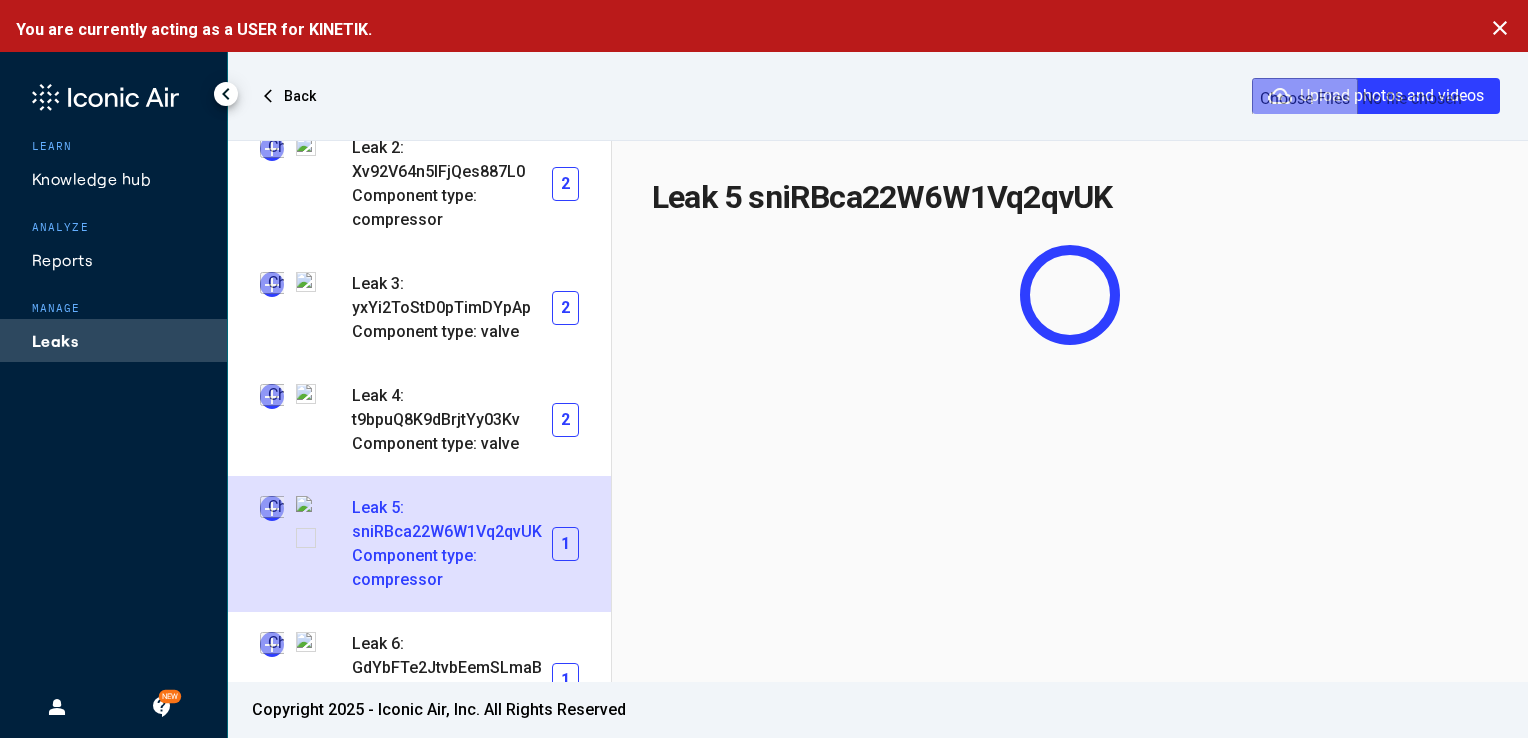 scroll, scrollTop: 560, scrollLeft: 0, axis: vertical 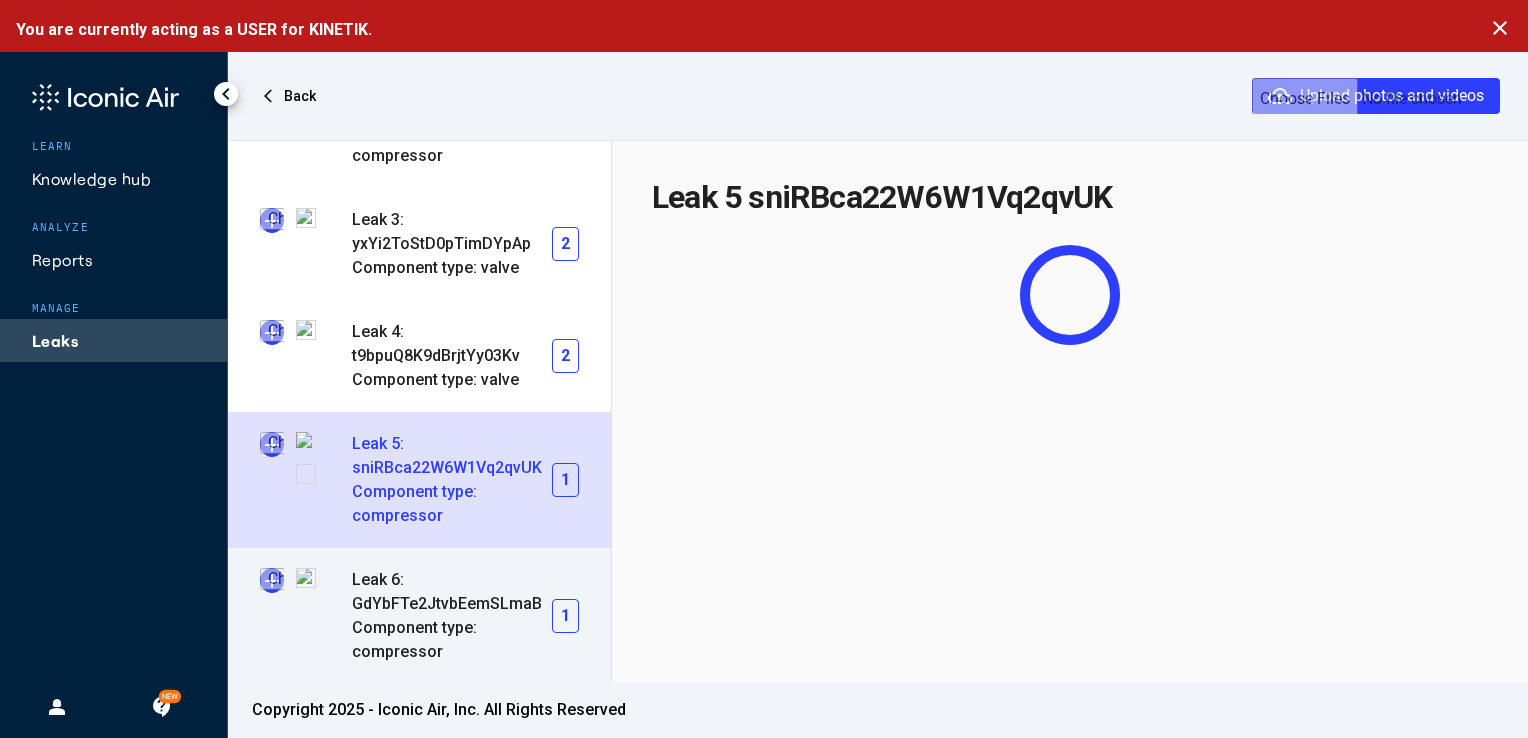 click at bounding box center (272, 580) 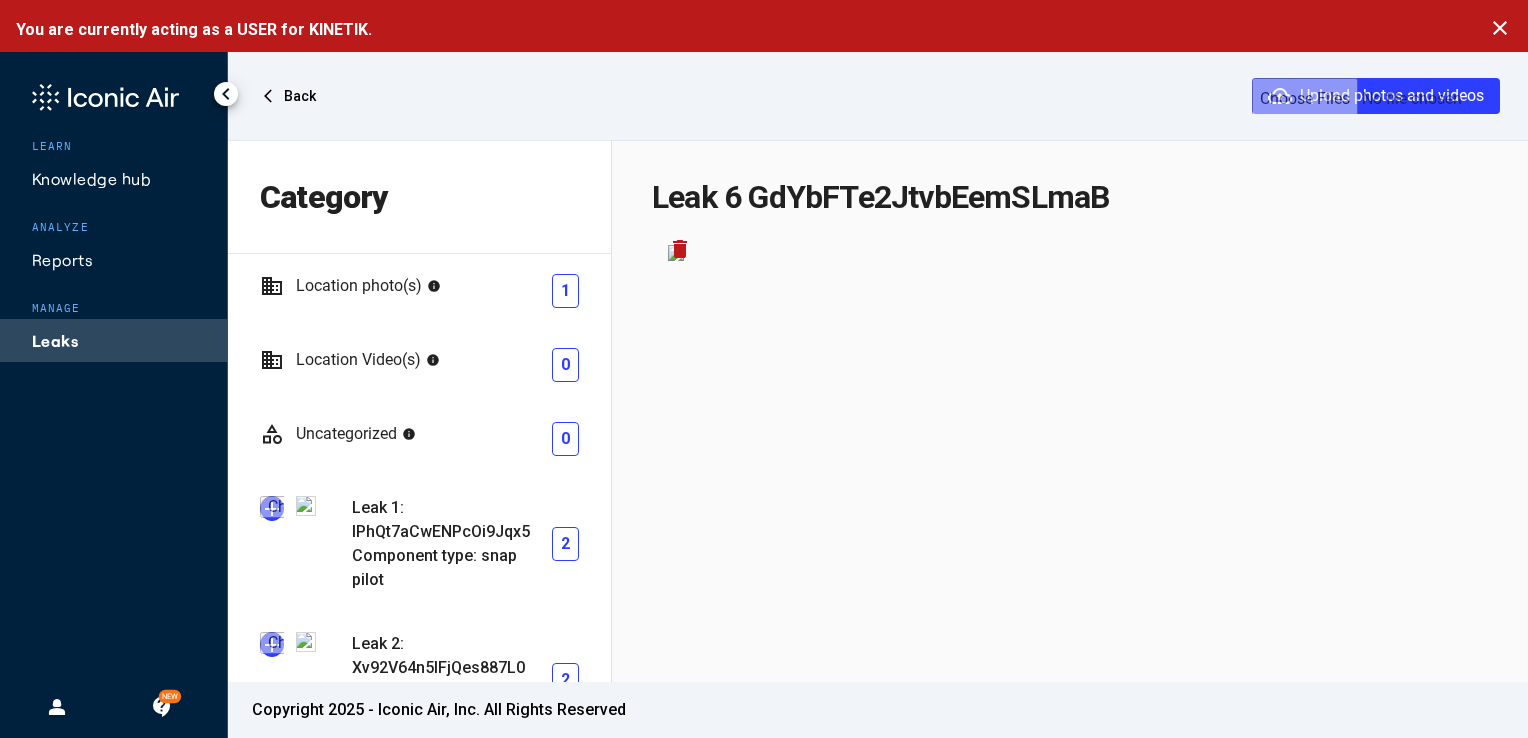 scroll, scrollTop: 560, scrollLeft: 0, axis: vertical 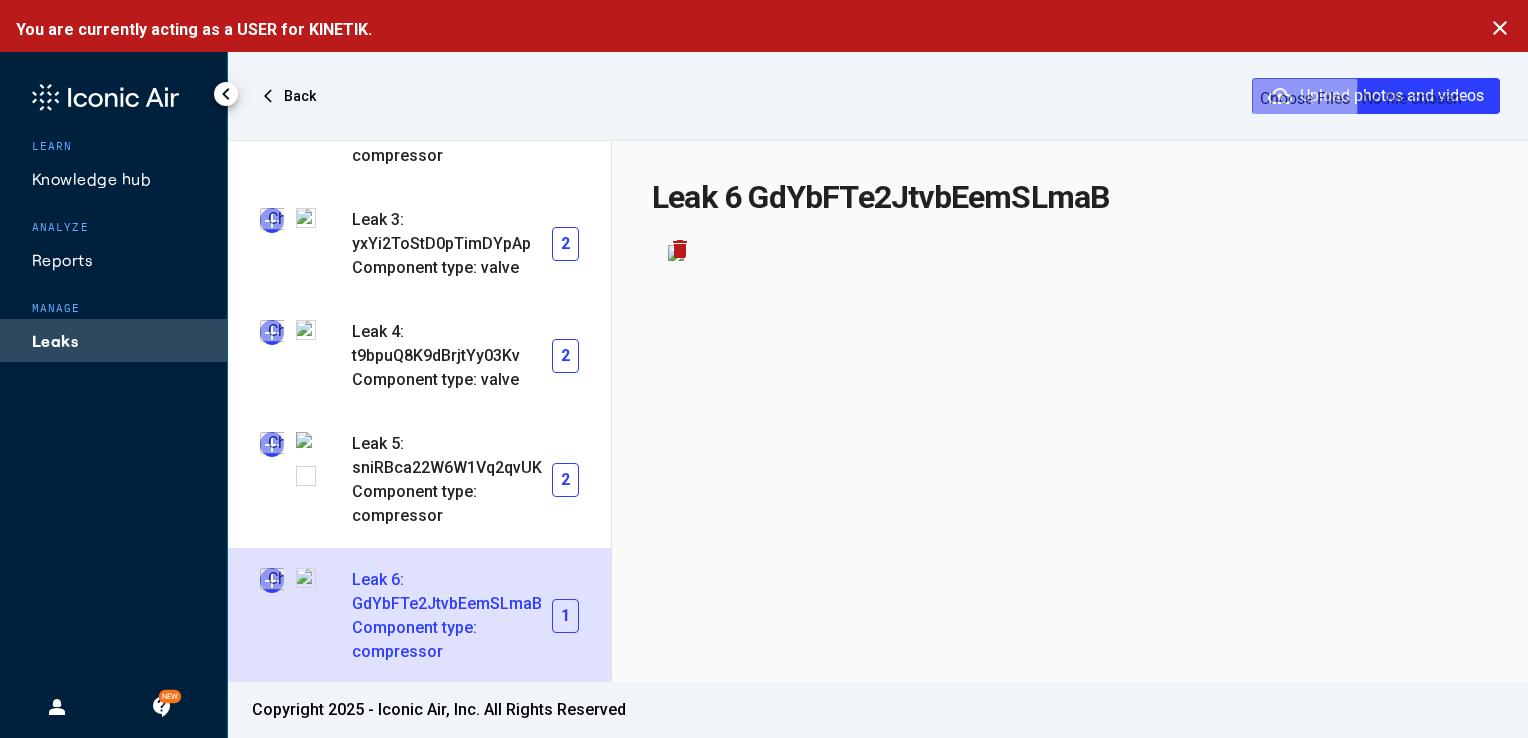 click at bounding box center (272, 580) 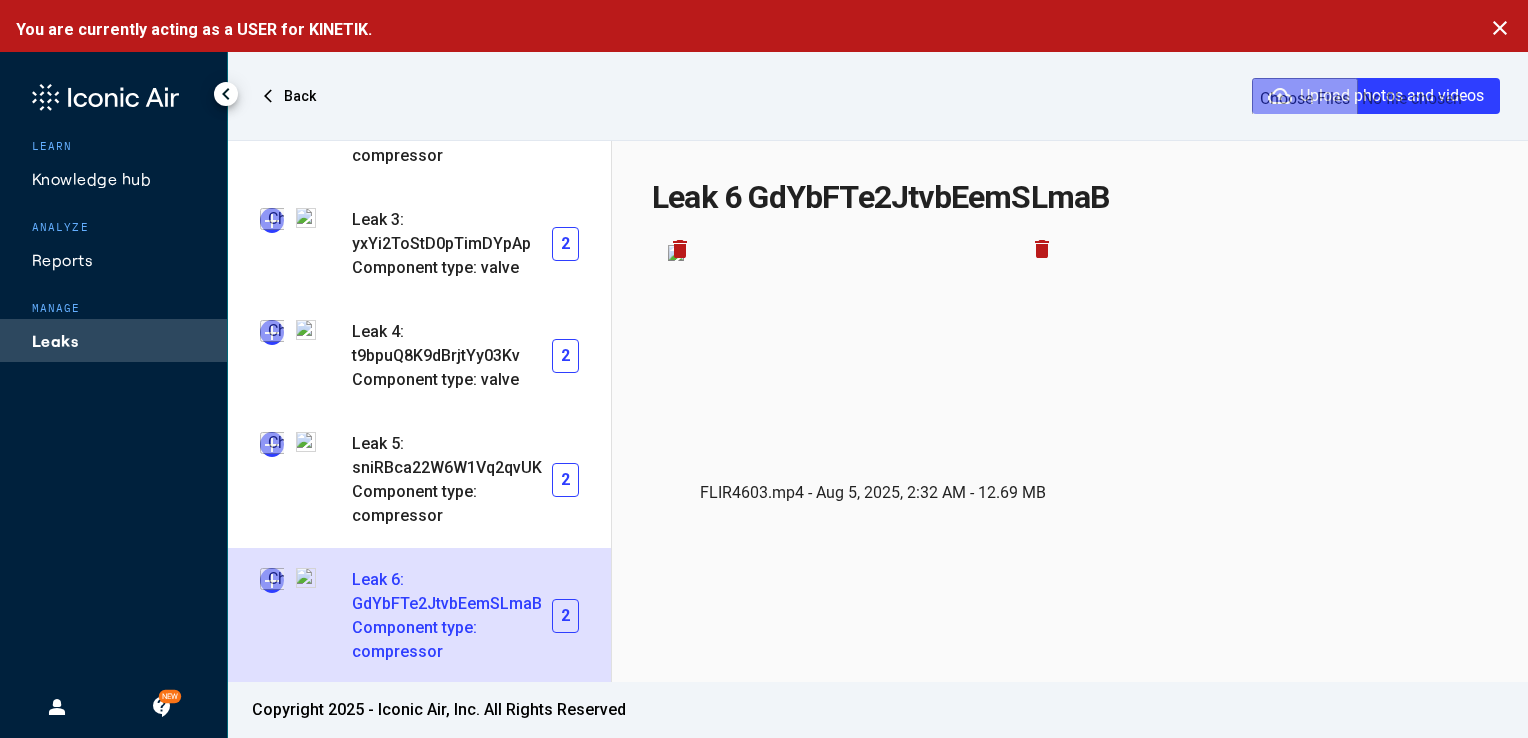 click on "Leaks" 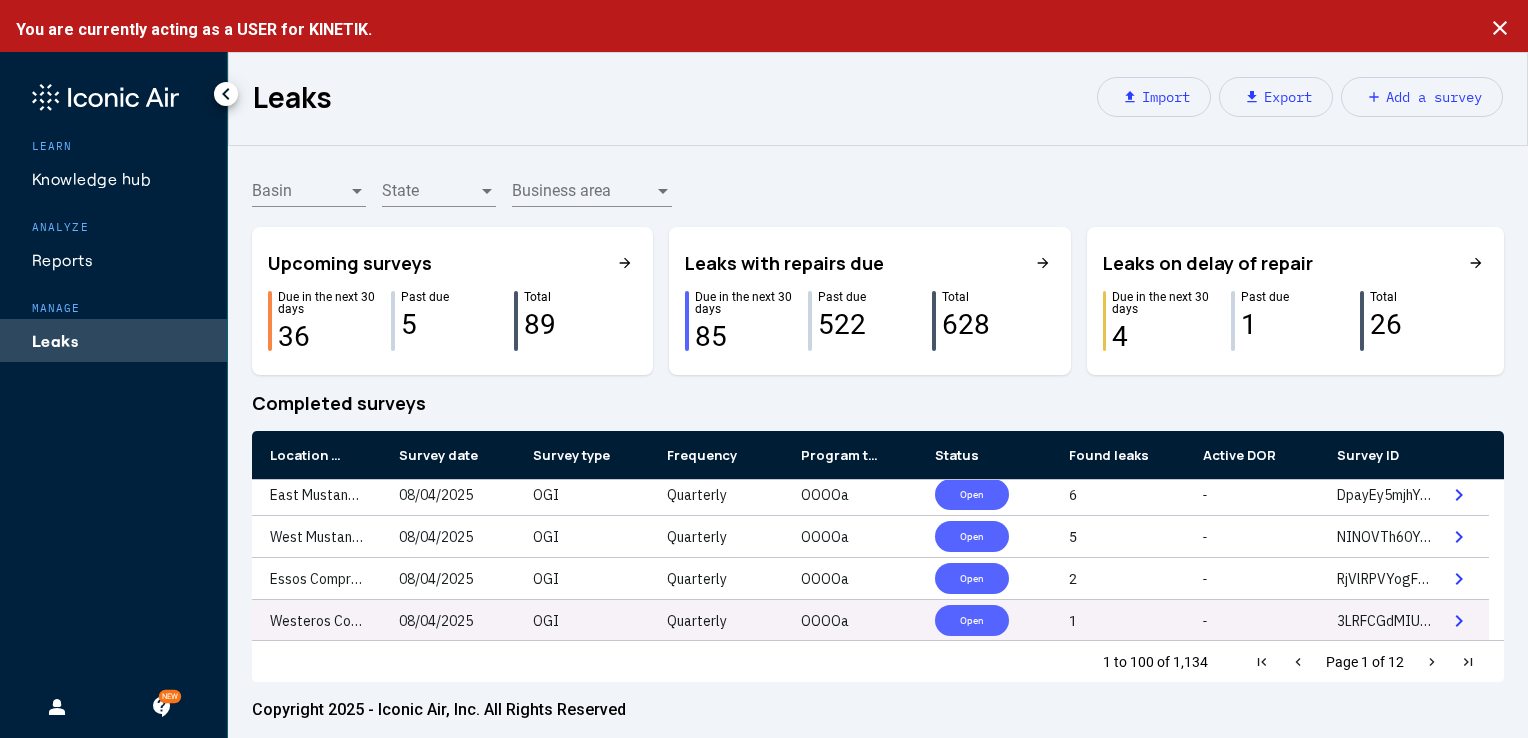 scroll, scrollTop: 388, scrollLeft: 0, axis: vertical 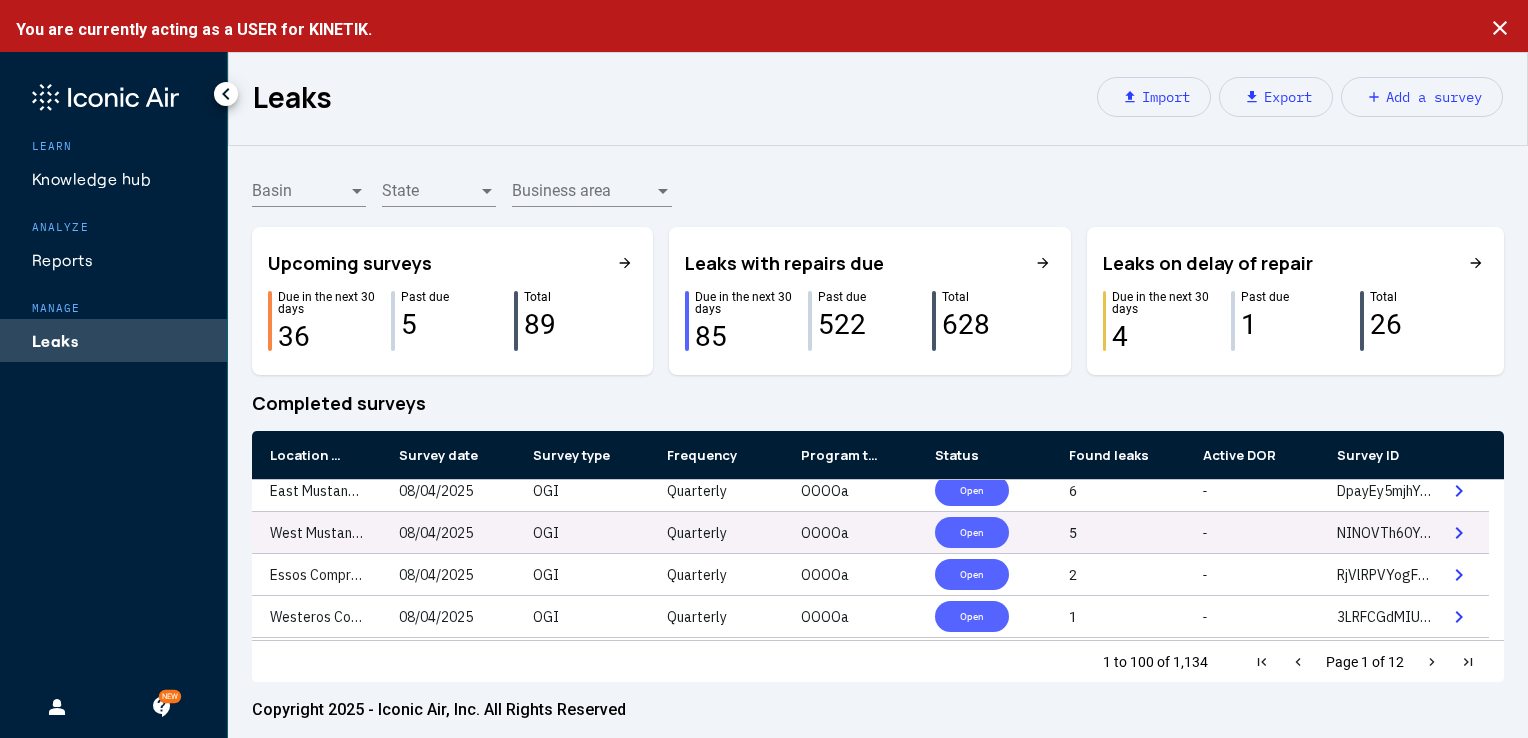 click on "Open" 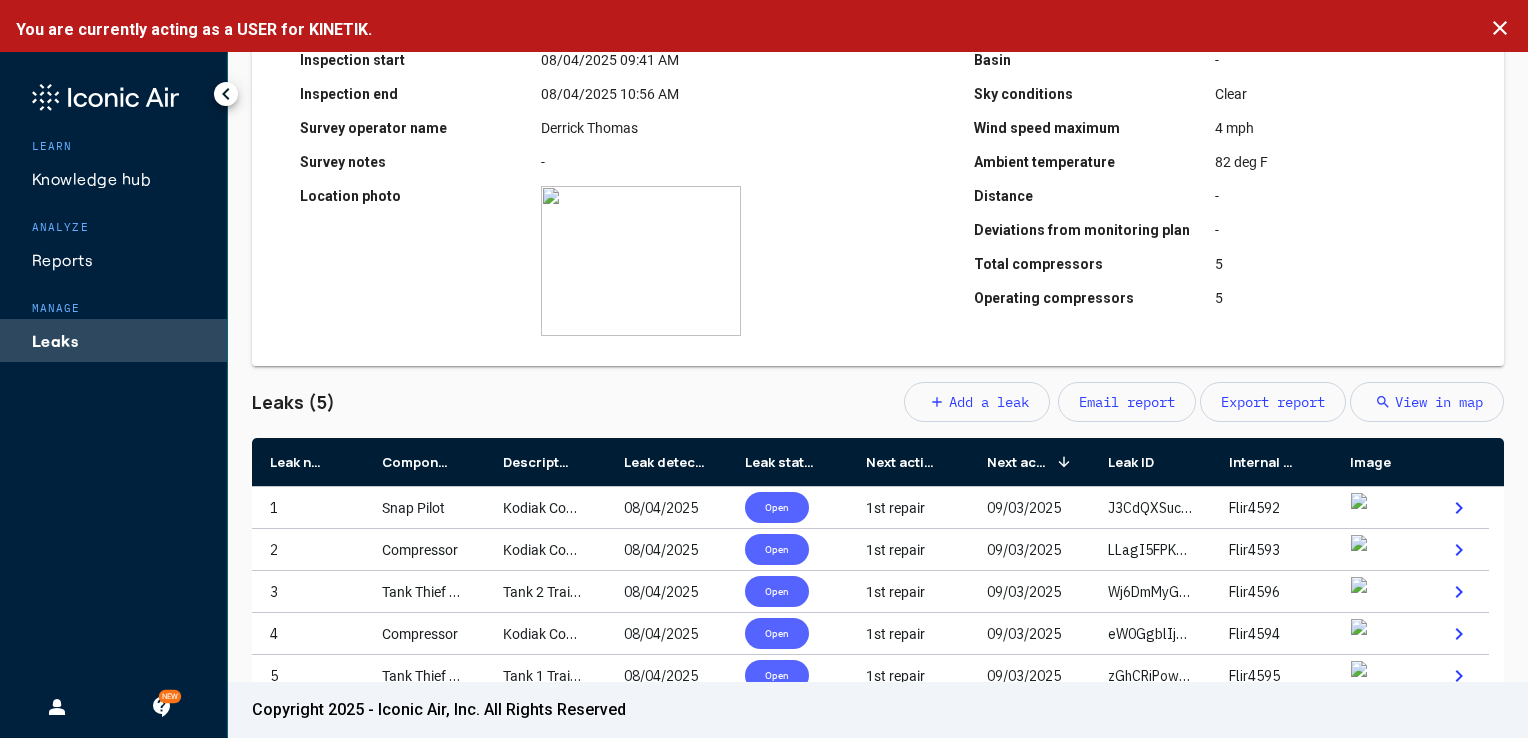 scroll, scrollTop: 0, scrollLeft: 0, axis: both 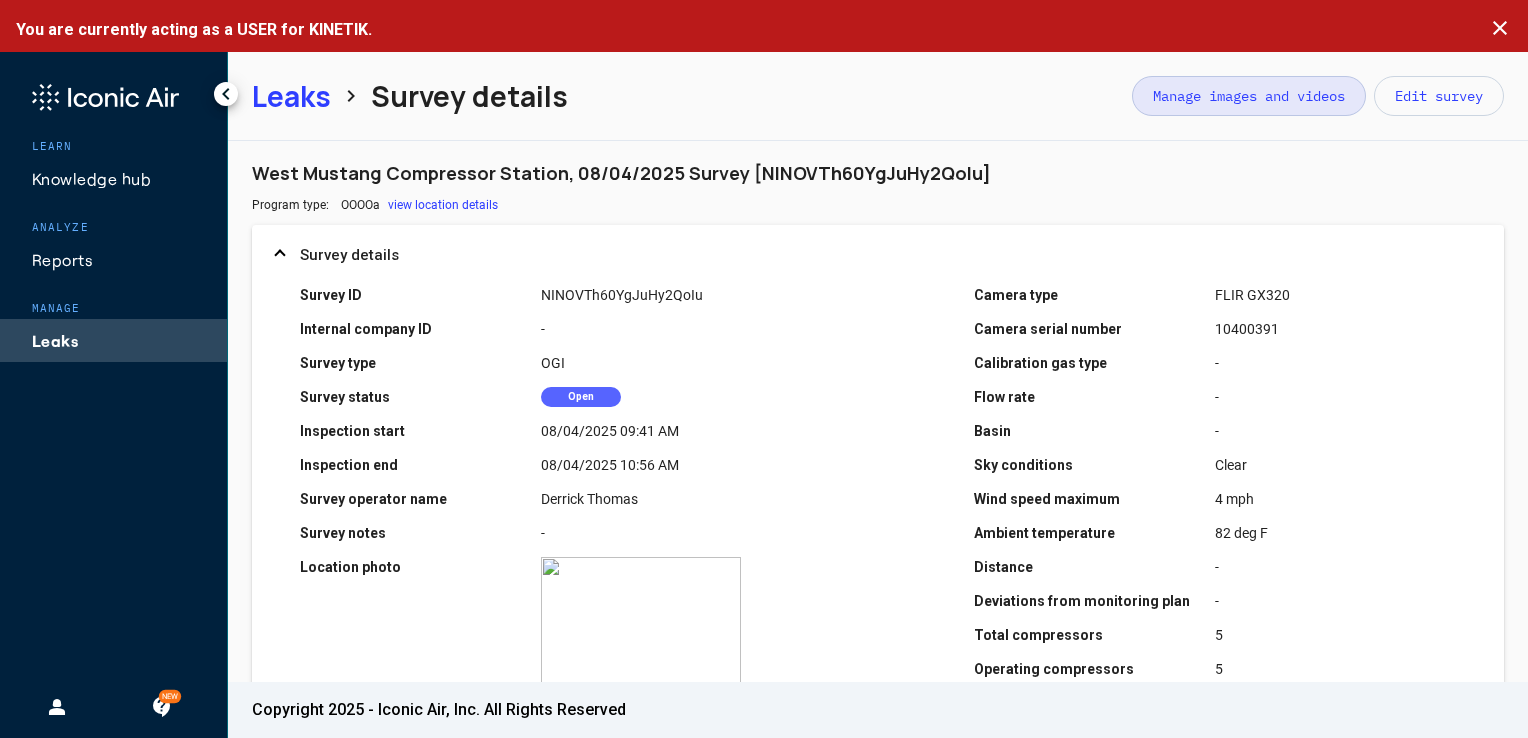 click on "Manage images and videos" at bounding box center (1249, 96) 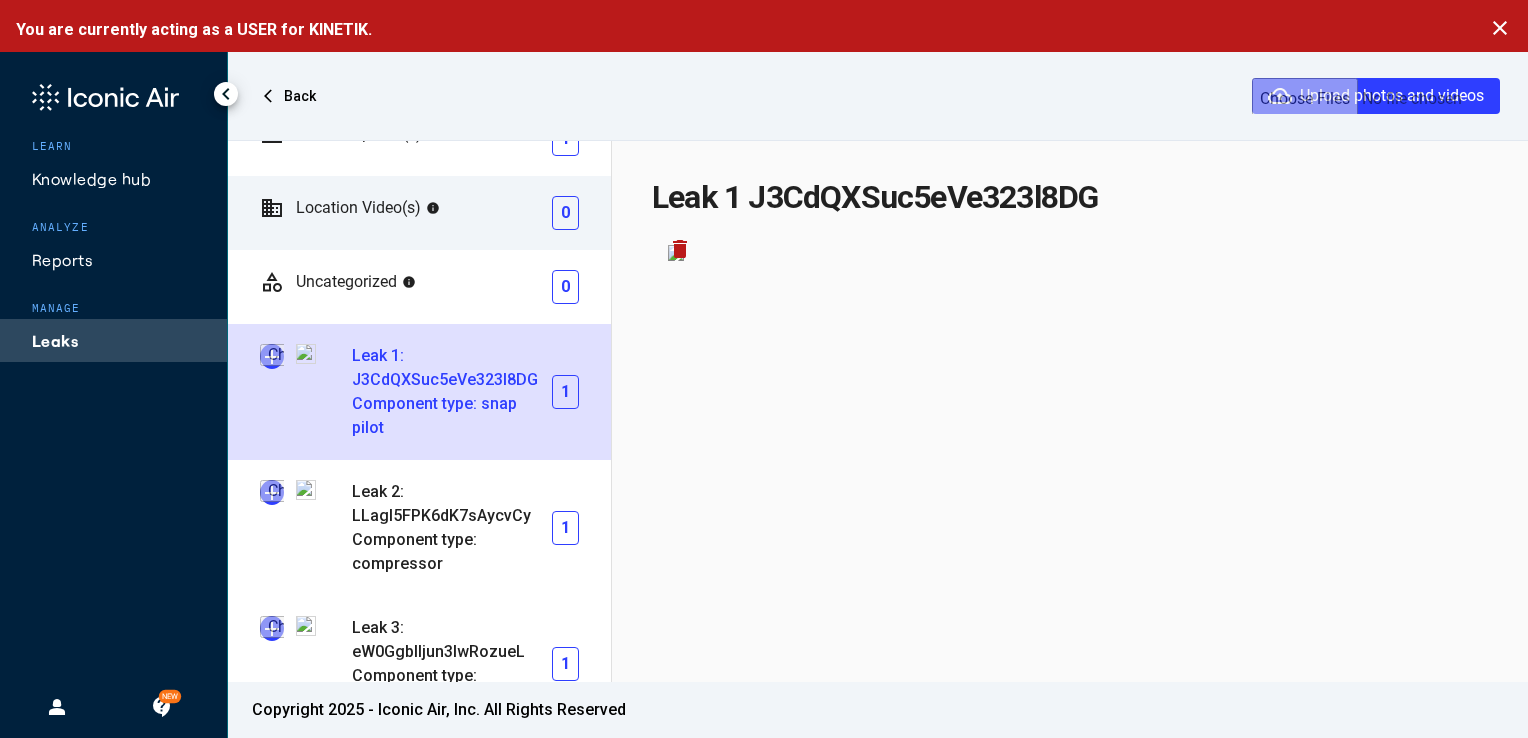 scroll, scrollTop: 162, scrollLeft: 0, axis: vertical 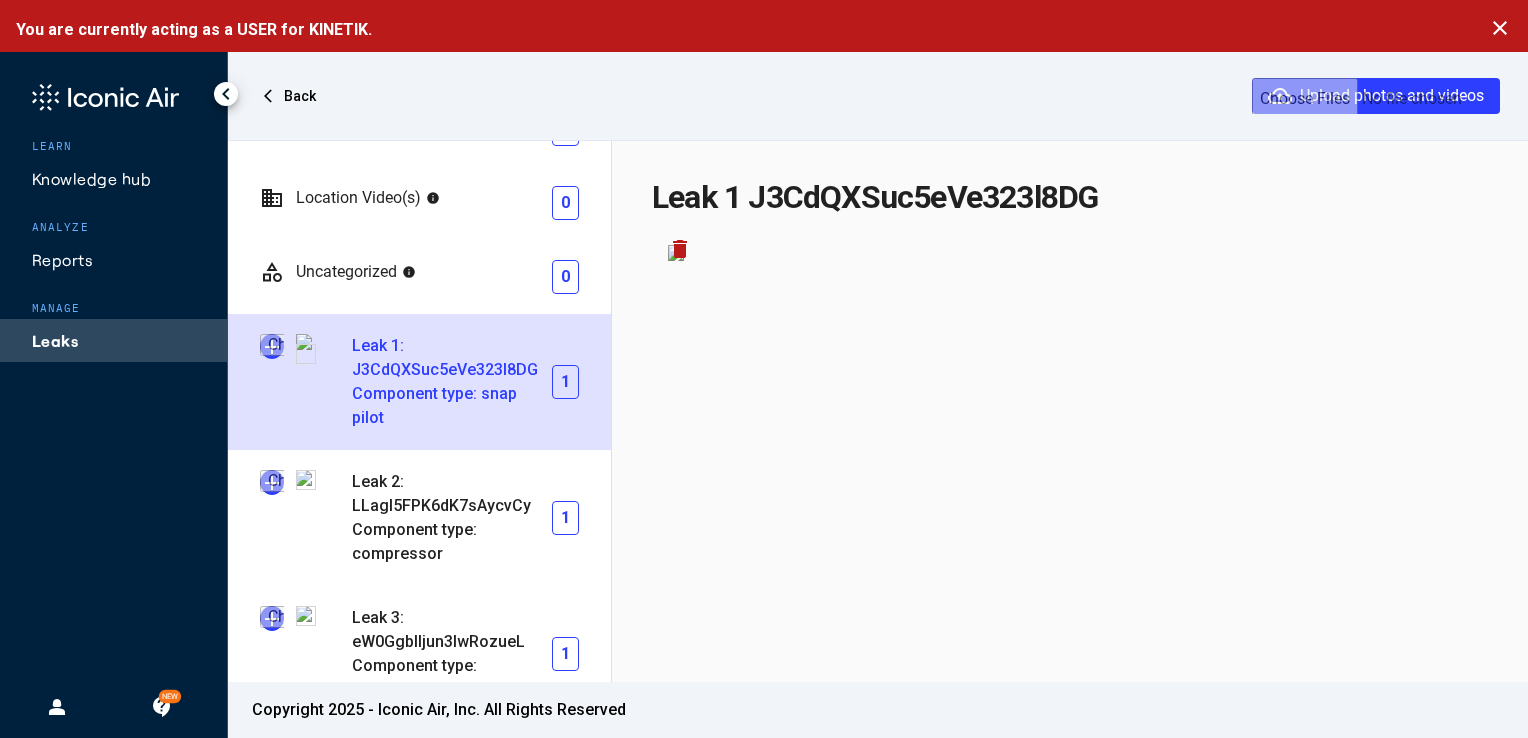 click at bounding box center (272, 346) 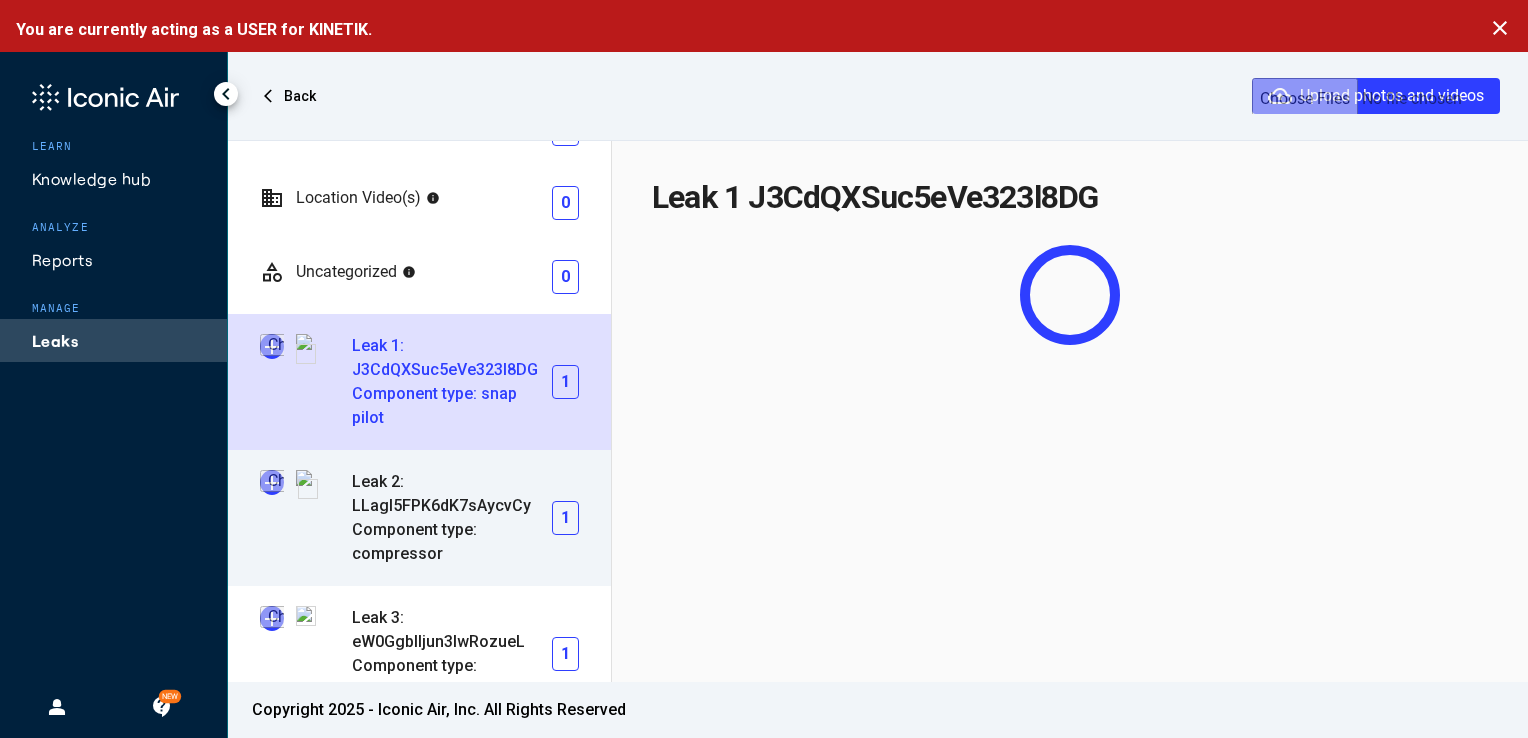 click at bounding box center (272, 482) 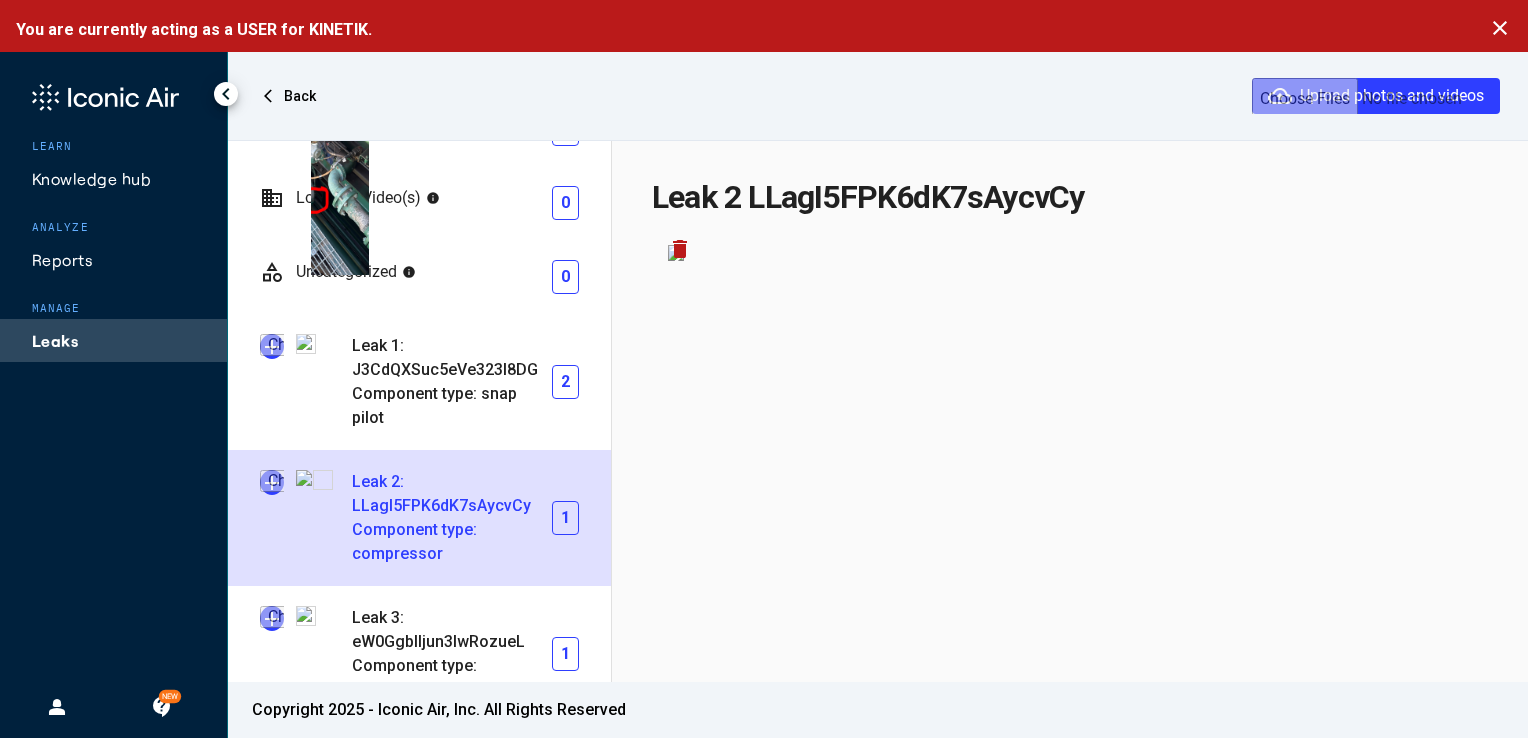 scroll, scrollTop: 210, scrollLeft: 0, axis: vertical 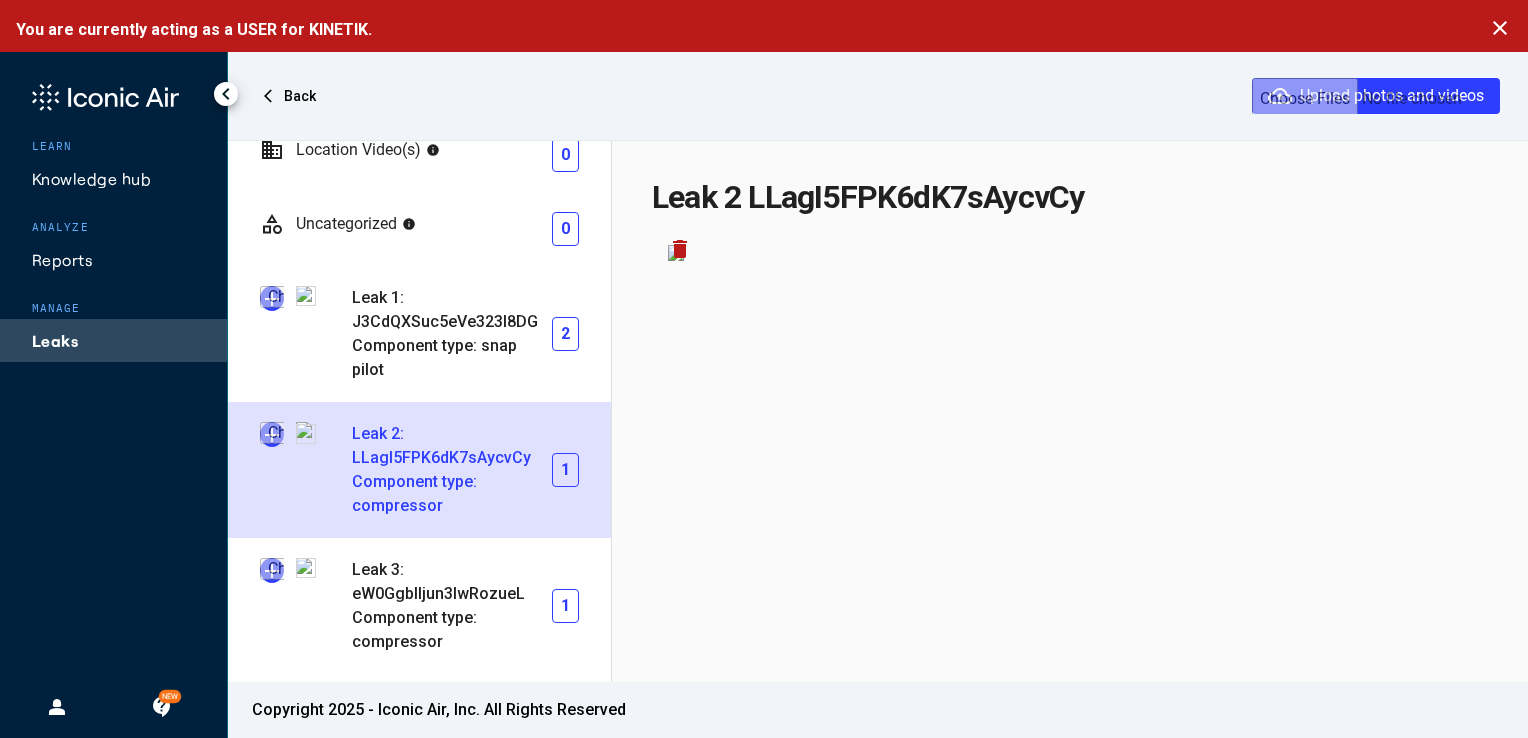 click at bounding box center [272, 434] 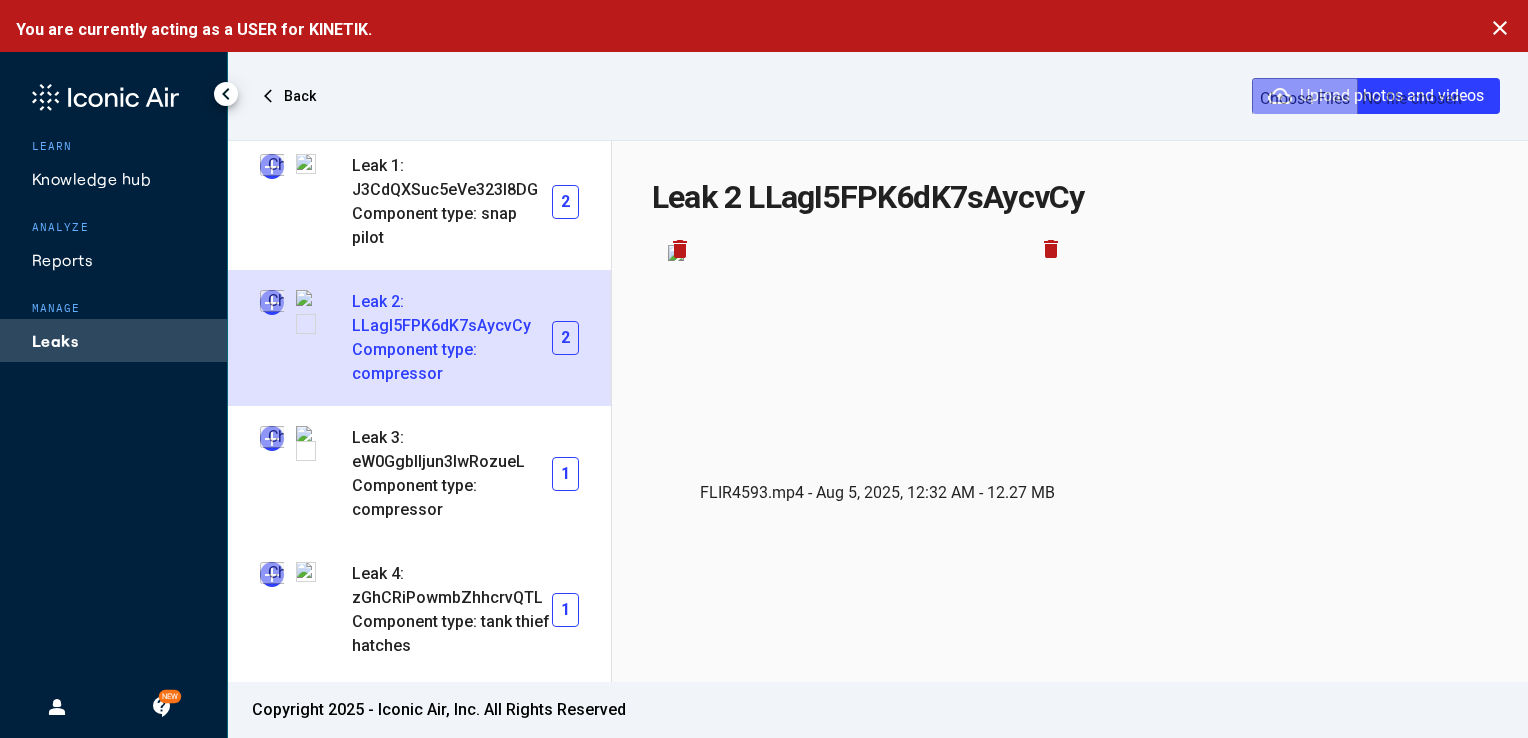 scroll, scrollTop: 344, scrollLeft: 0, axis: vertical 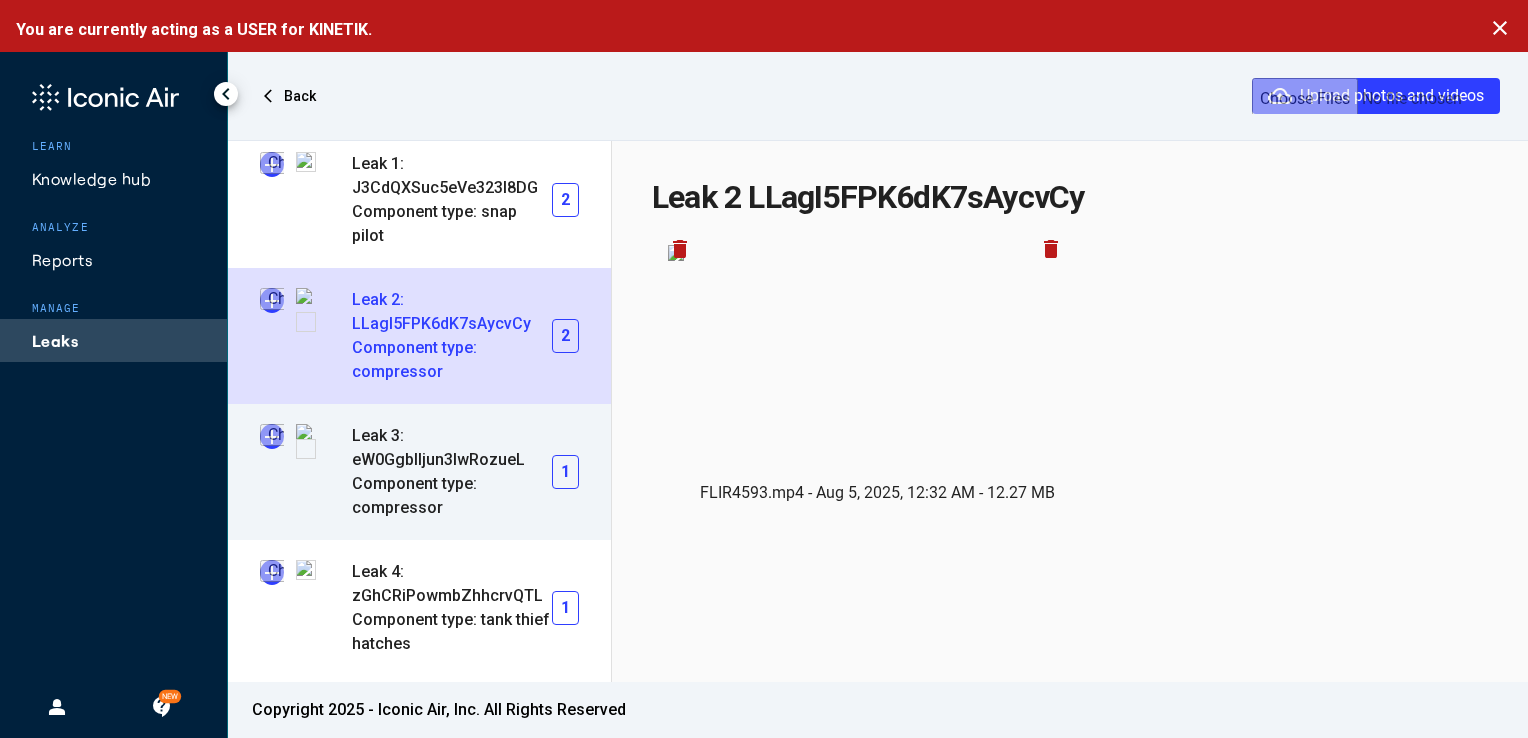 click at bounding box center (272, 436) 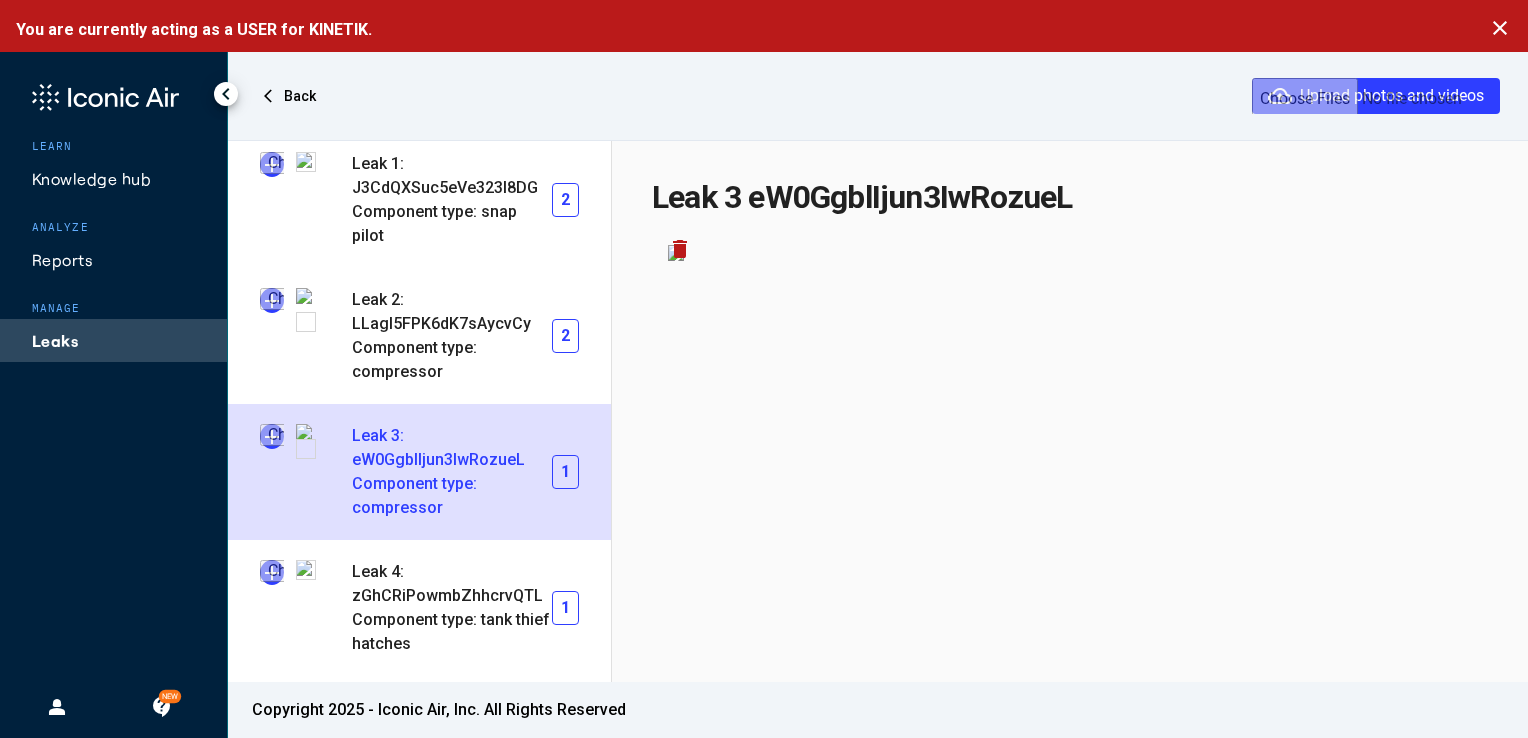 type on "**********" 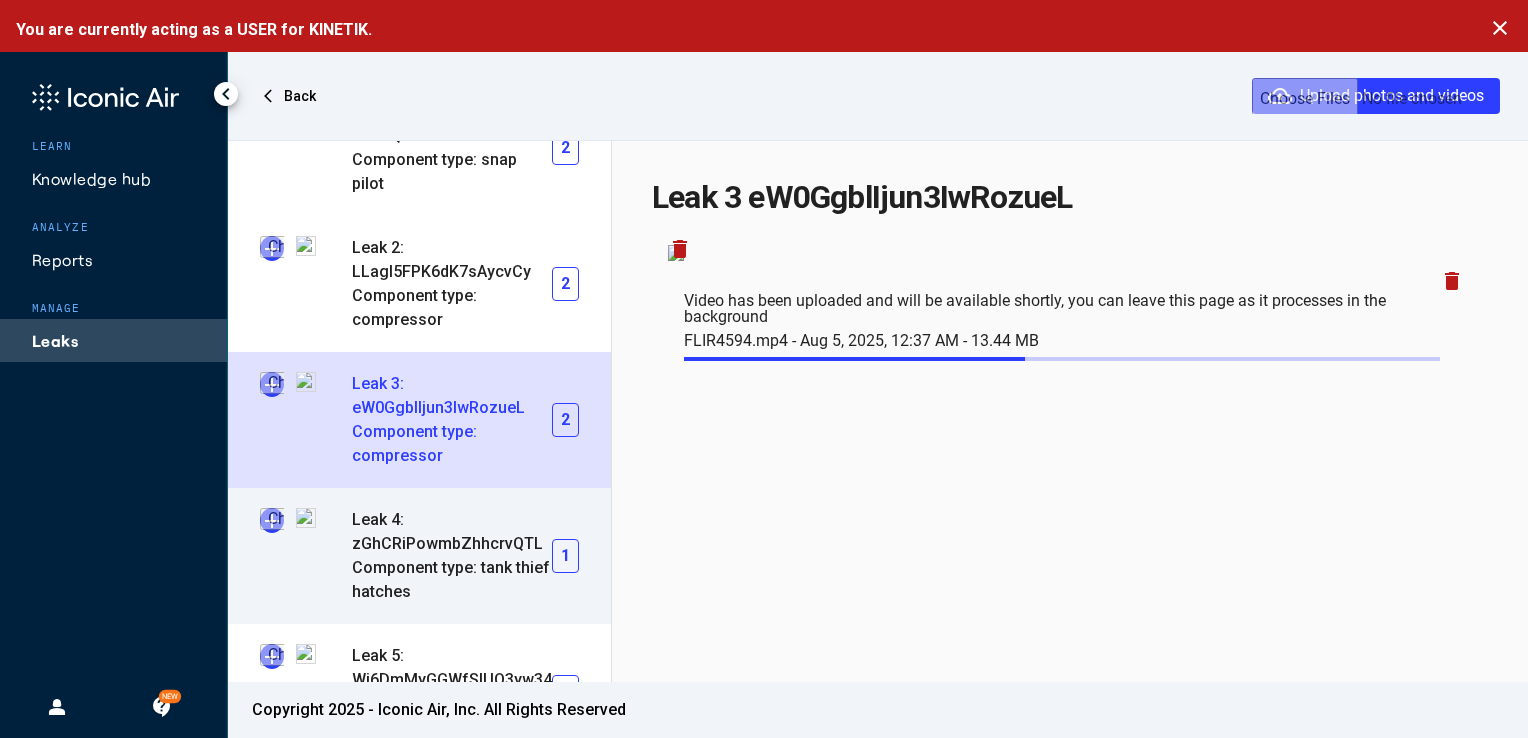 scroll, scrollTop: 396, scrollLeft: 0, axis: vertical 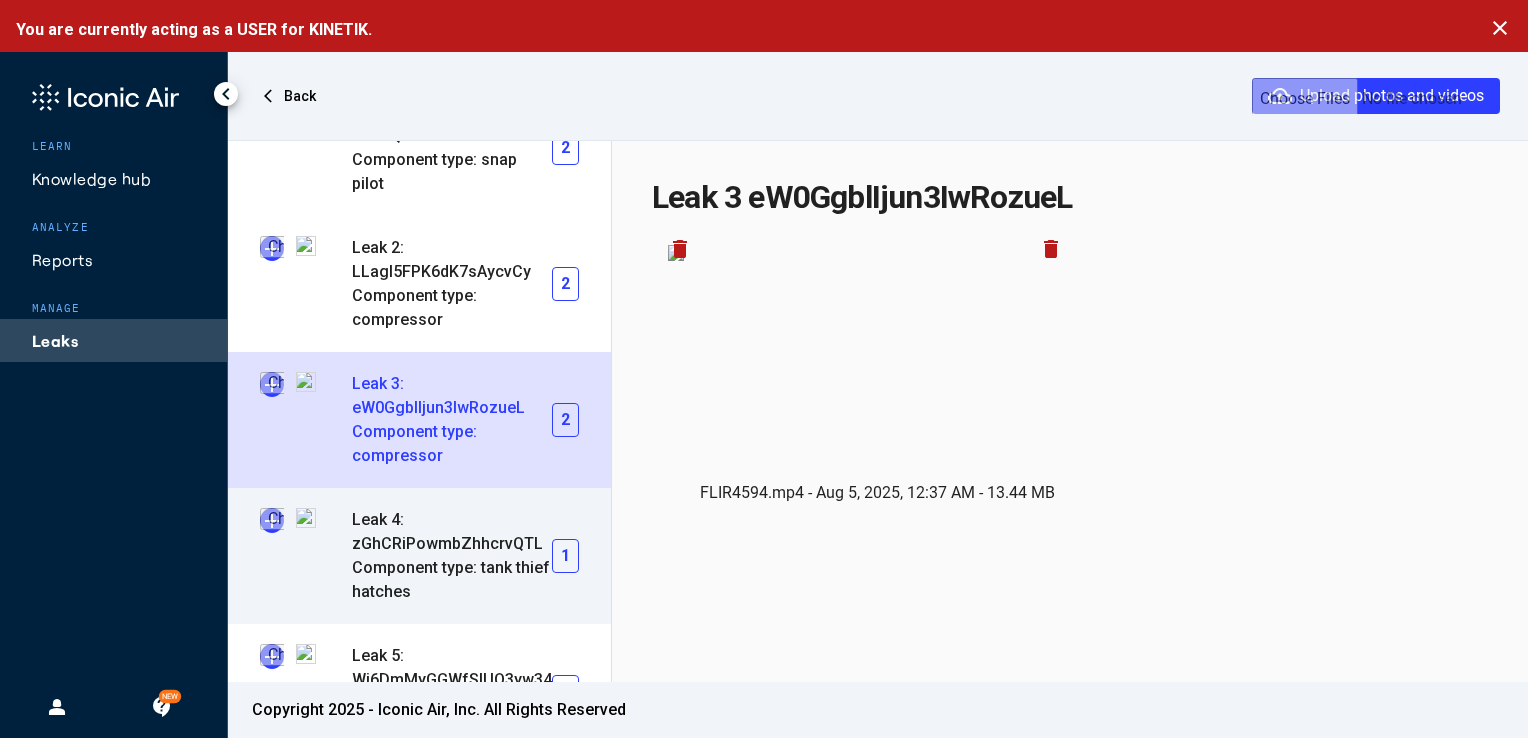 click at bounding box center (272, 520) 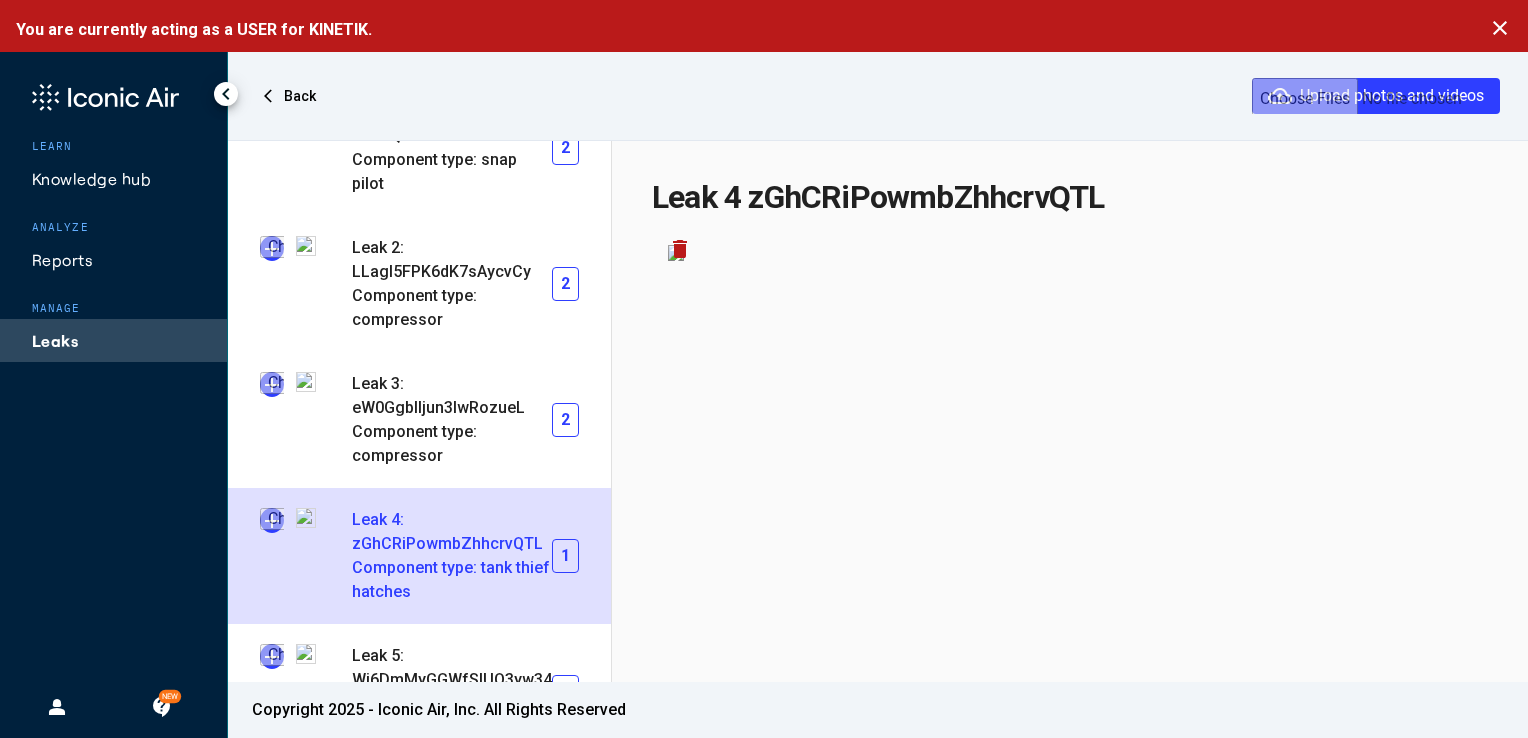type on "**********" 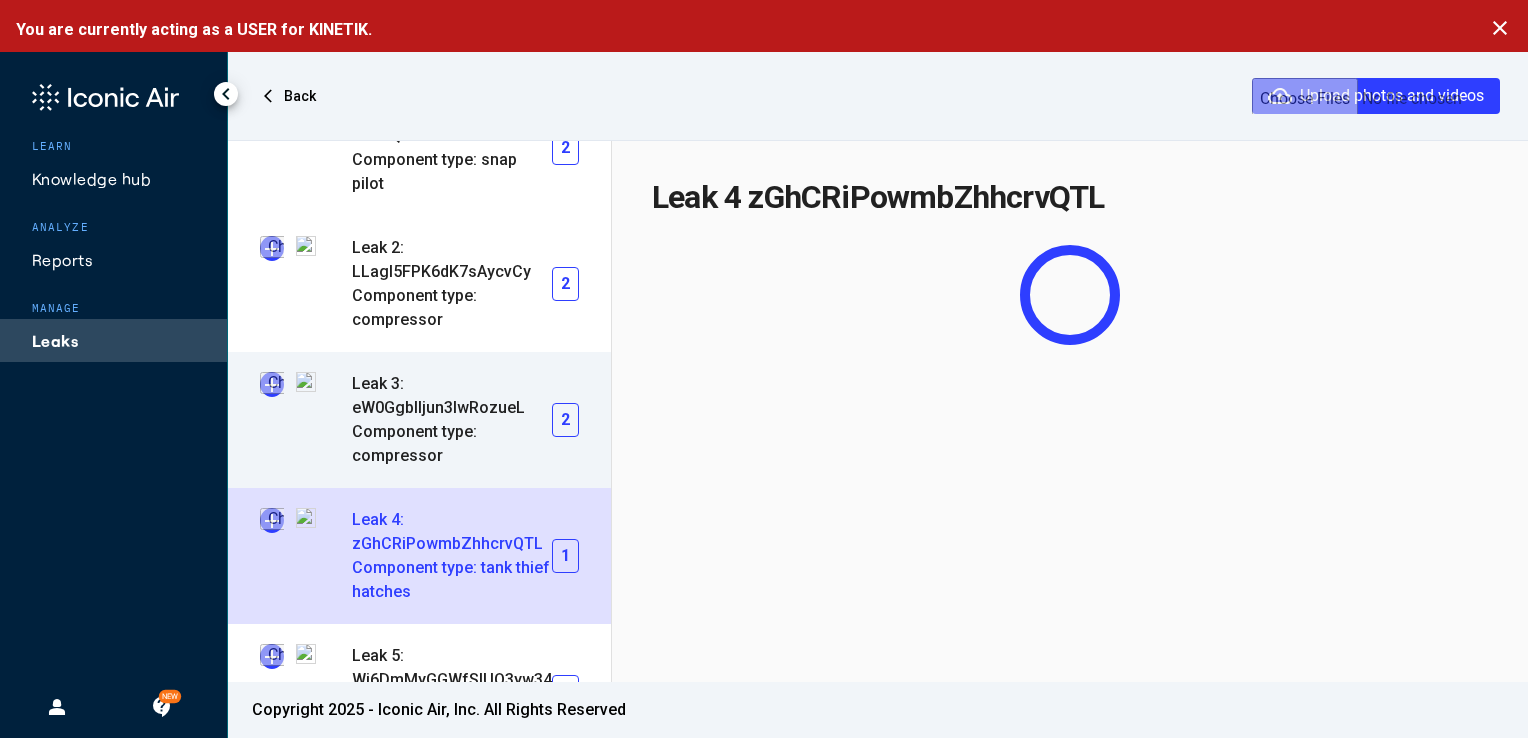 scroll, scrollTop: 472, scrollLeft: 0, axis: vertical 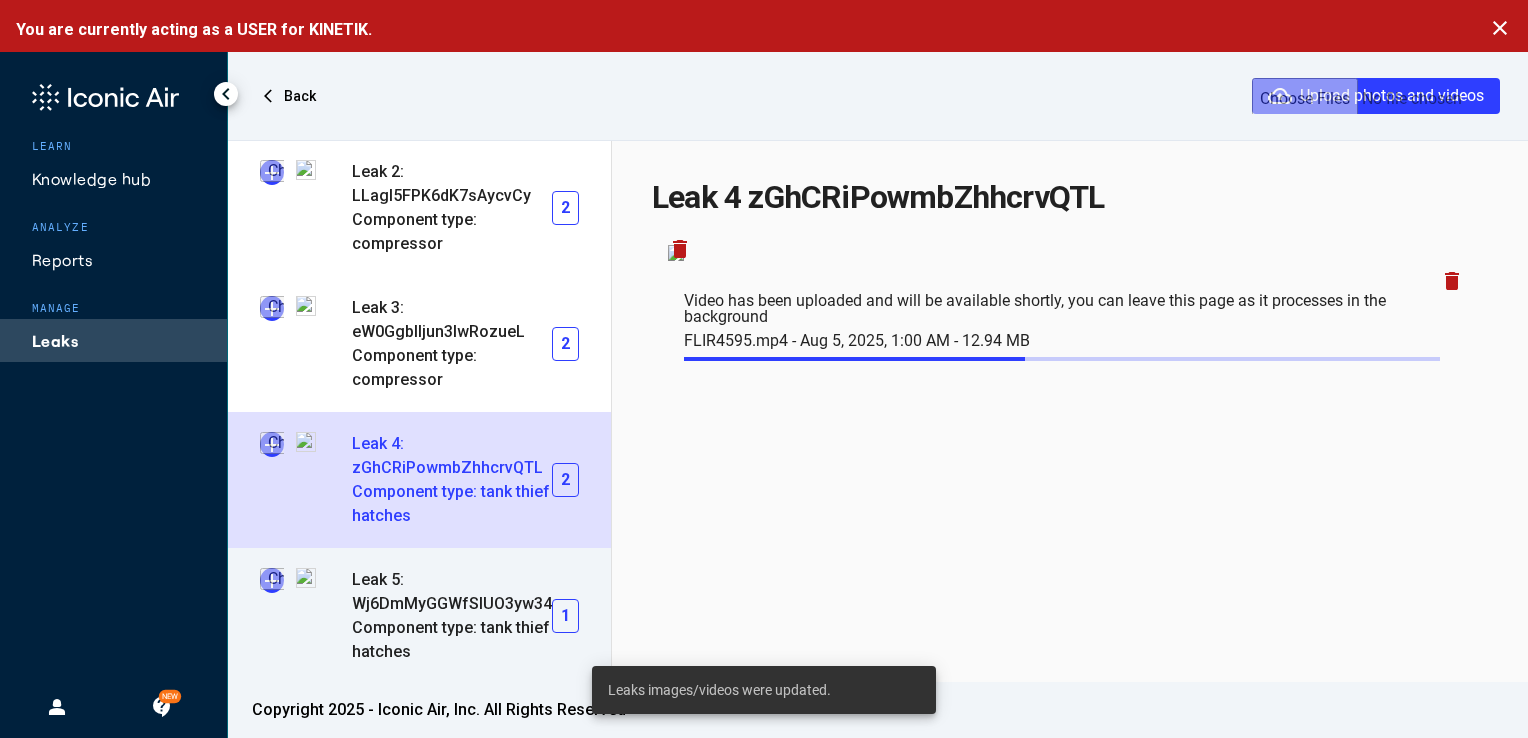 click at bounding box center (272, 580) 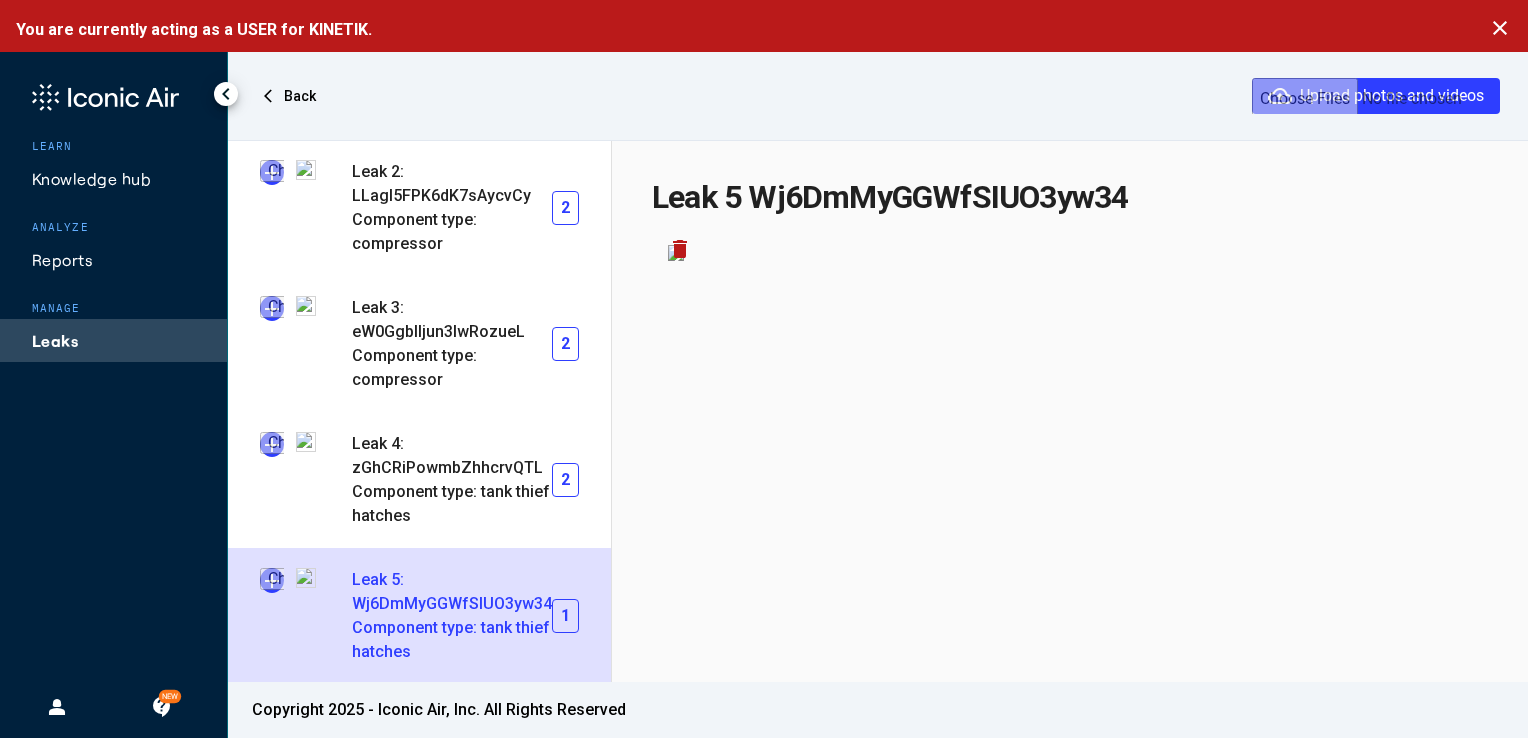 type on "**********" 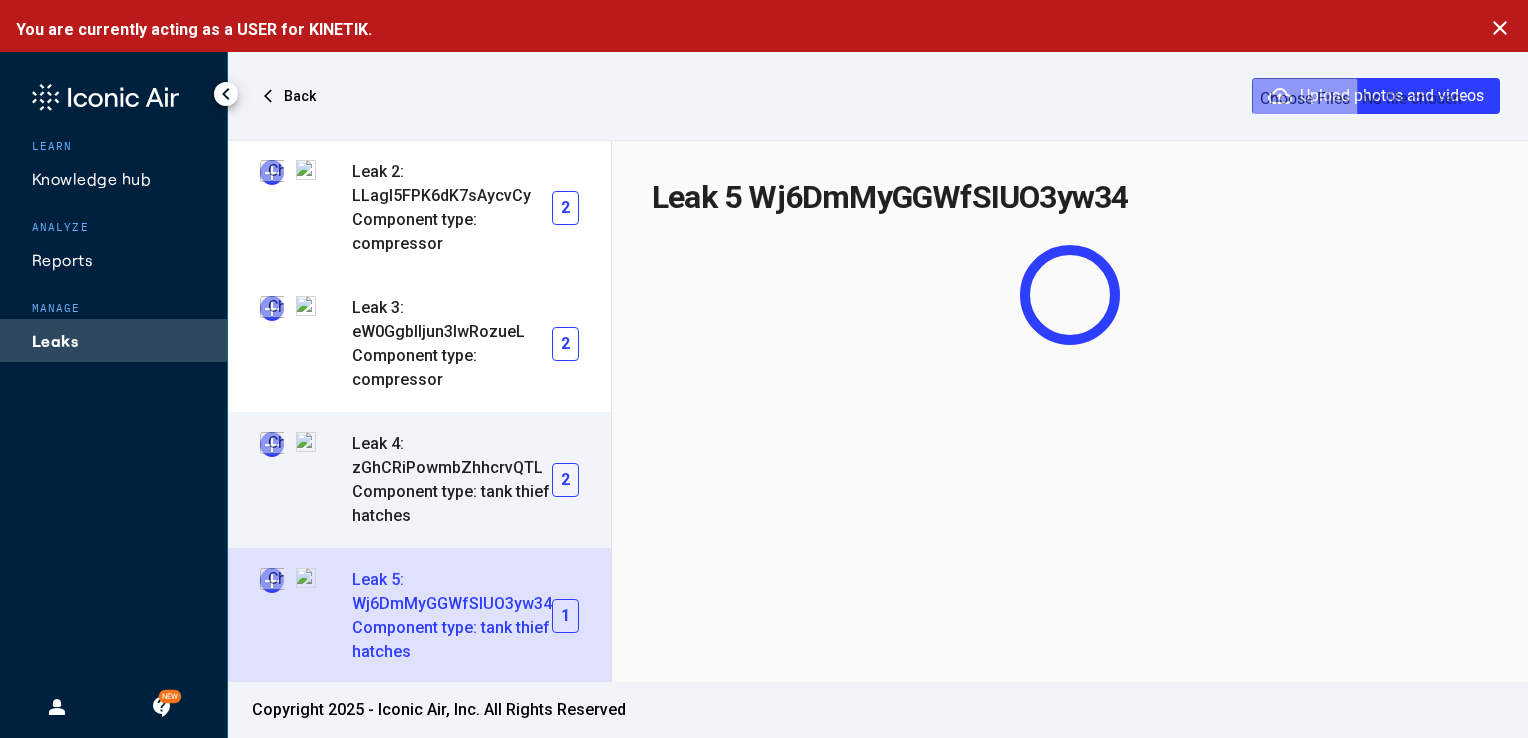 scroll, scrollTop: 0, scrollLeft: 0, axis: both 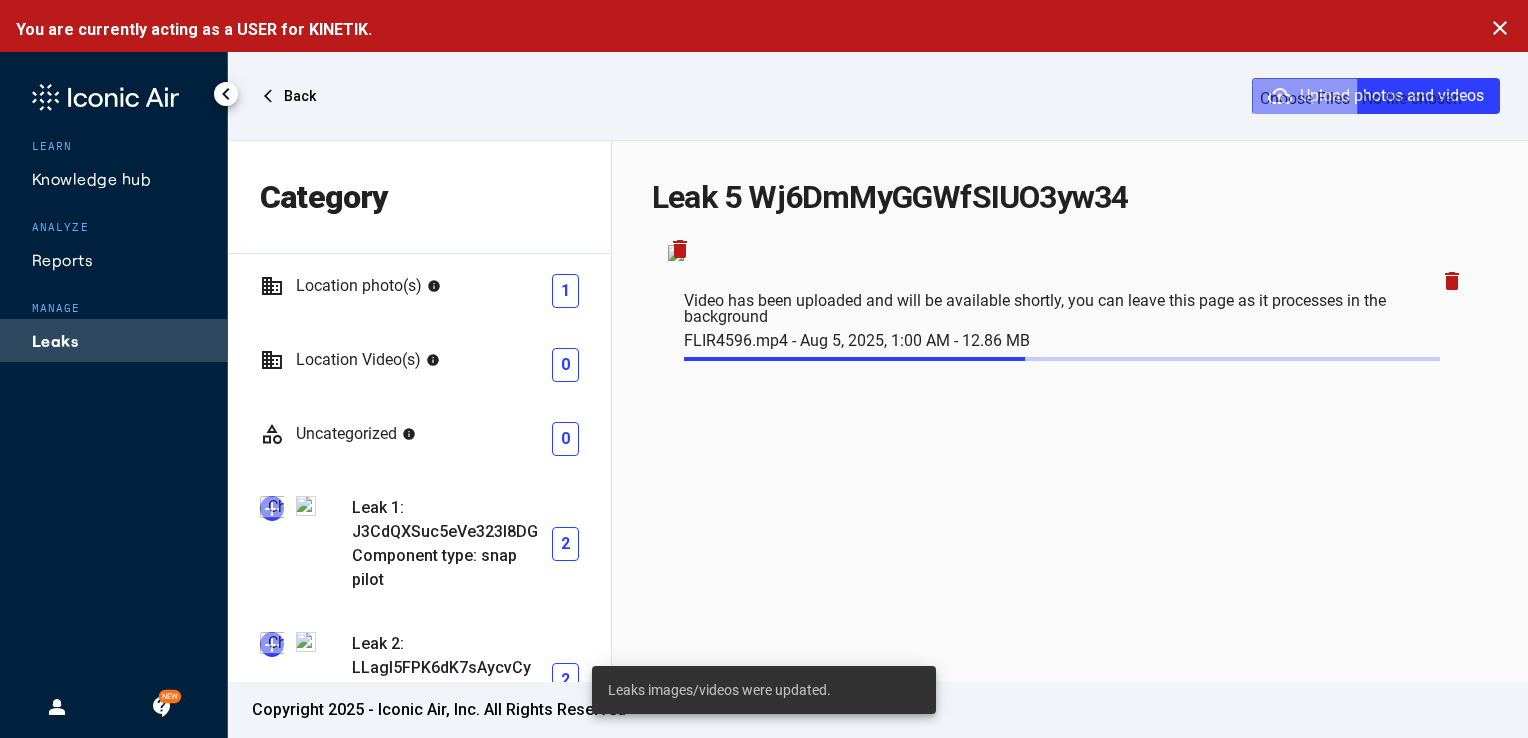 click on "Leaks" 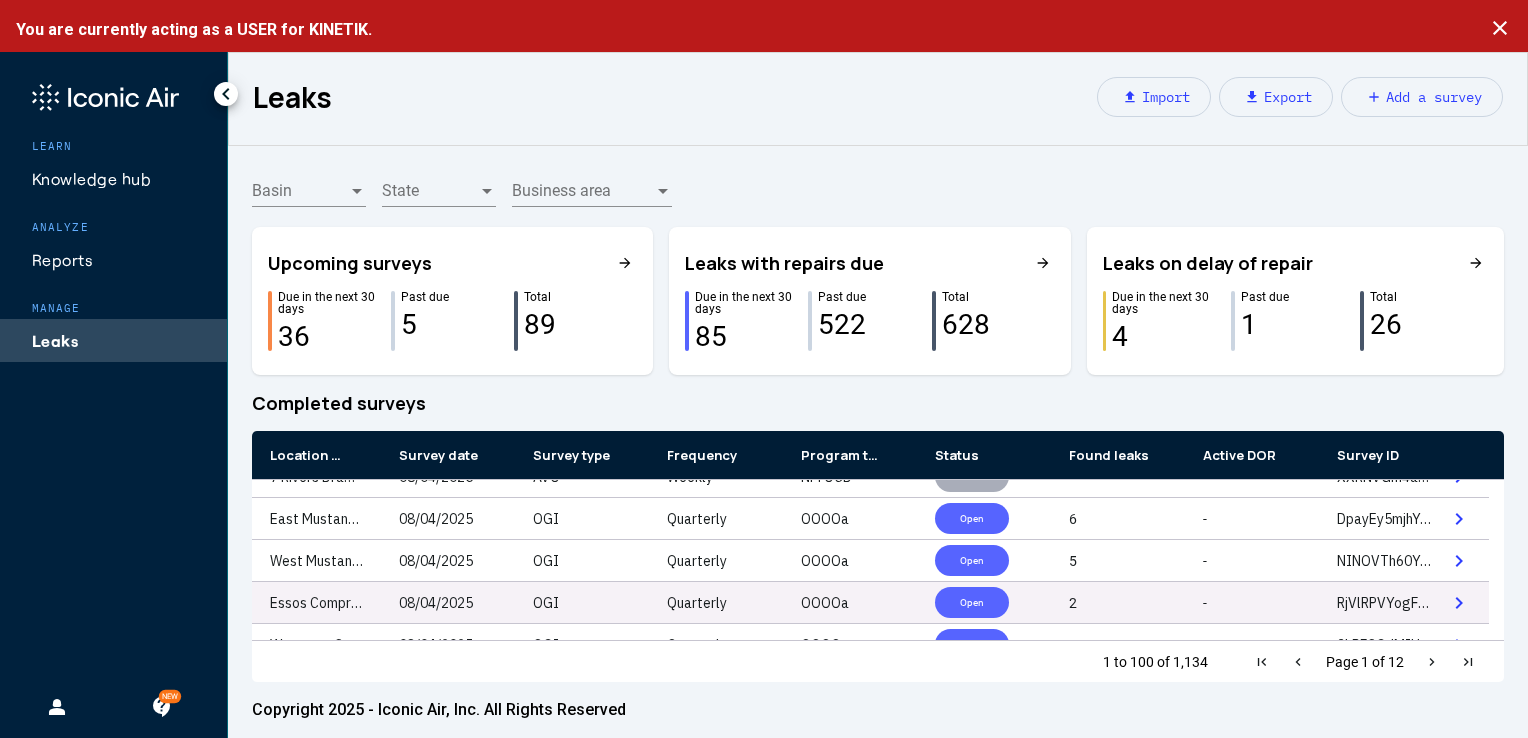 scroll, scrollTop: 380, scrollLeft: 0, axis: vertical 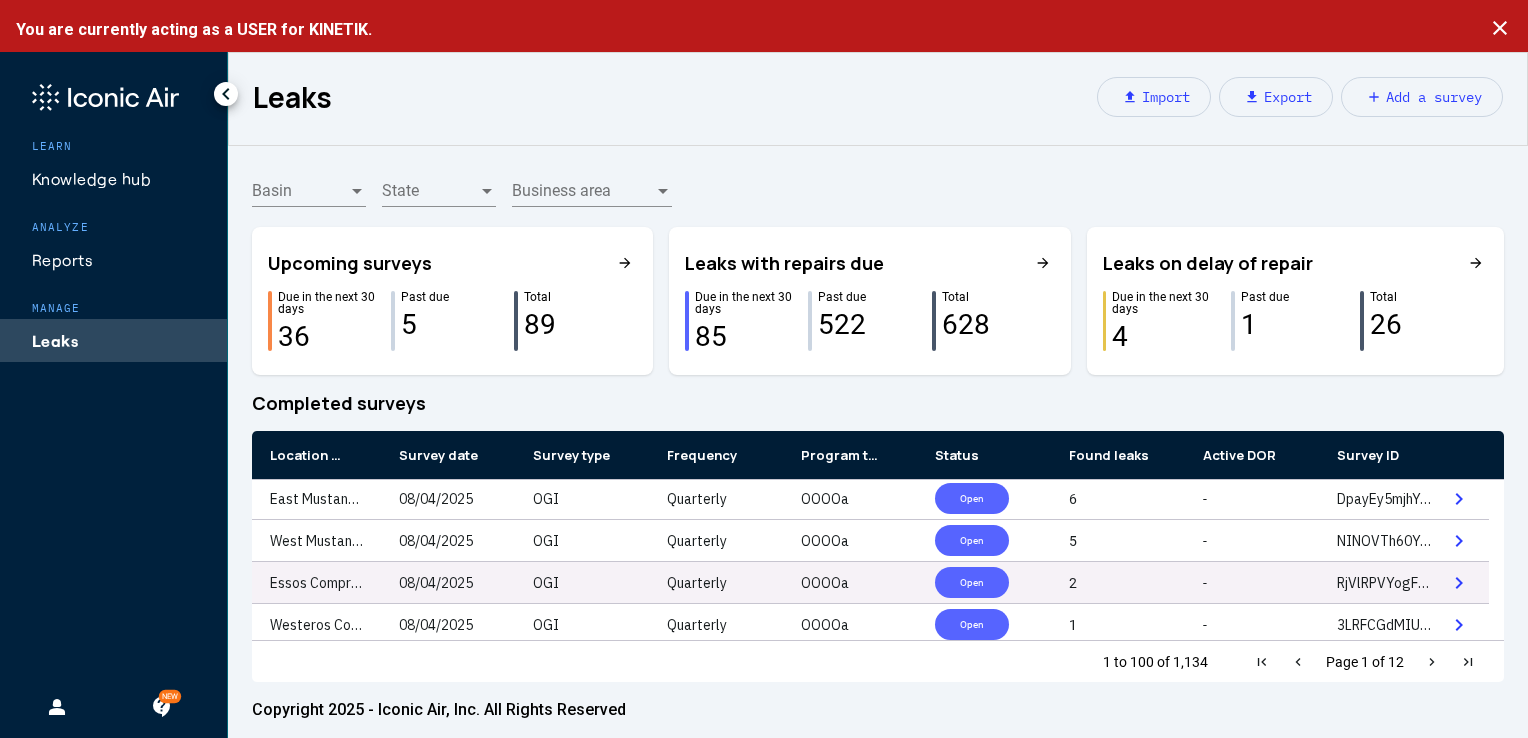 click on "Open" 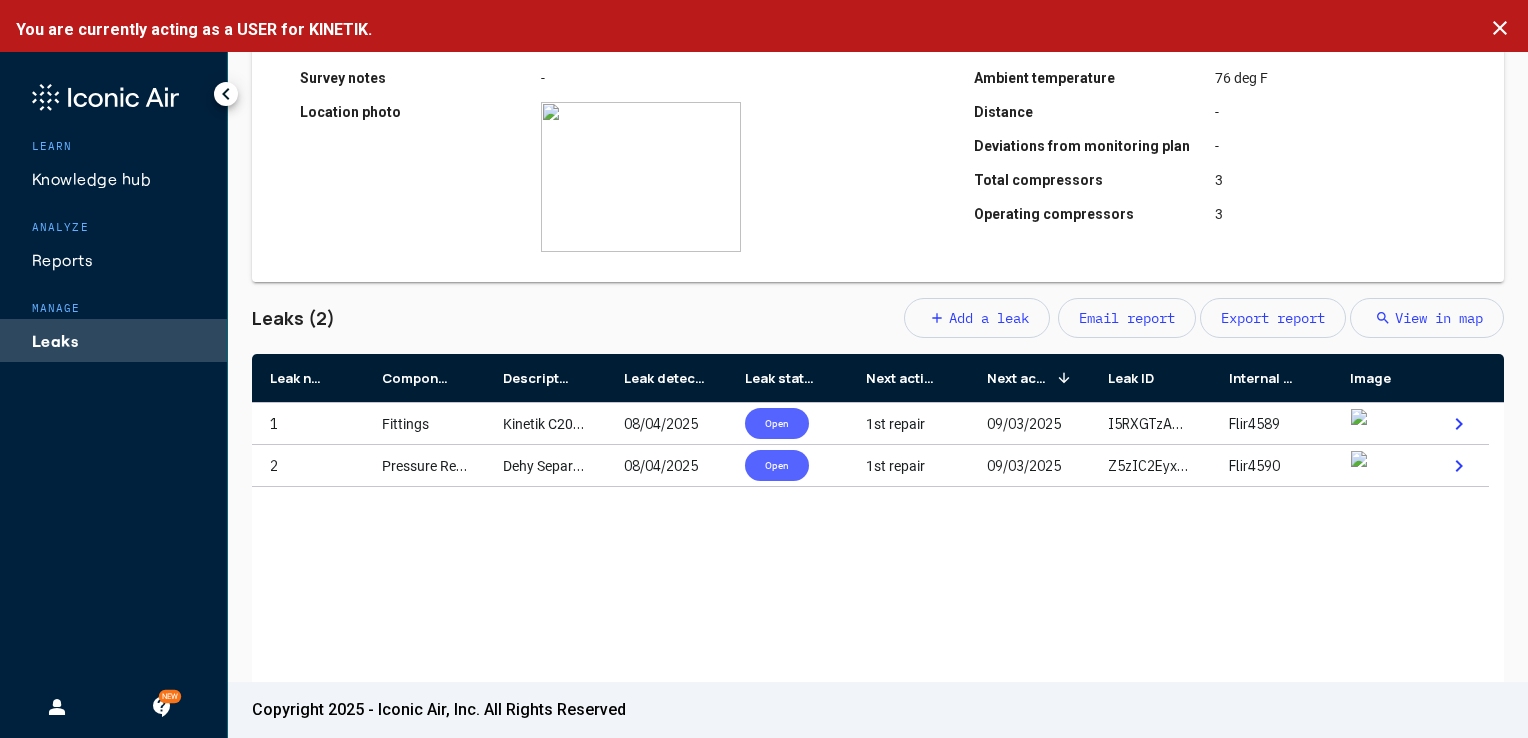 scroll, scrollTop: 0, scrollLeft: 0, axis: both 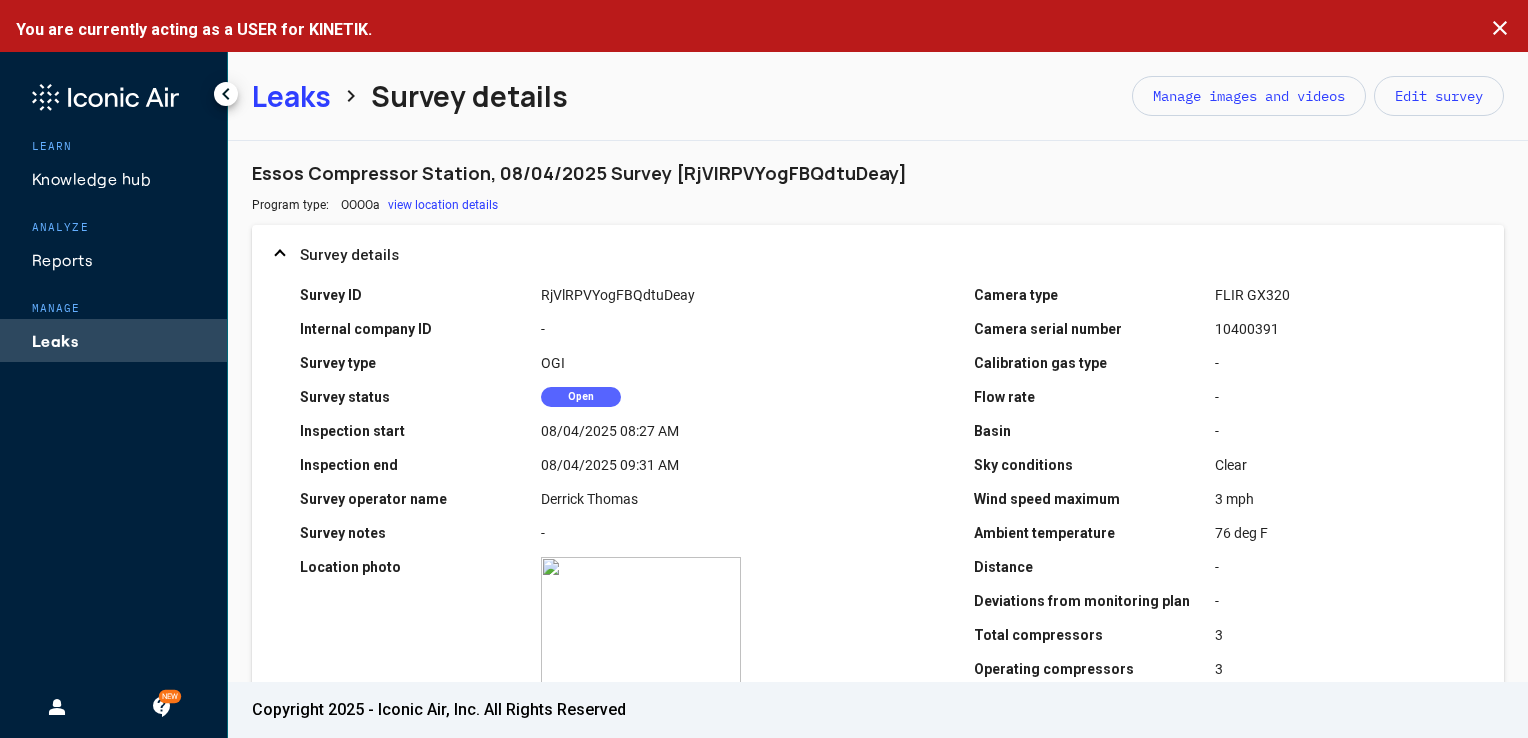 click on "Manage images and videos" at bounding box center (1249, 96) 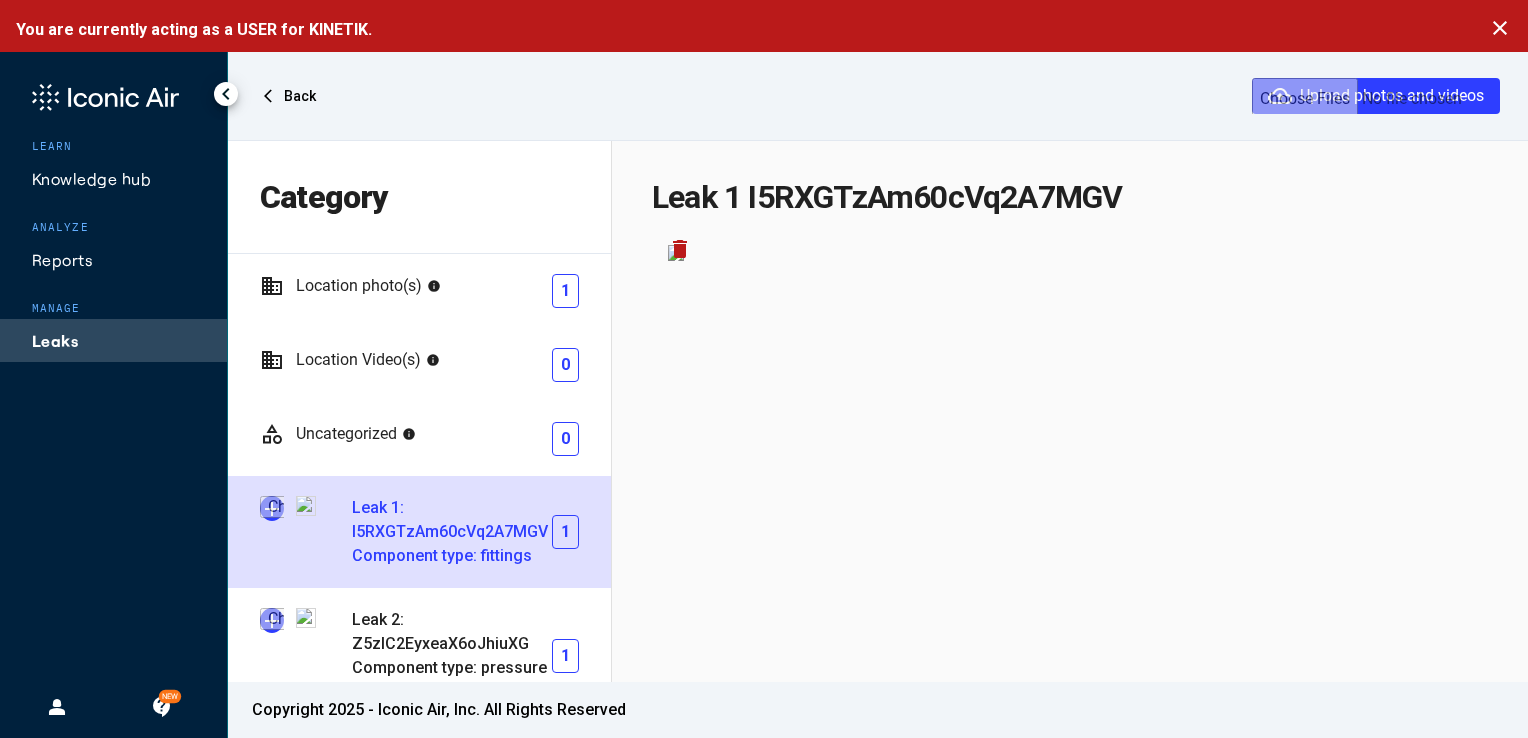 scroll, scrollTop: 24, scrollLeft: 0, axis: vertical 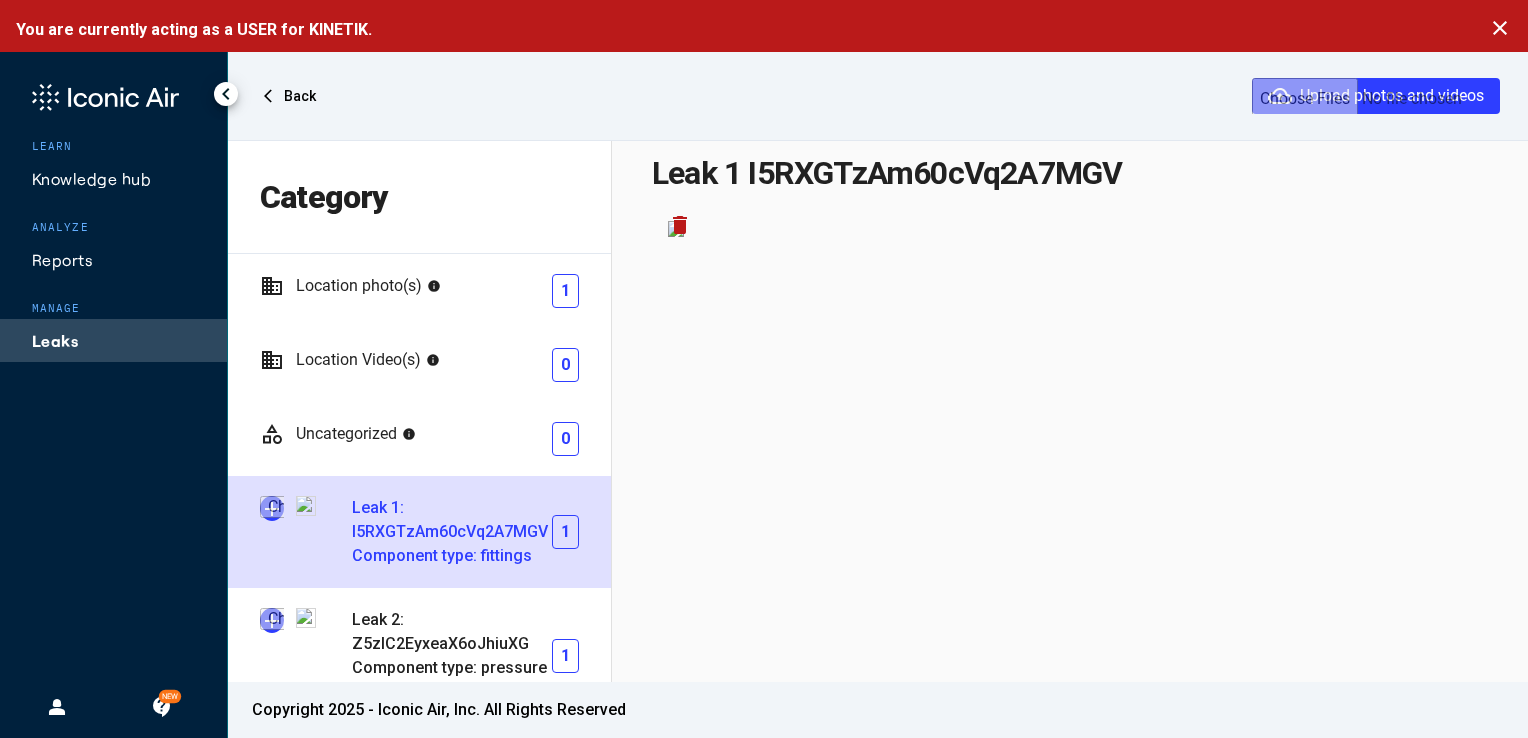 click at bounding box center (272, 508) 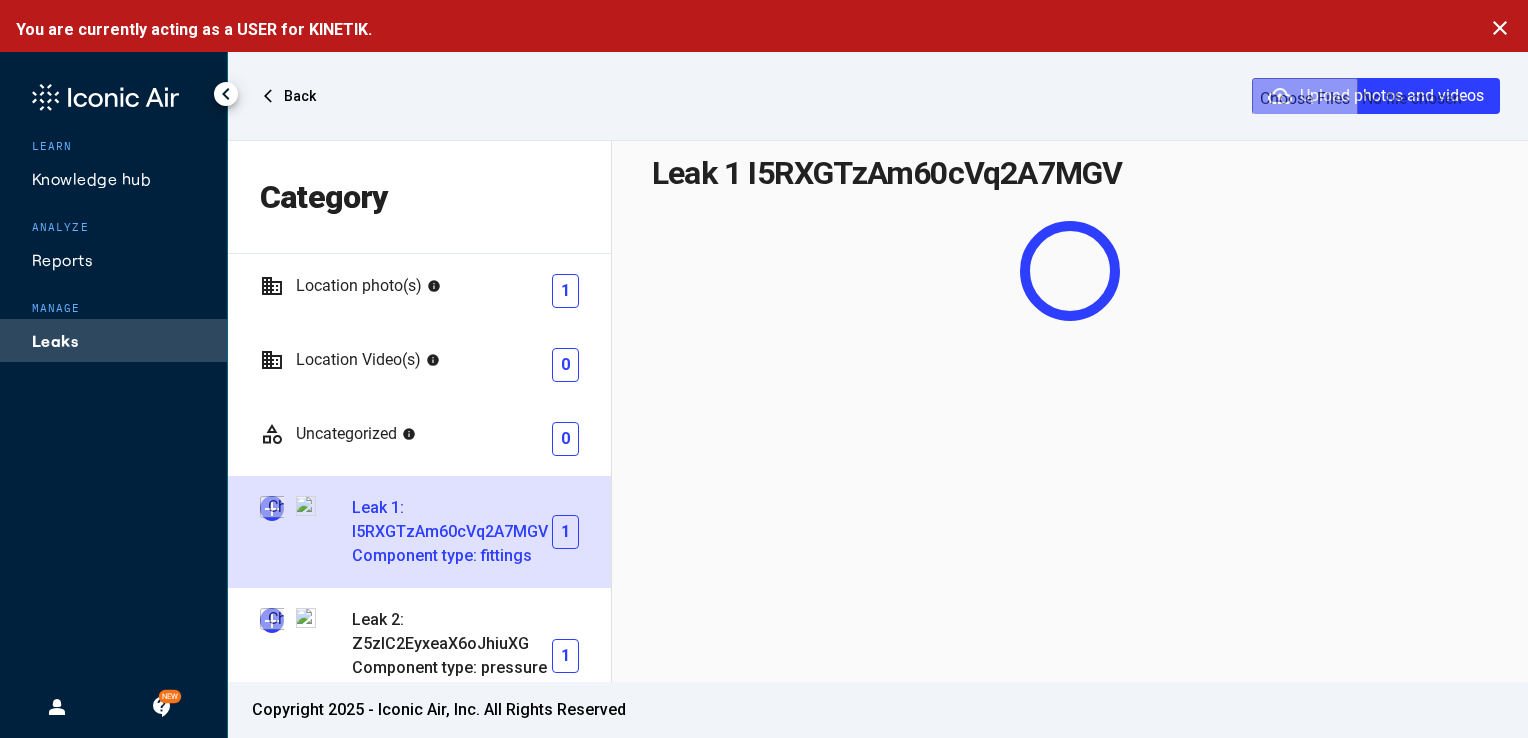 scroll, scrollTop: 40, scrollLeft: 0, axis: vertical 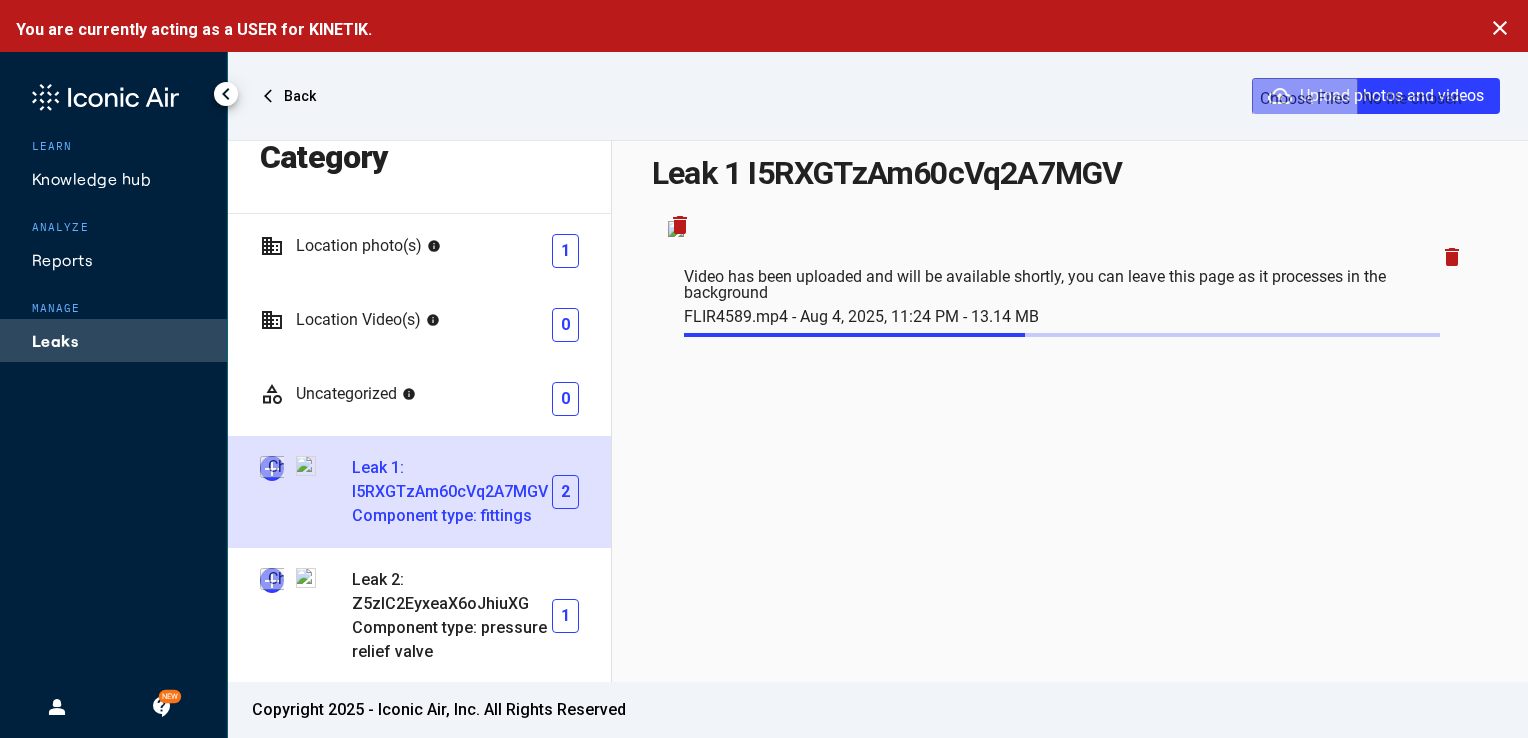 click at bounding box center (272, 580) 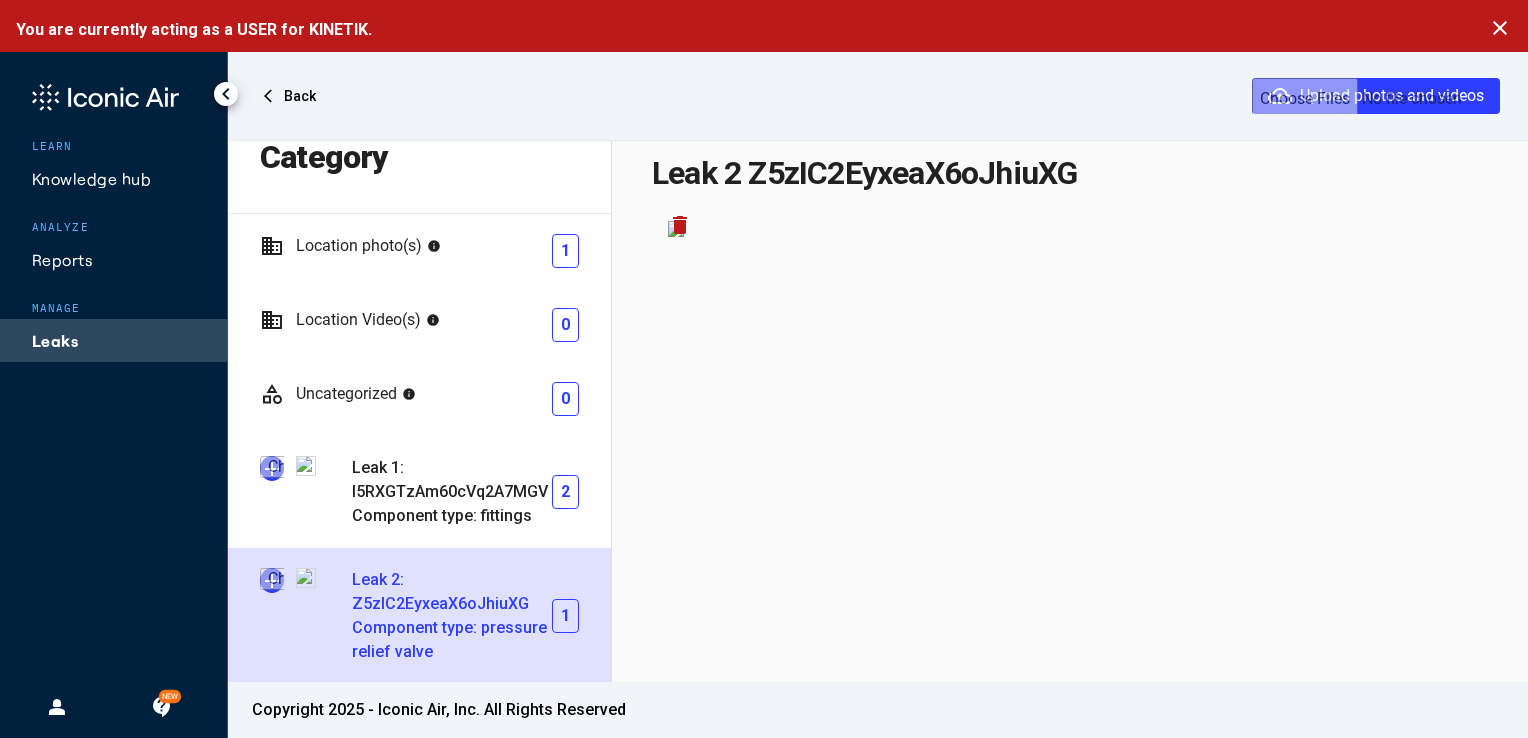 type on "**********" 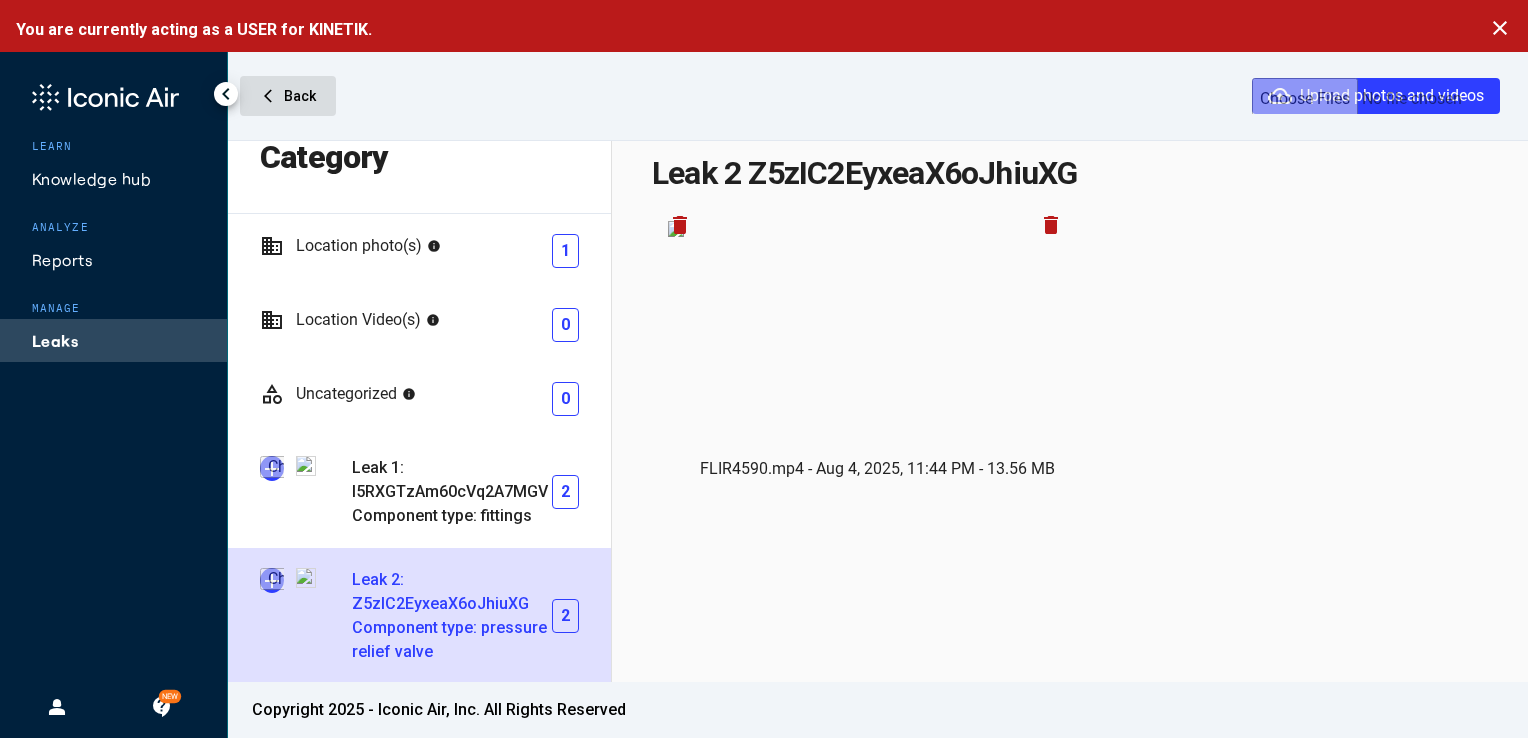 click on "arrow_back_ios" 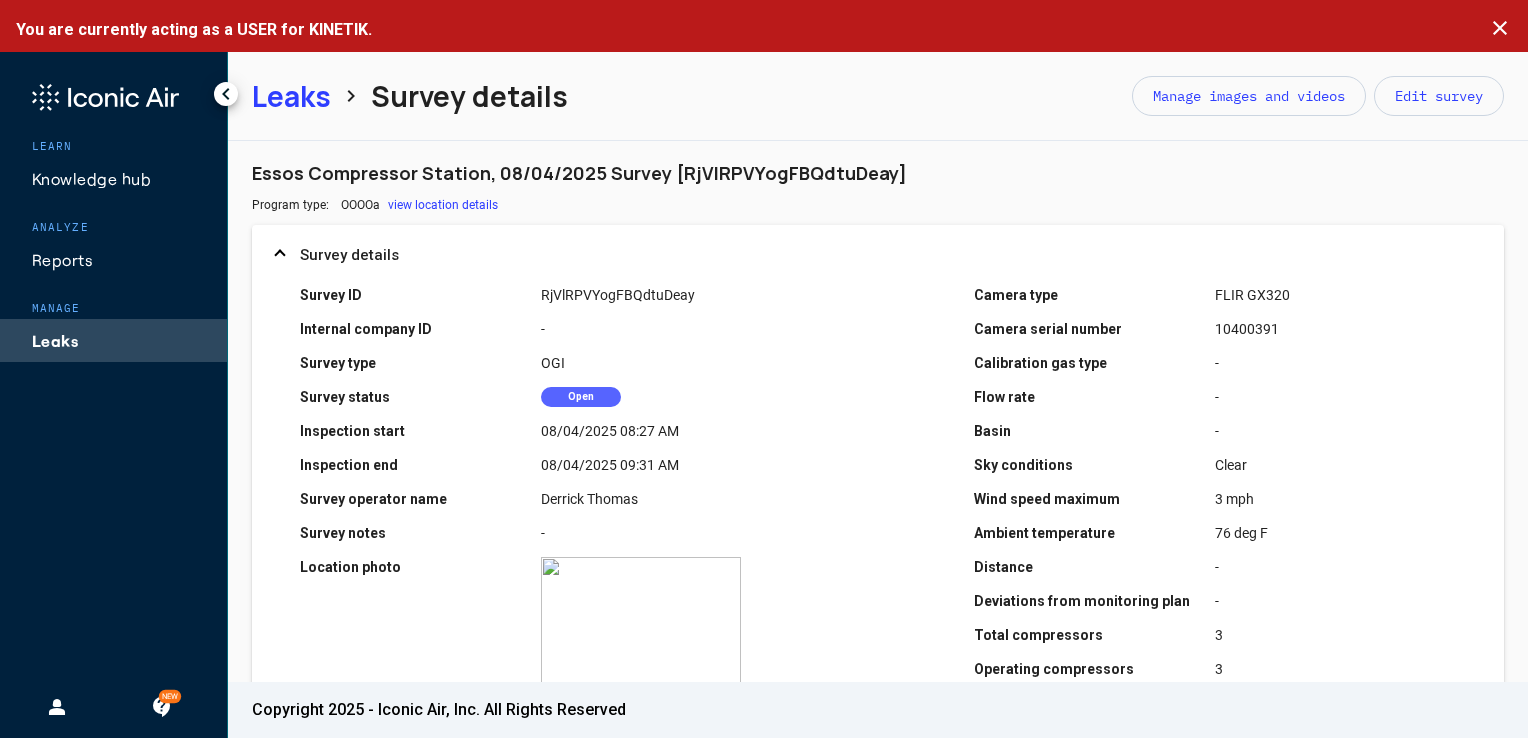 click on "Leaks" 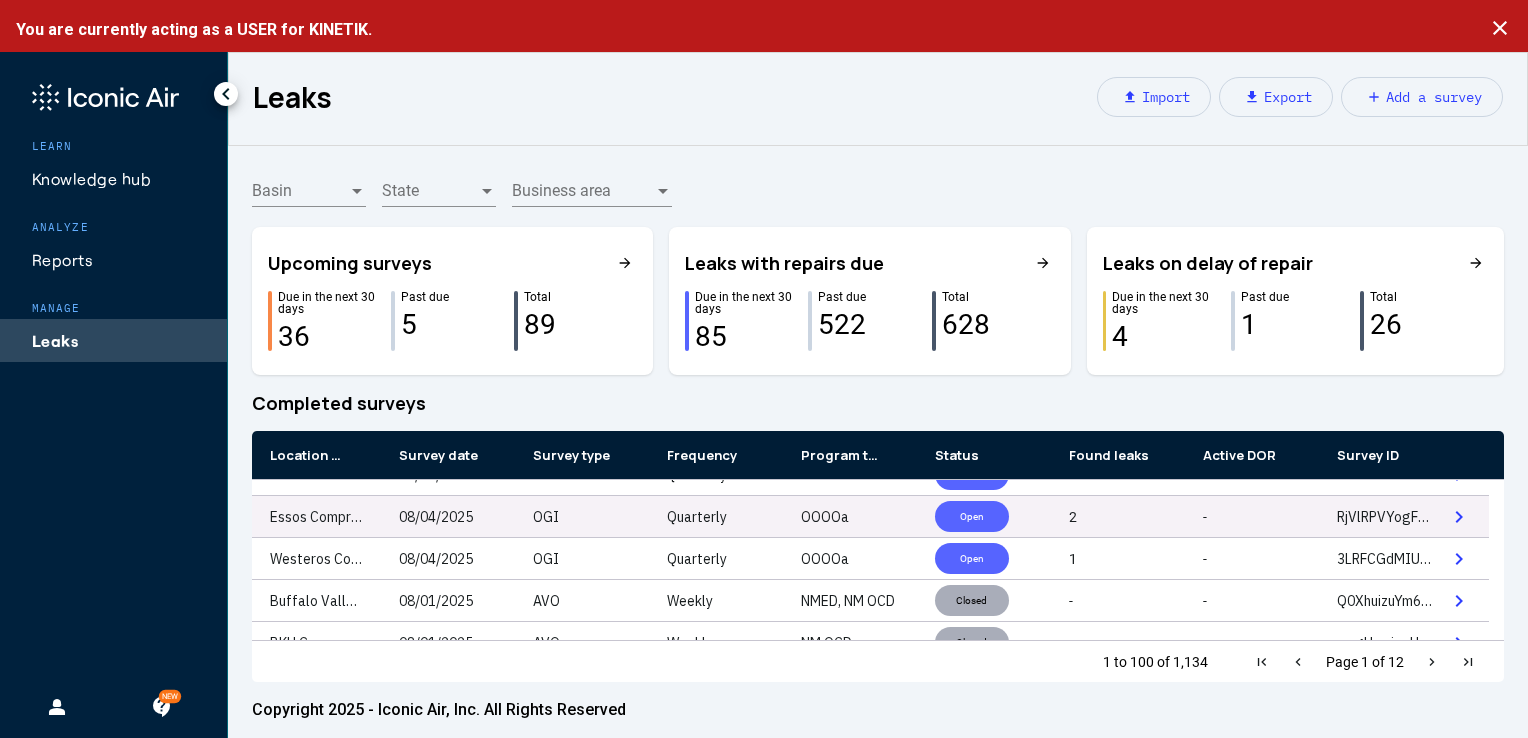 scroll, scrollTop: 440, scrollLeft: 0, axis: vertical 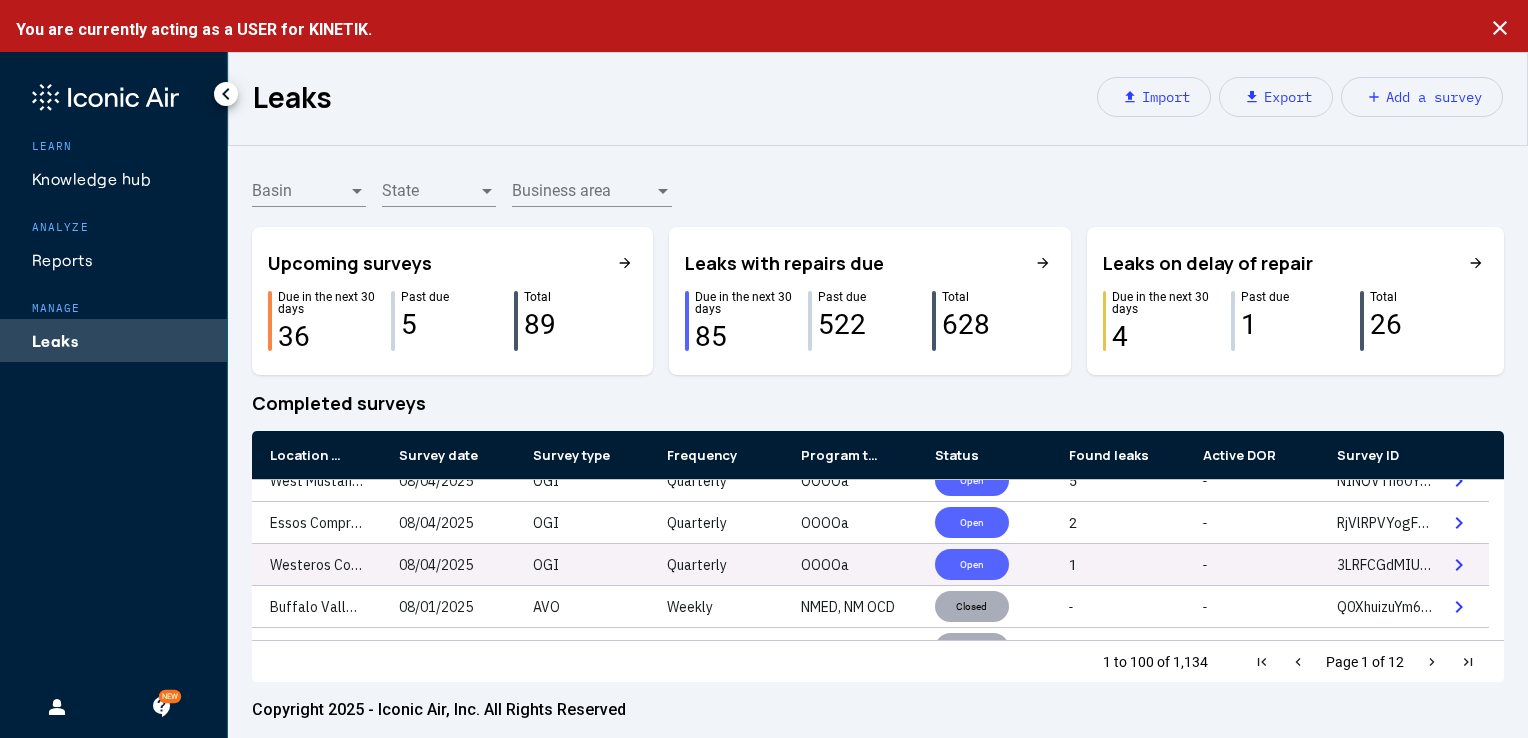 click on "Open" 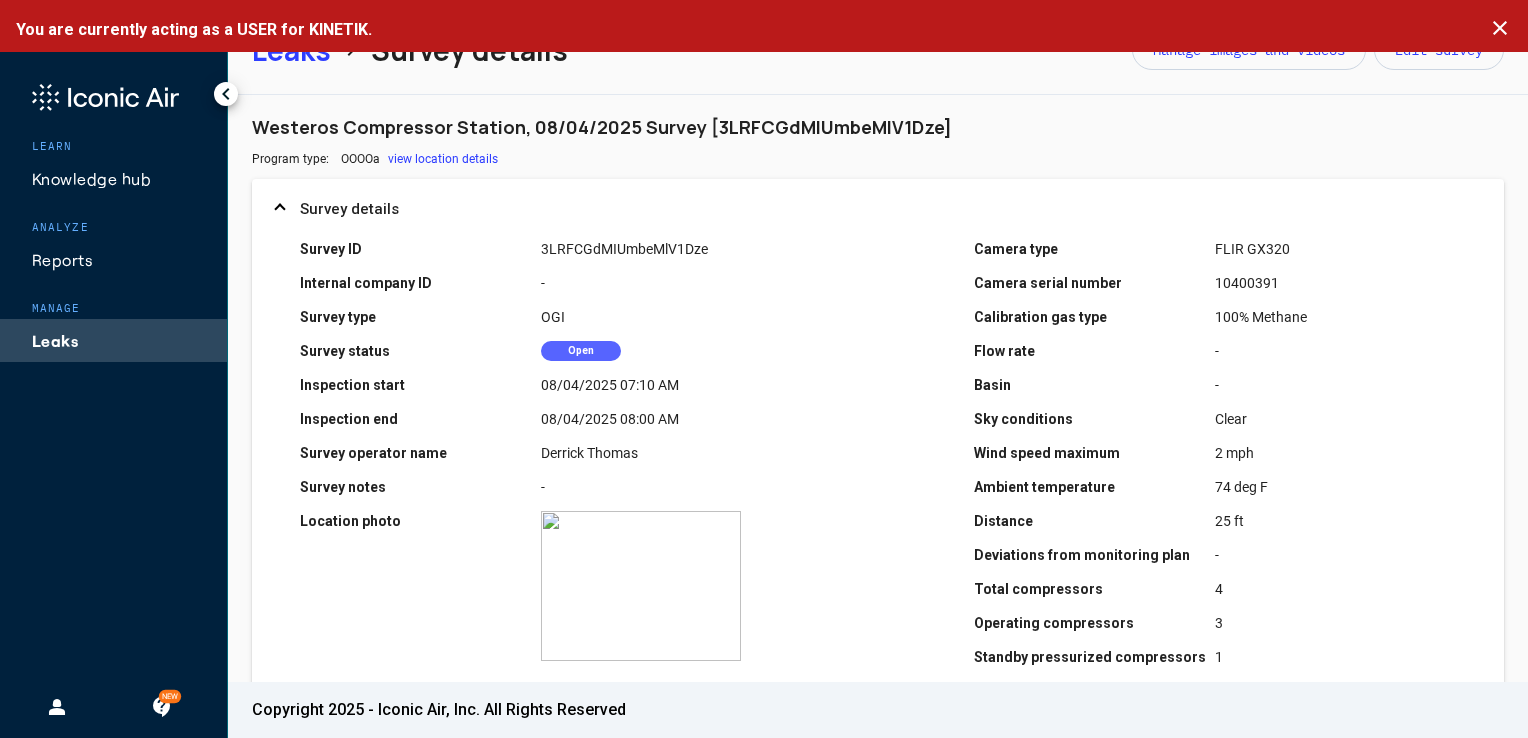 scroll, scrollTop: 0, scrollLeft: 0, axis: both 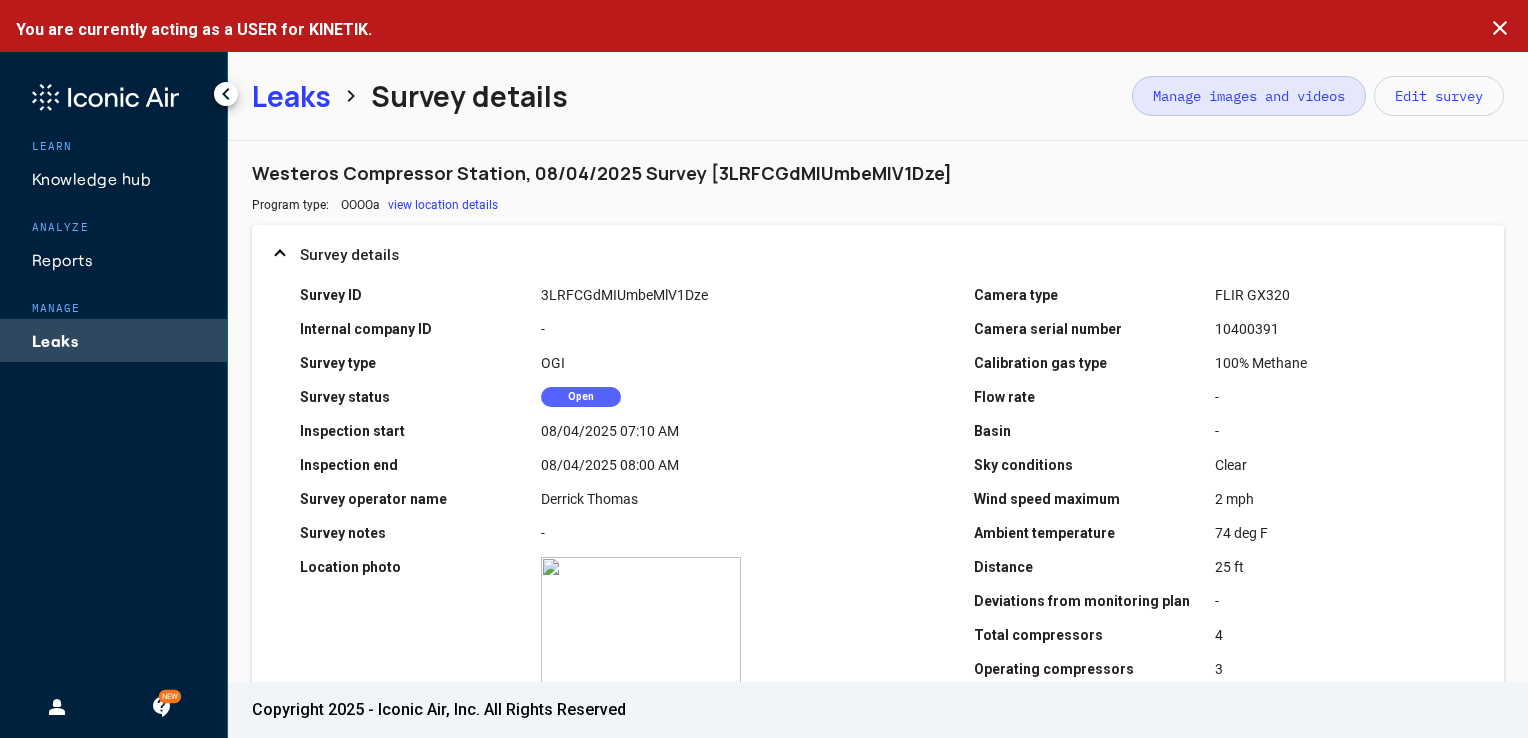 click on "Manage images and videos" at bounding box center (1249, 96) 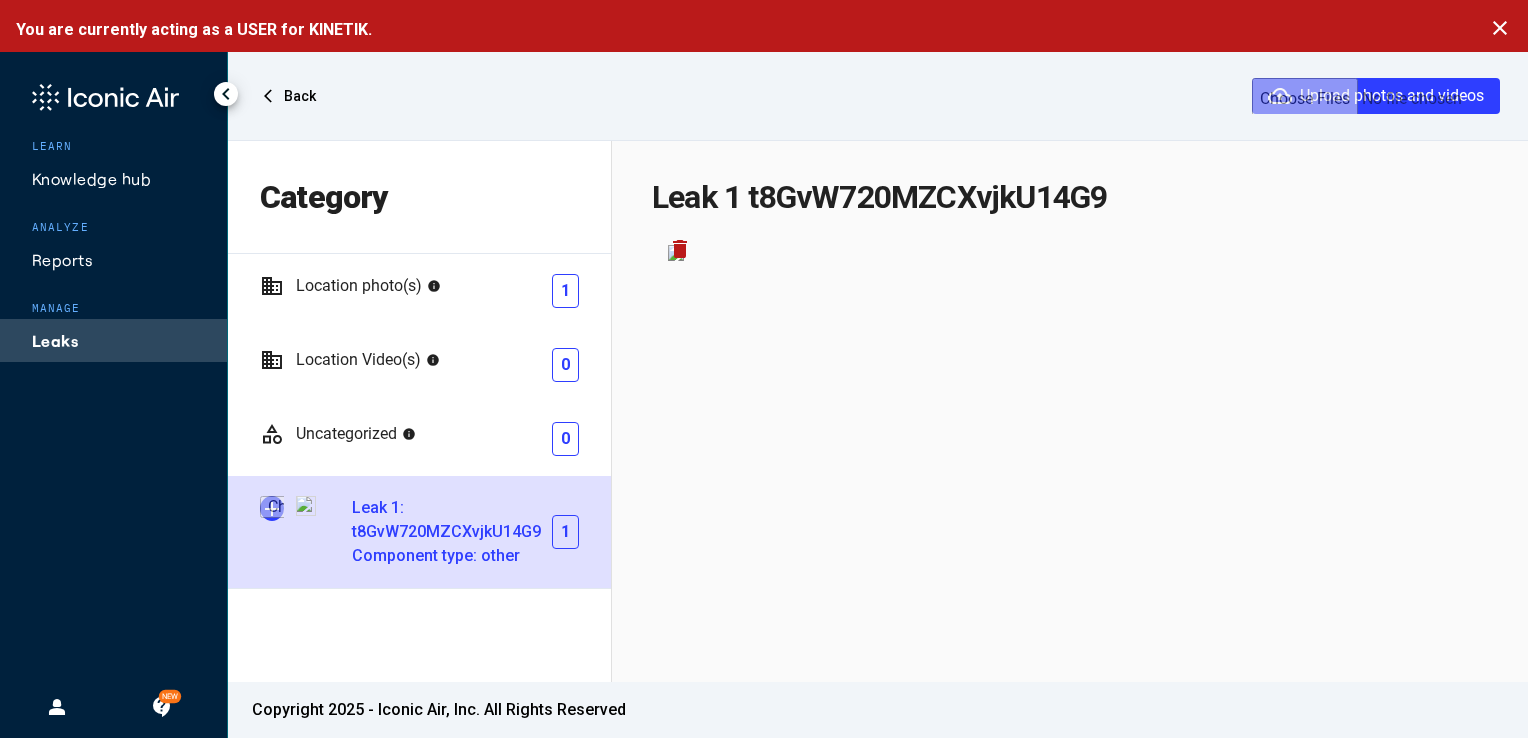 click at bounding box center [272, 508] 